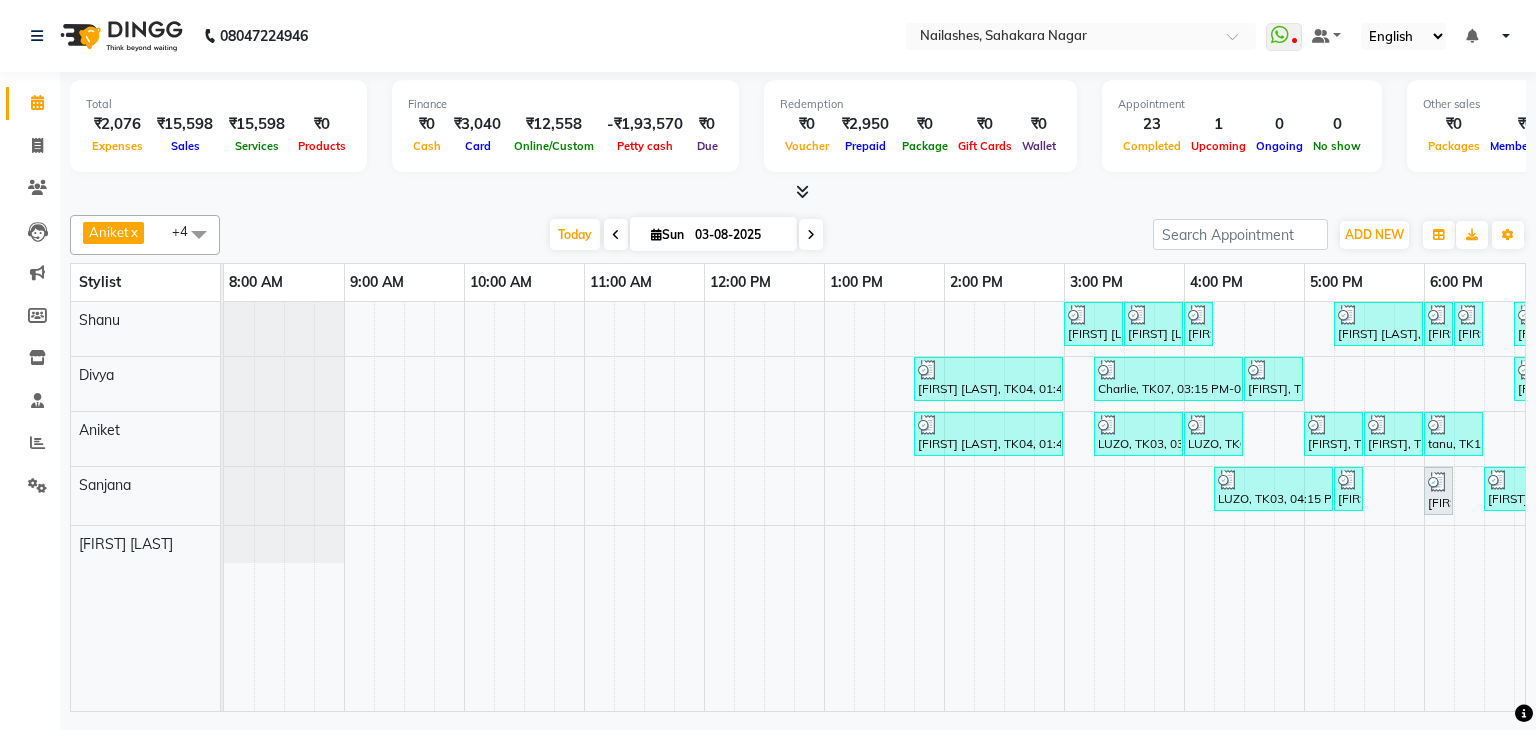 scroll, scrollTop: 0, scrollLeft: 0, axis: both 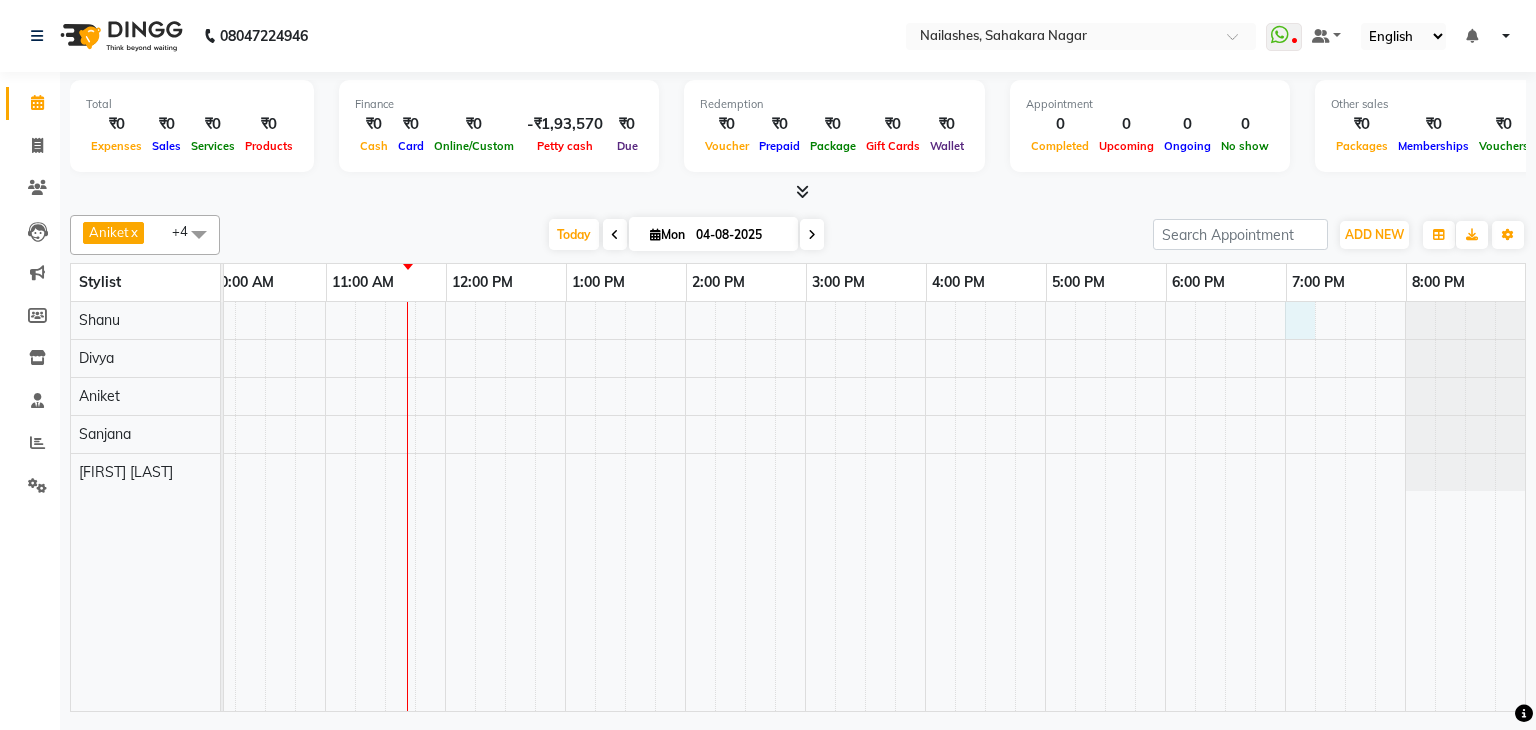 click at bounding box center [745, 506] 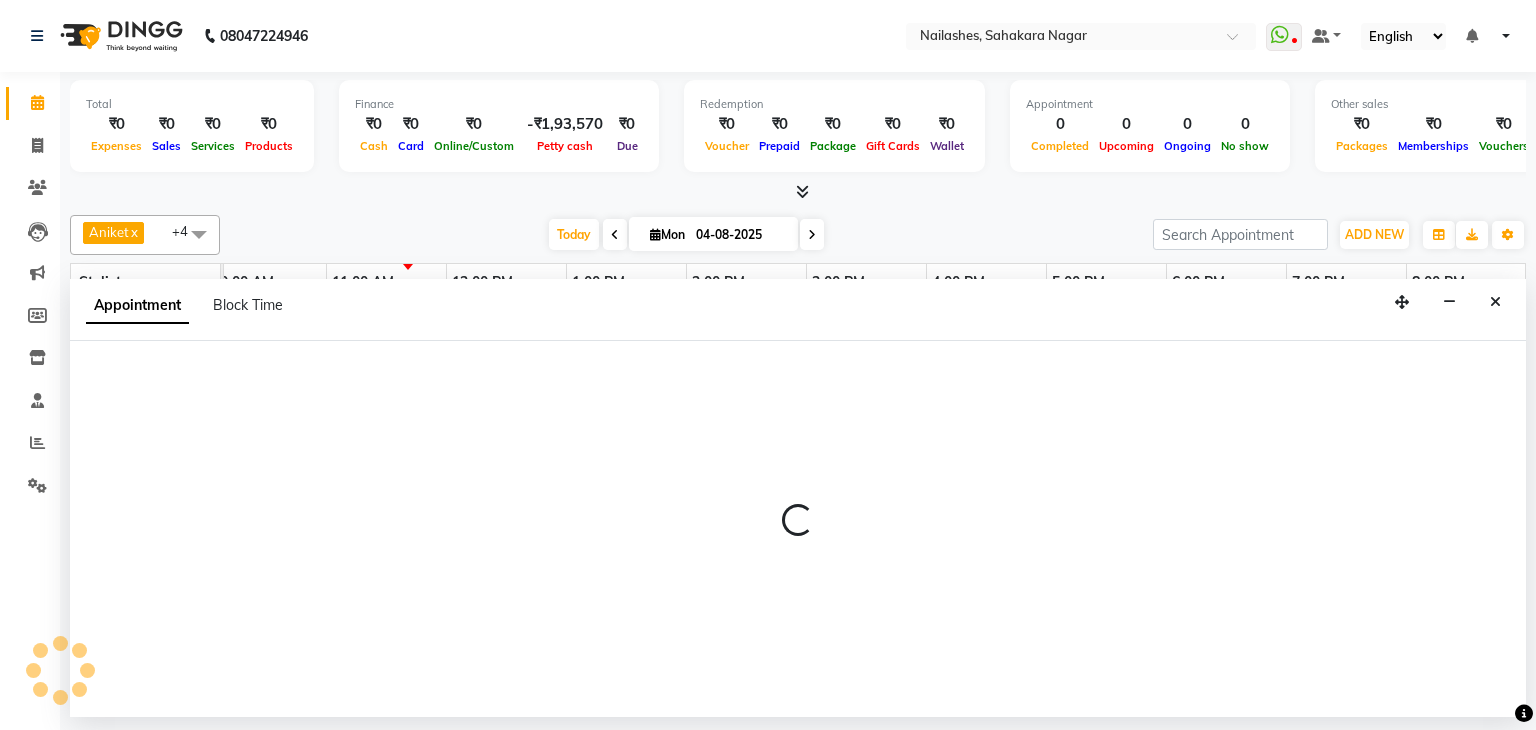 select on "54412" 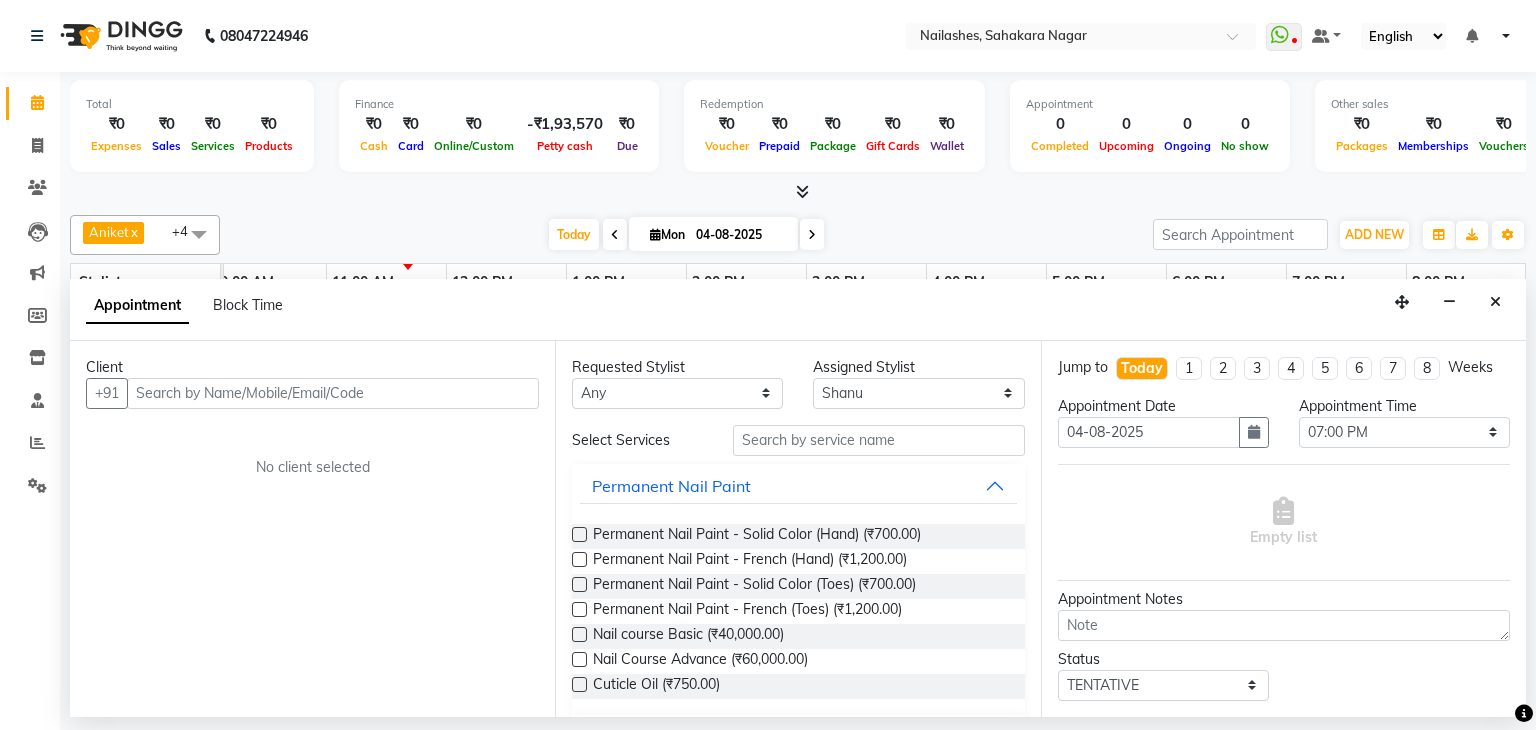 click at bounding box center (333, 393) 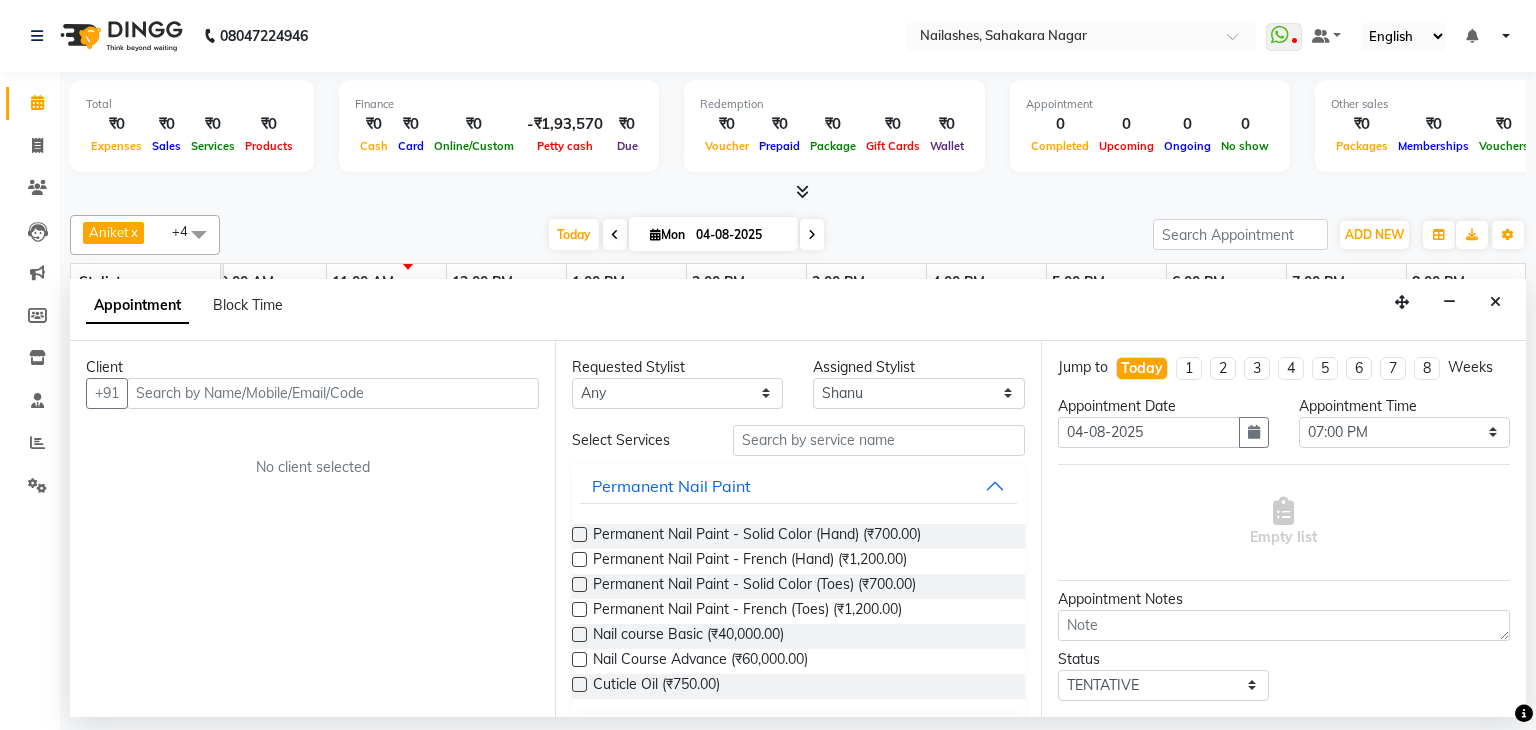 click at bounding box center (333, 393) 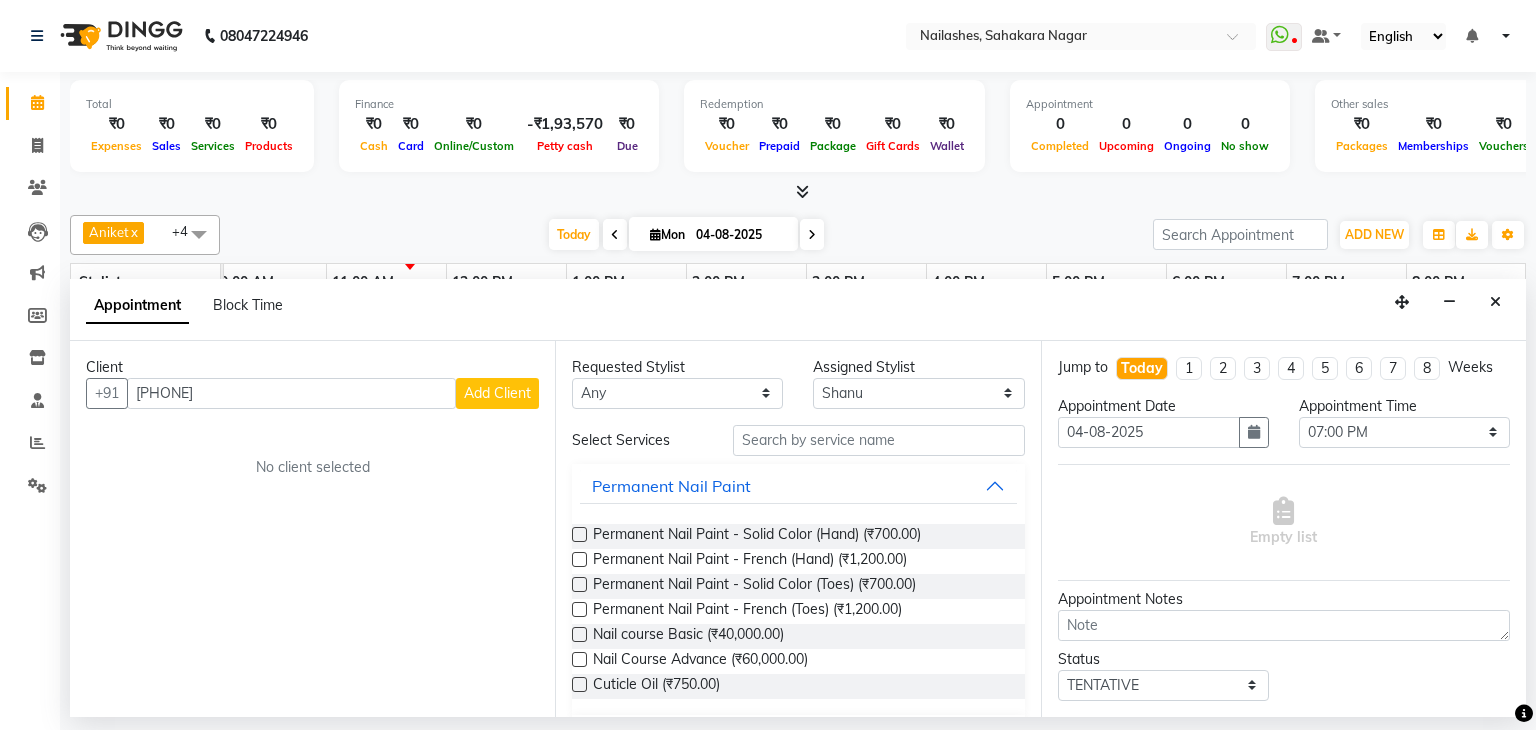 click on "[PHONE]" at bounding box center (291, 393) 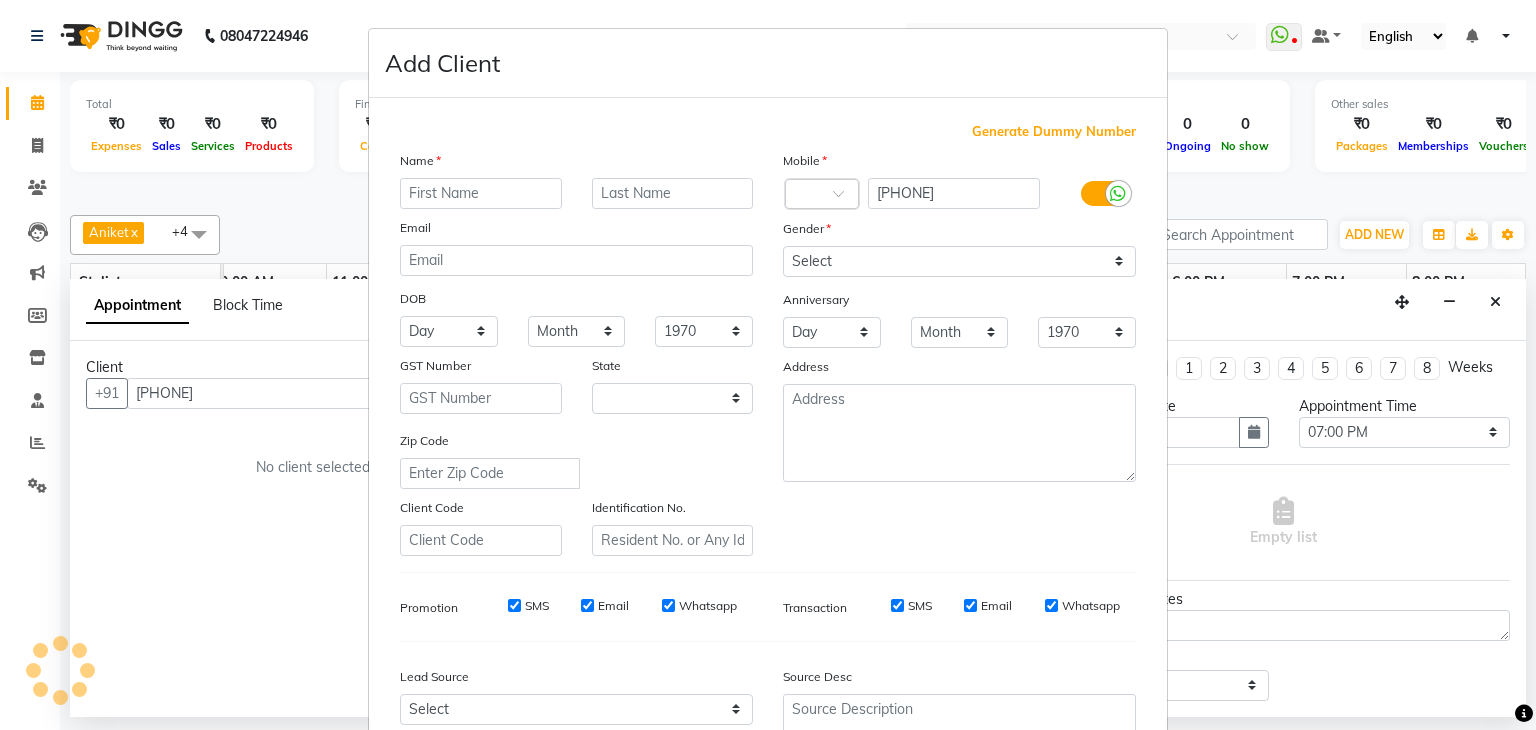 select on "21" 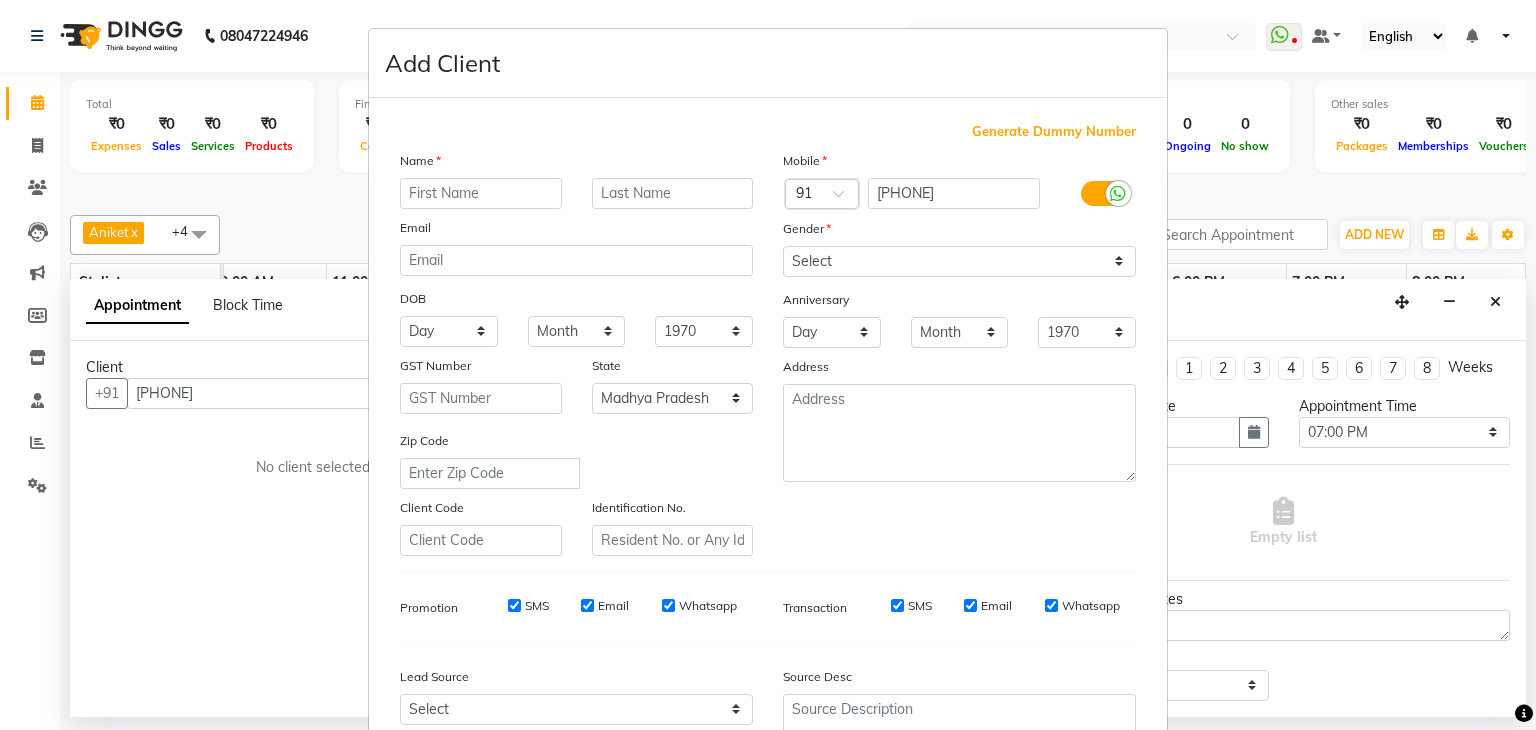 click at bounding box center [481, 193] 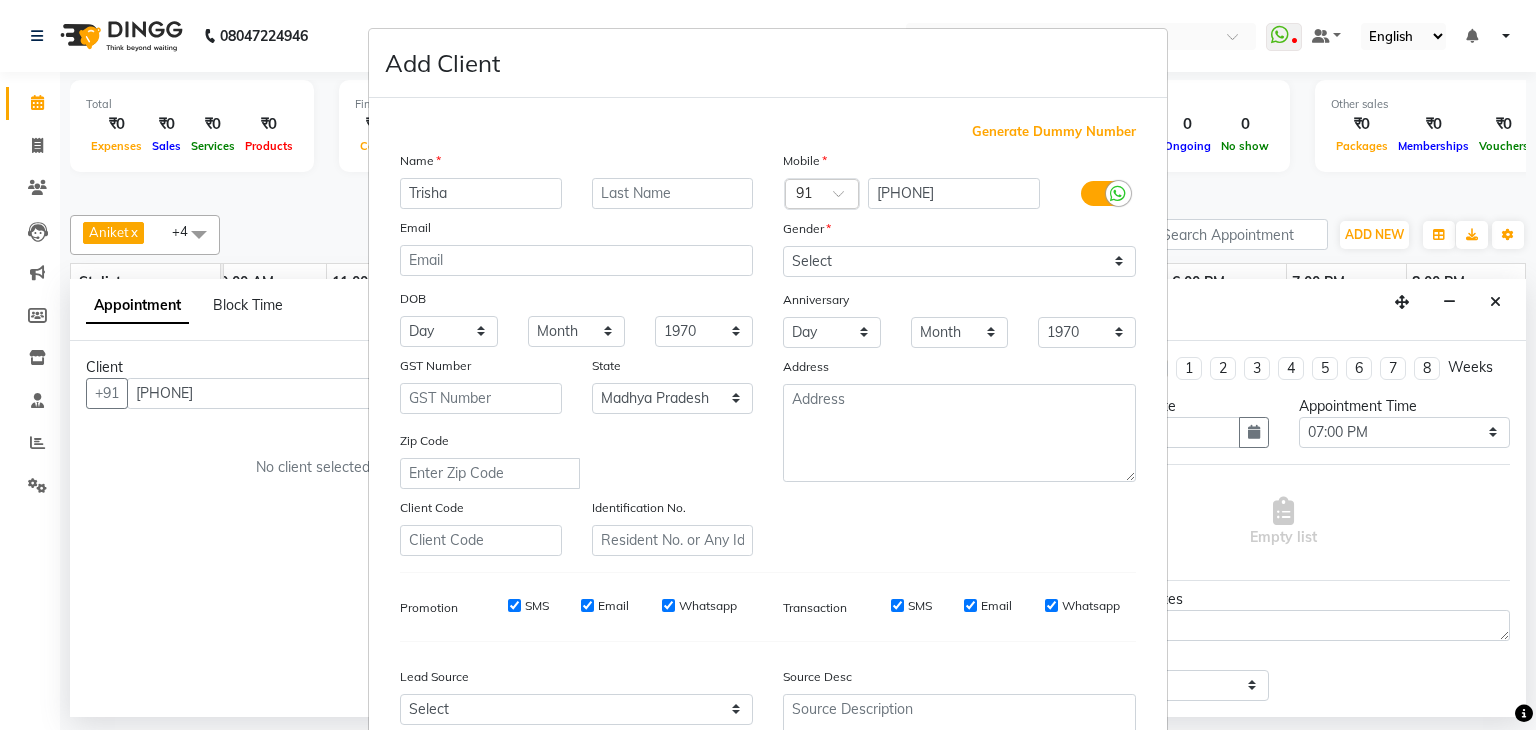 type on "Trisha" 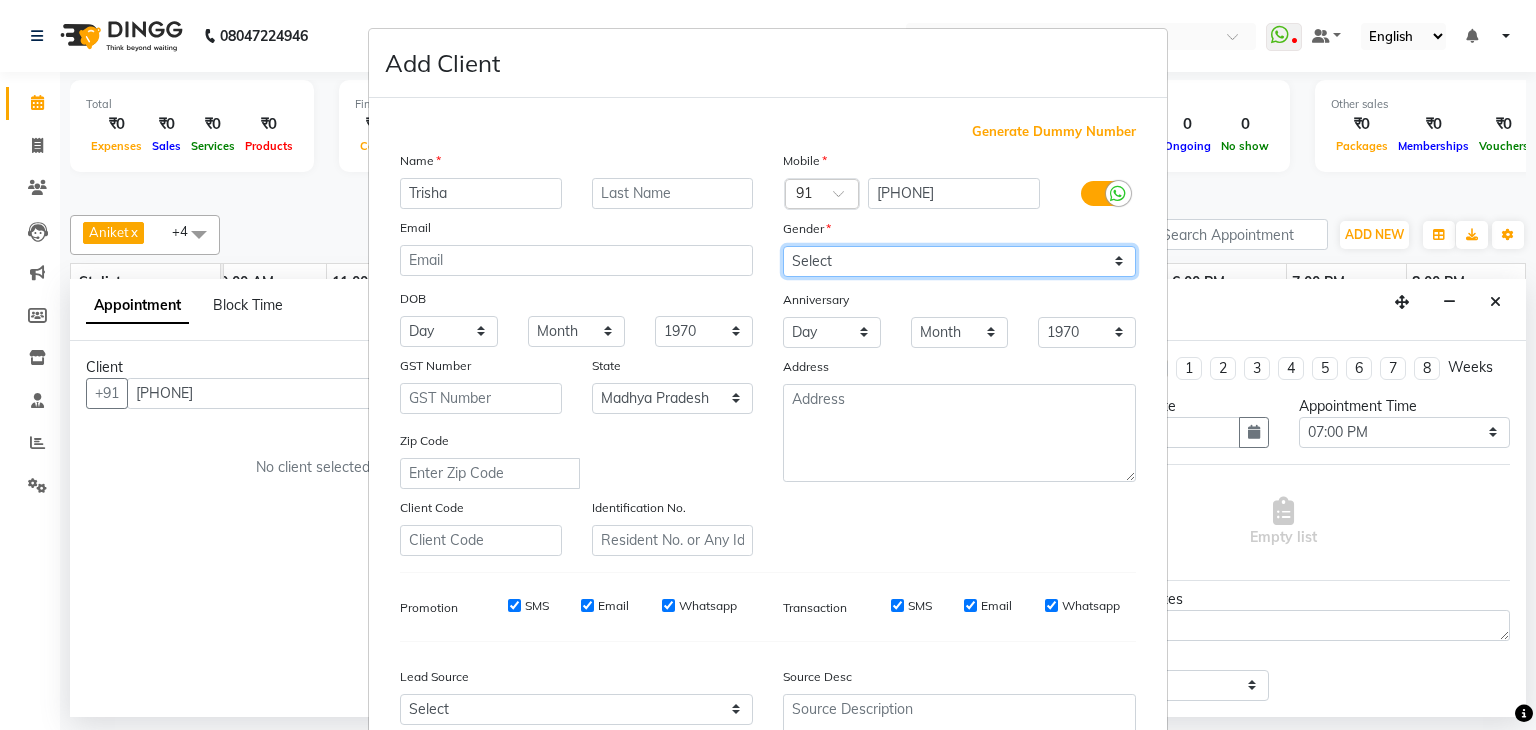 click on "Select Male Female Other Prefer Not To Say" at bounding box center (959, 261) 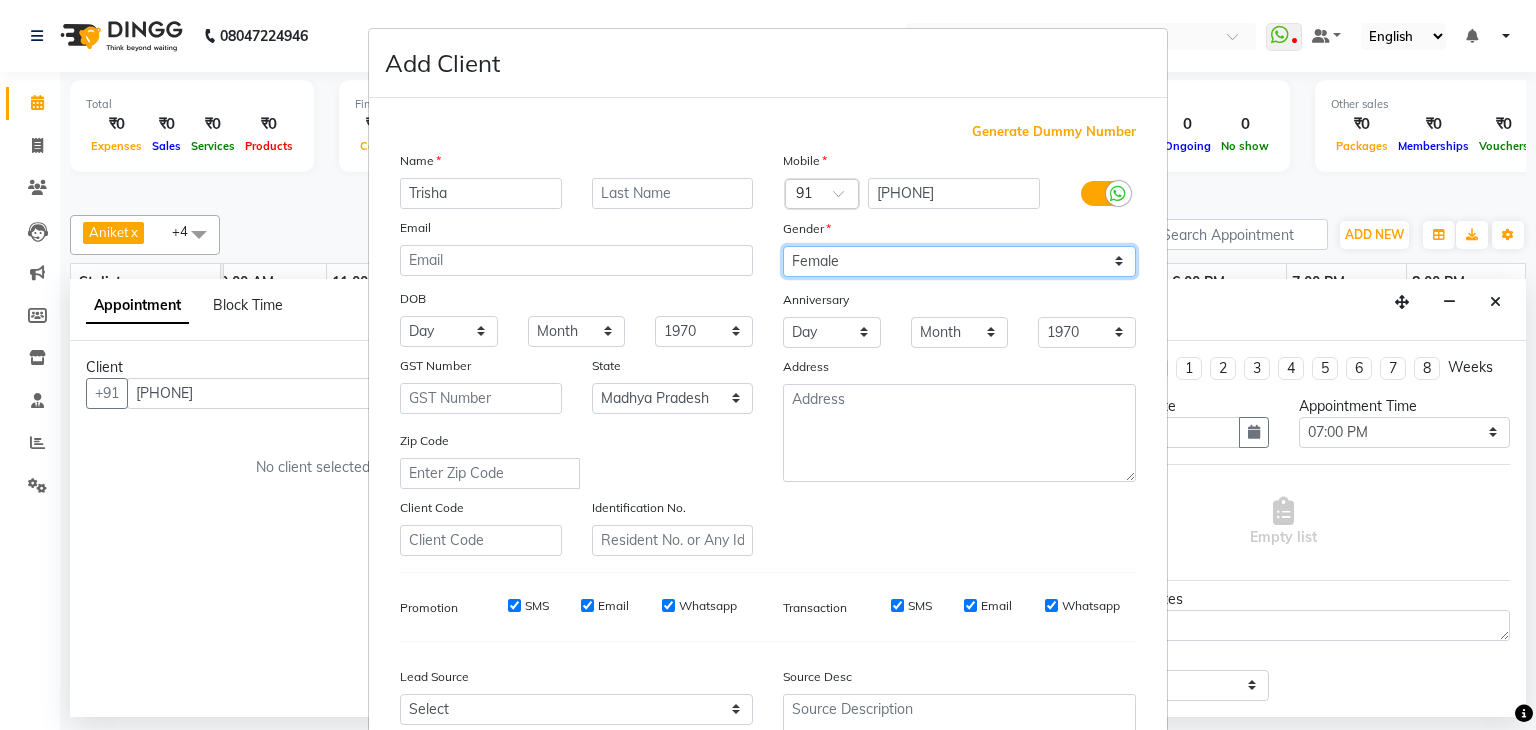 click on "Select Male Female Other Prefer Not To Say" at bounding box center [959, 261] 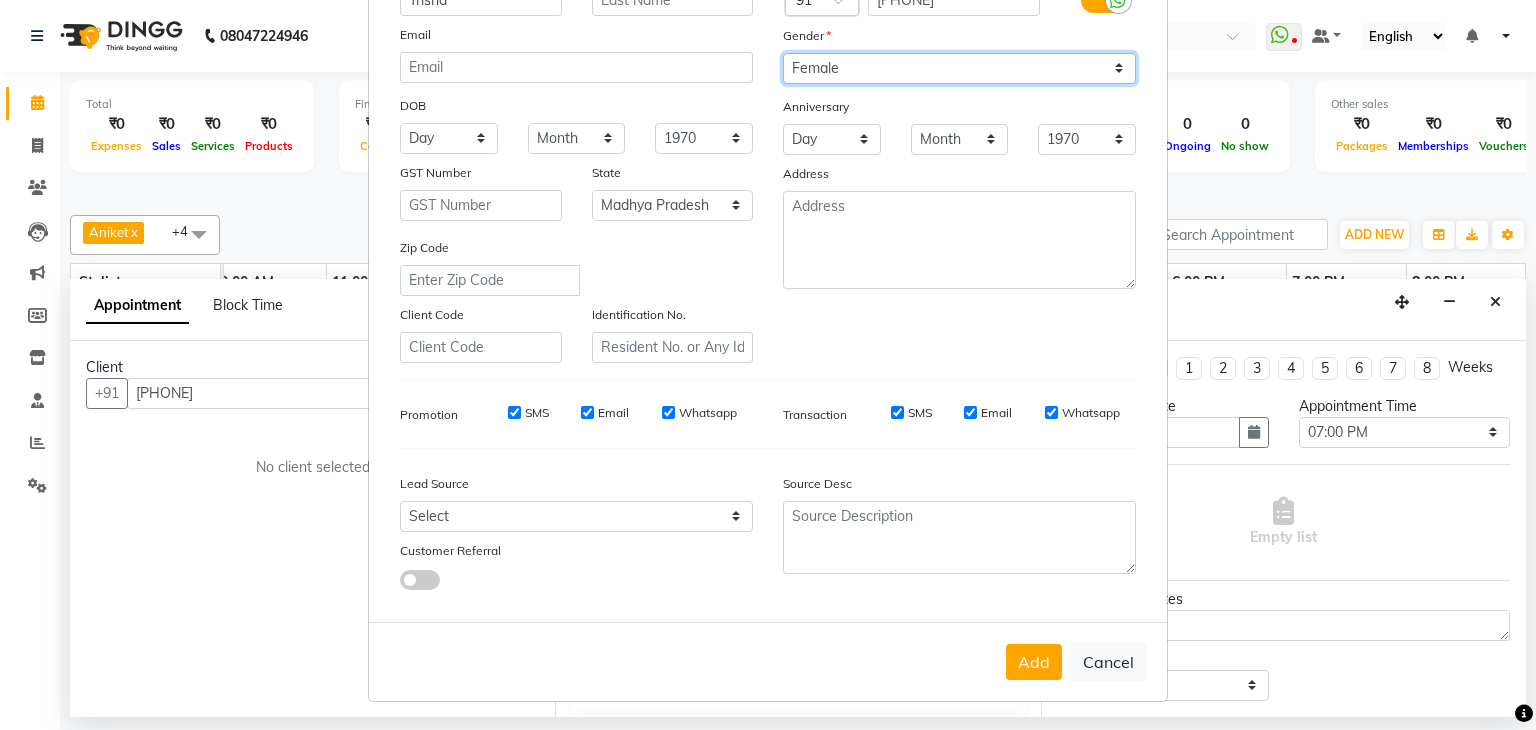 scroll, scrollTop: 203, scrollLeft: 0, axis: vertical 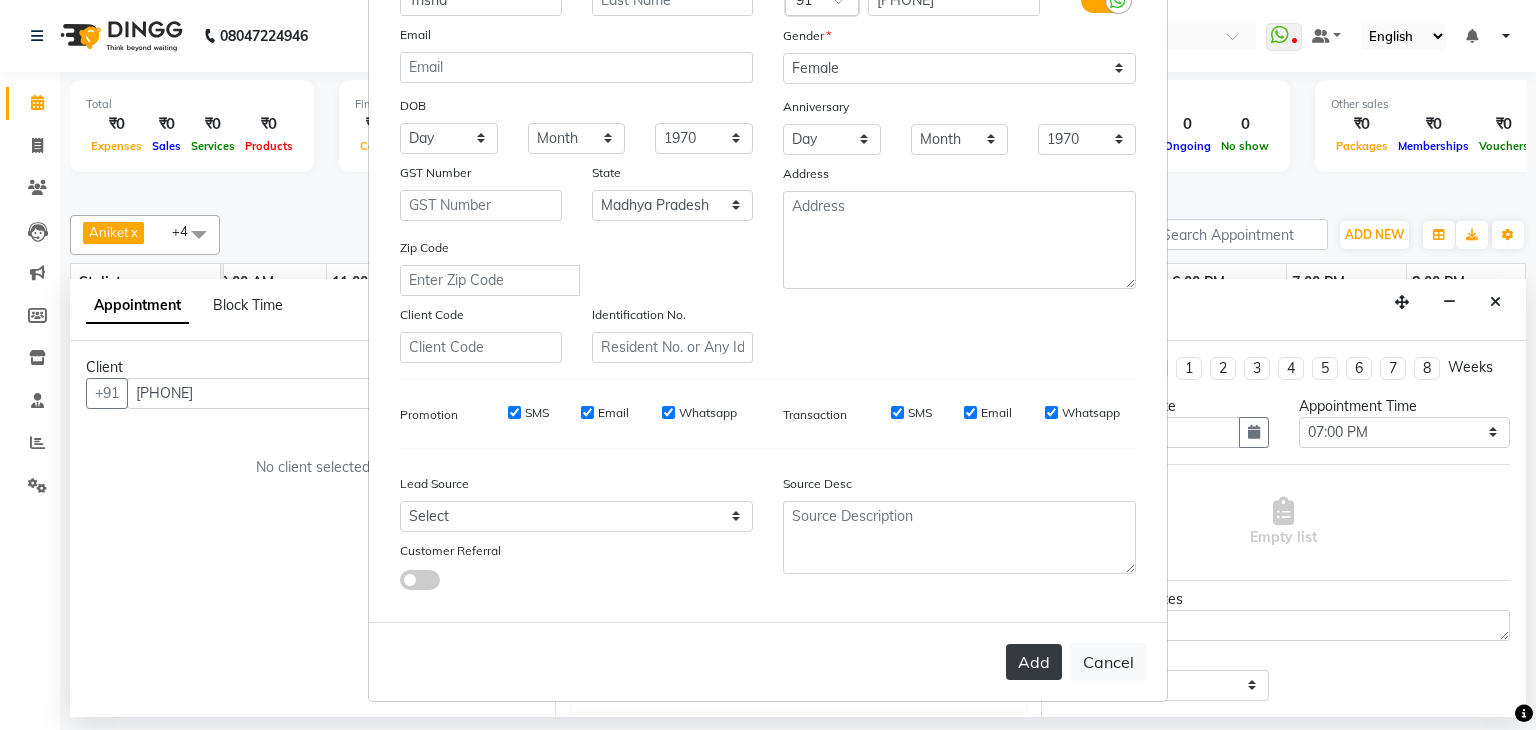 click on "Add" at bounding box center (1034, 662) 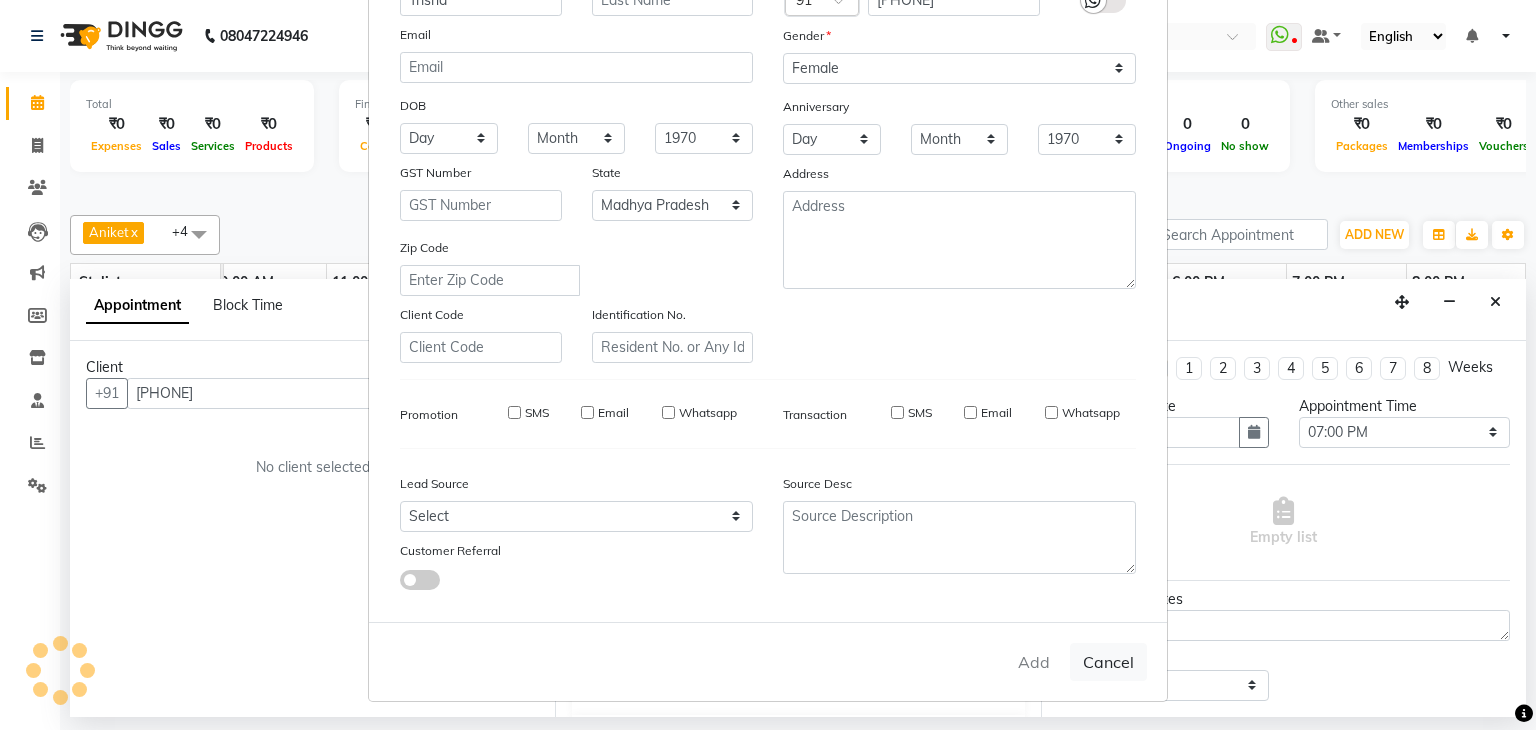 type on "98******83" 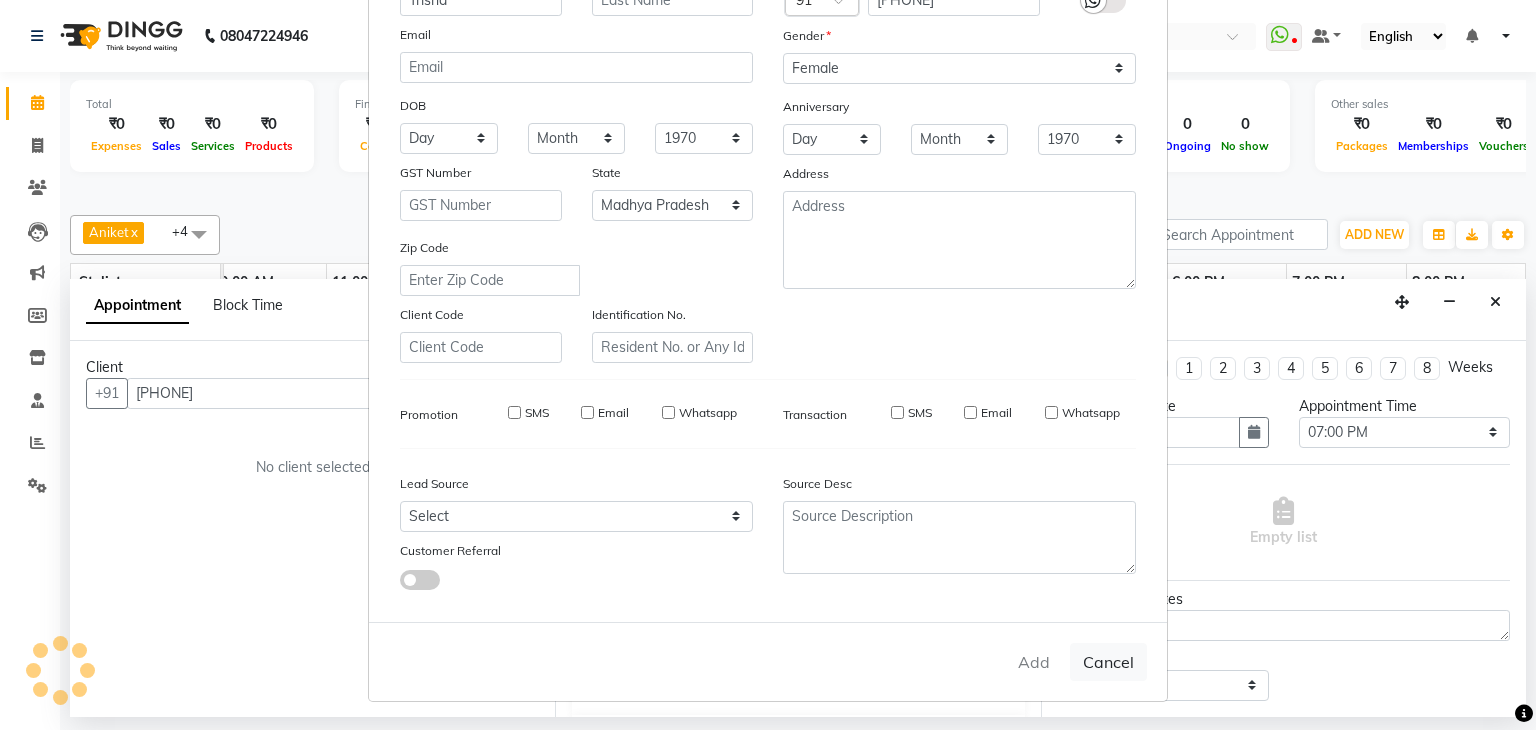 checkbox on "false" 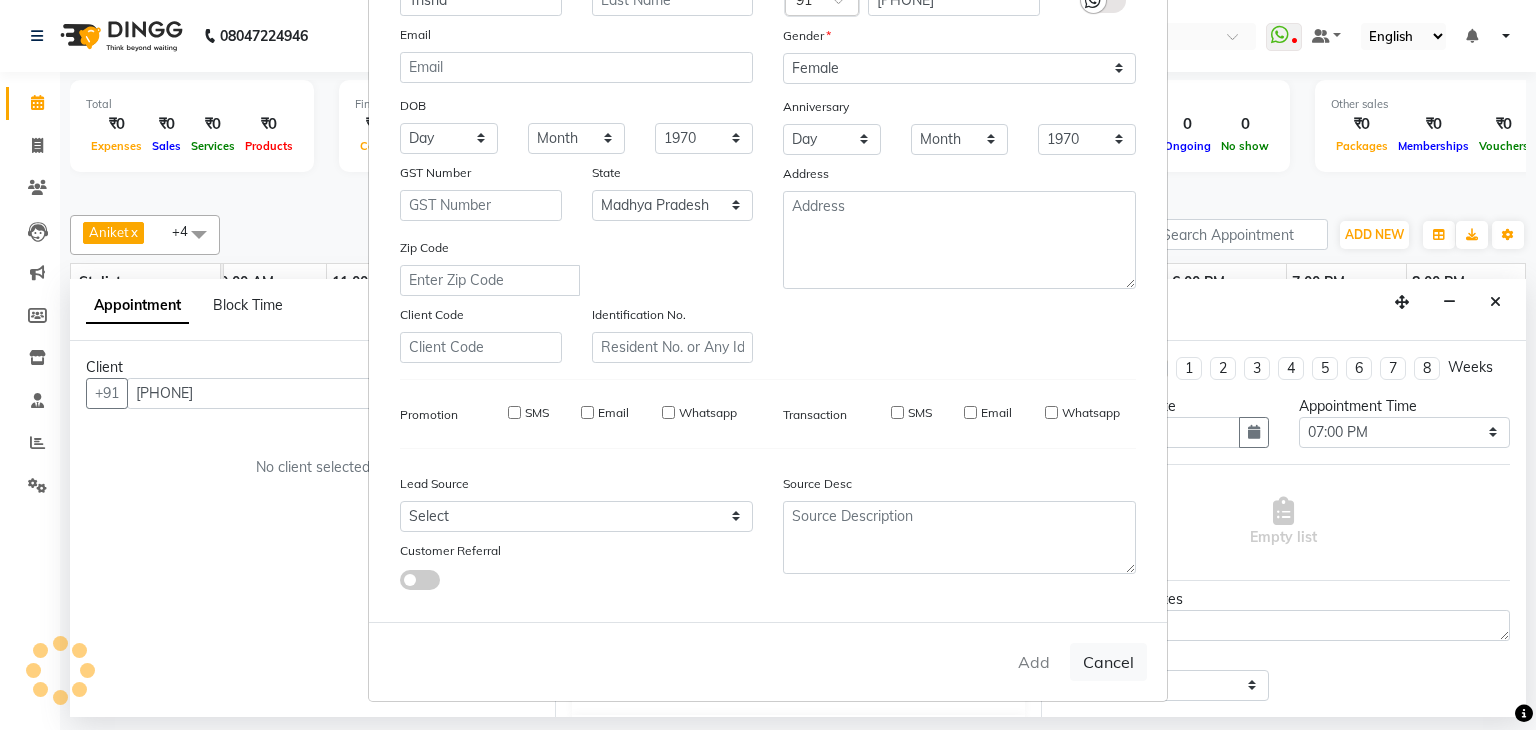 checkbox on "false" 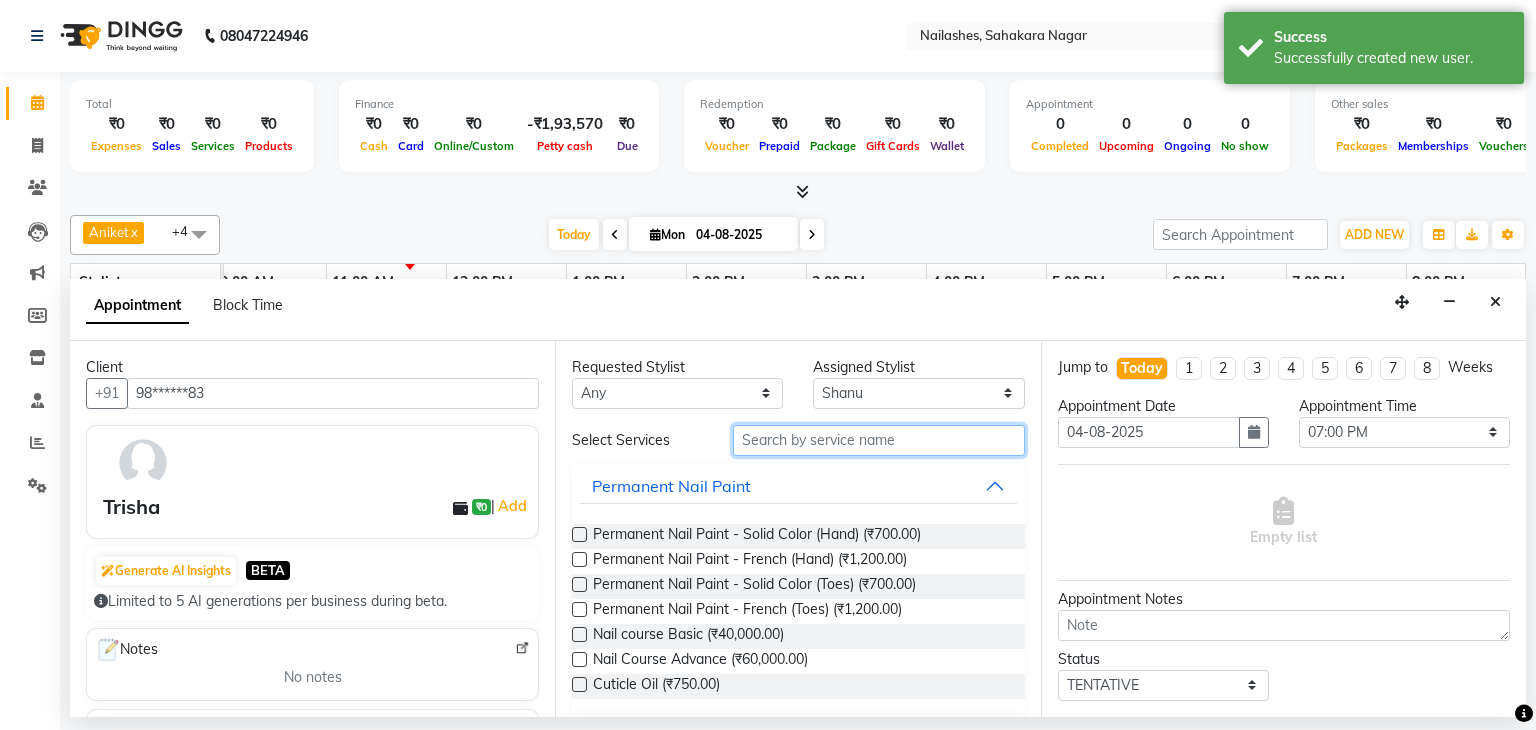 click at bounding box center [879, 440] 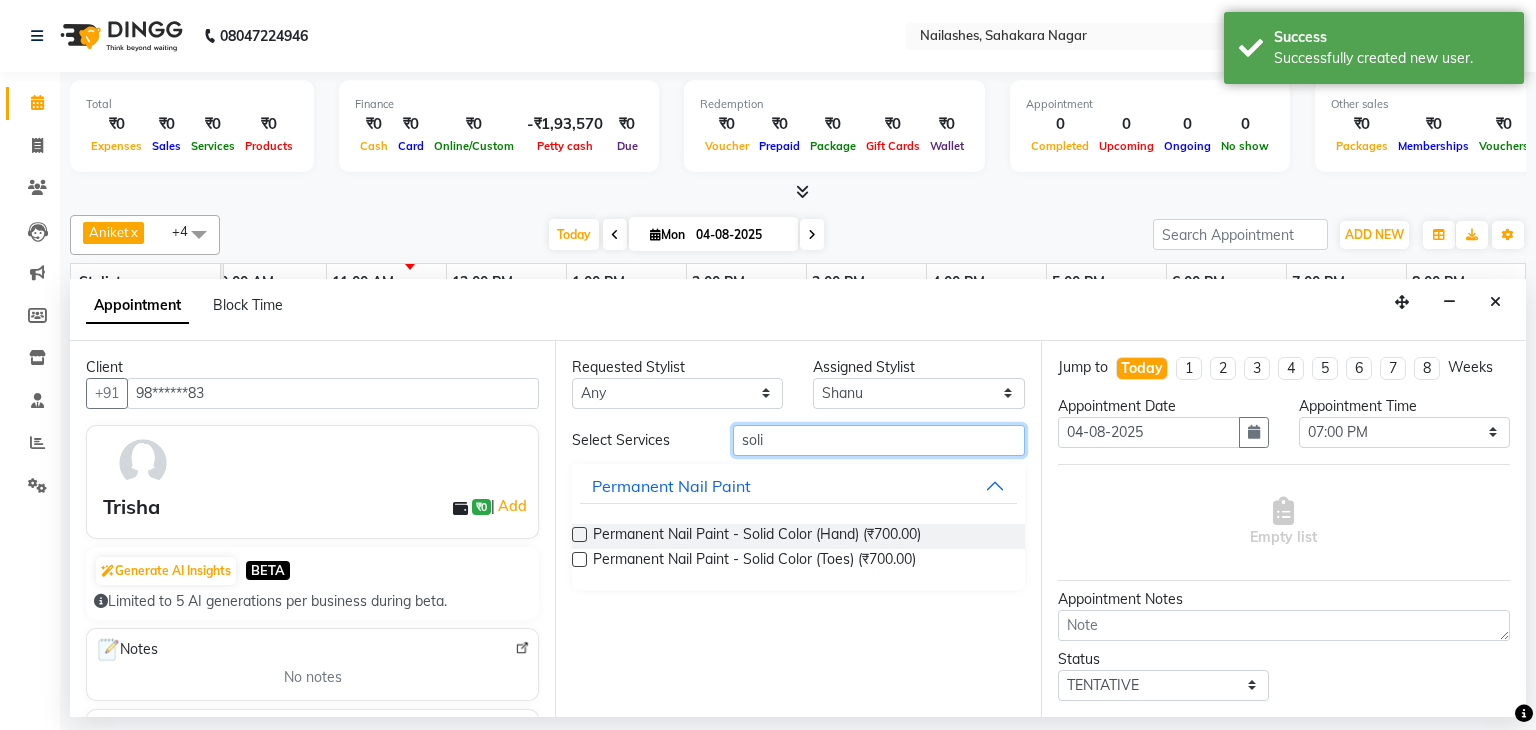 type on "soli" 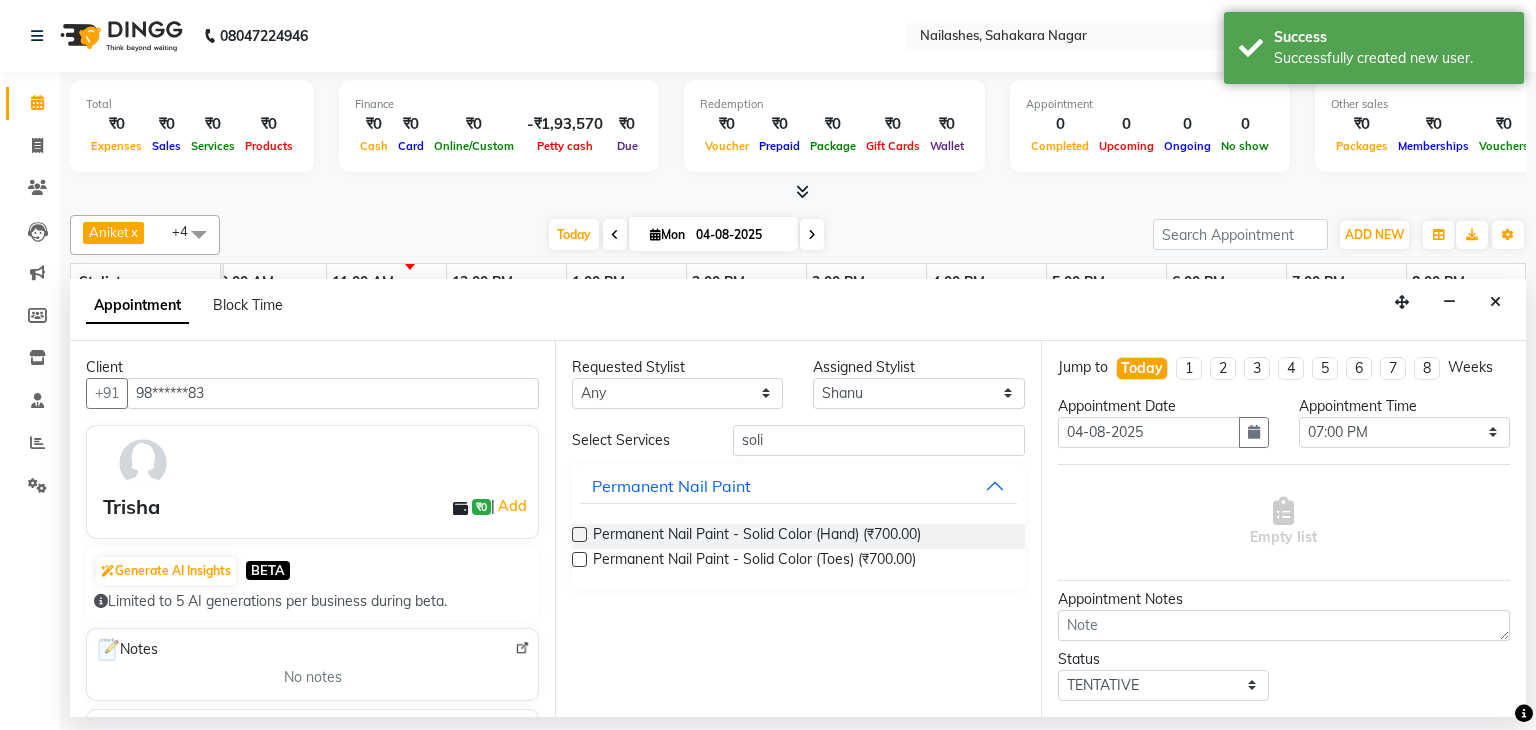 click at bounding box center [579, 534] 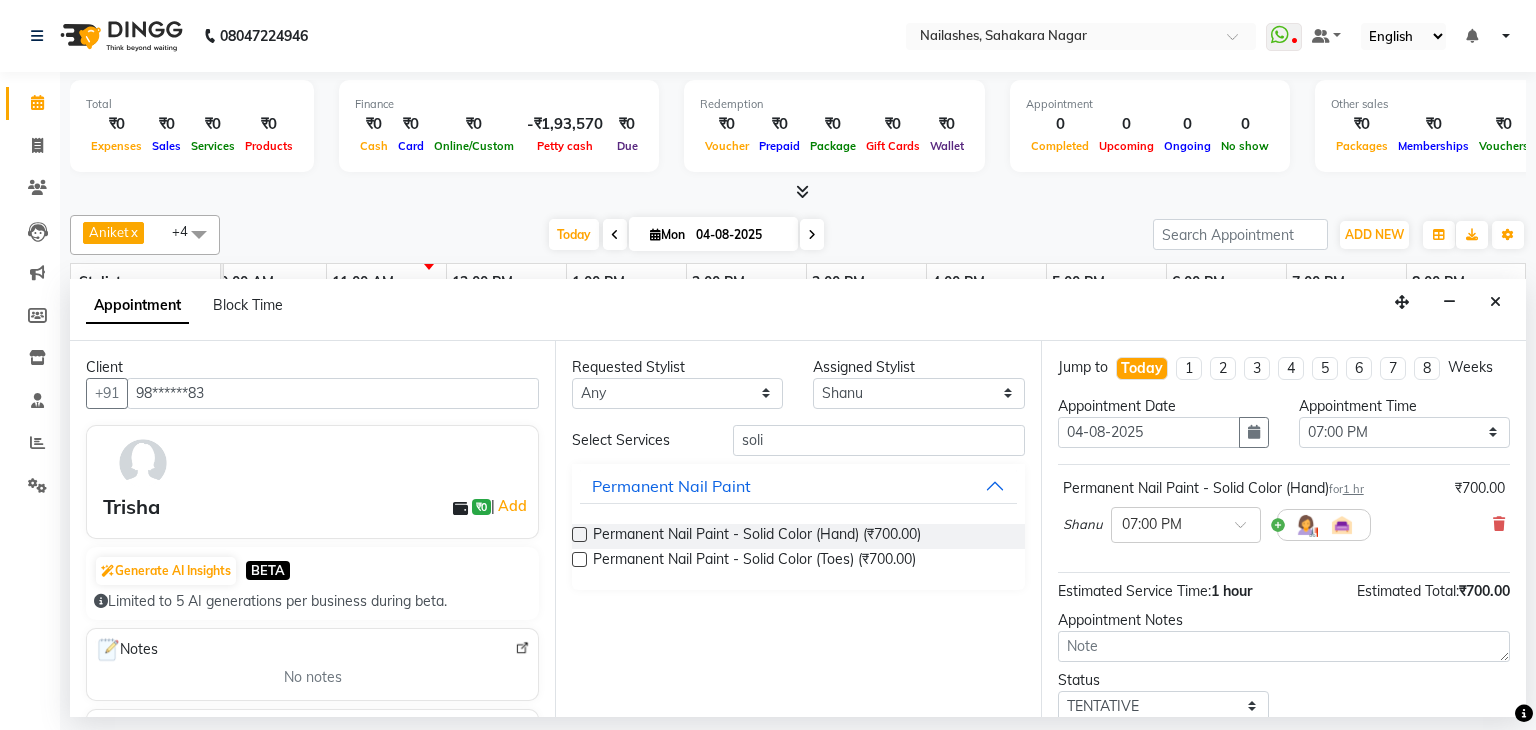 click at bounding box center (579, 534) 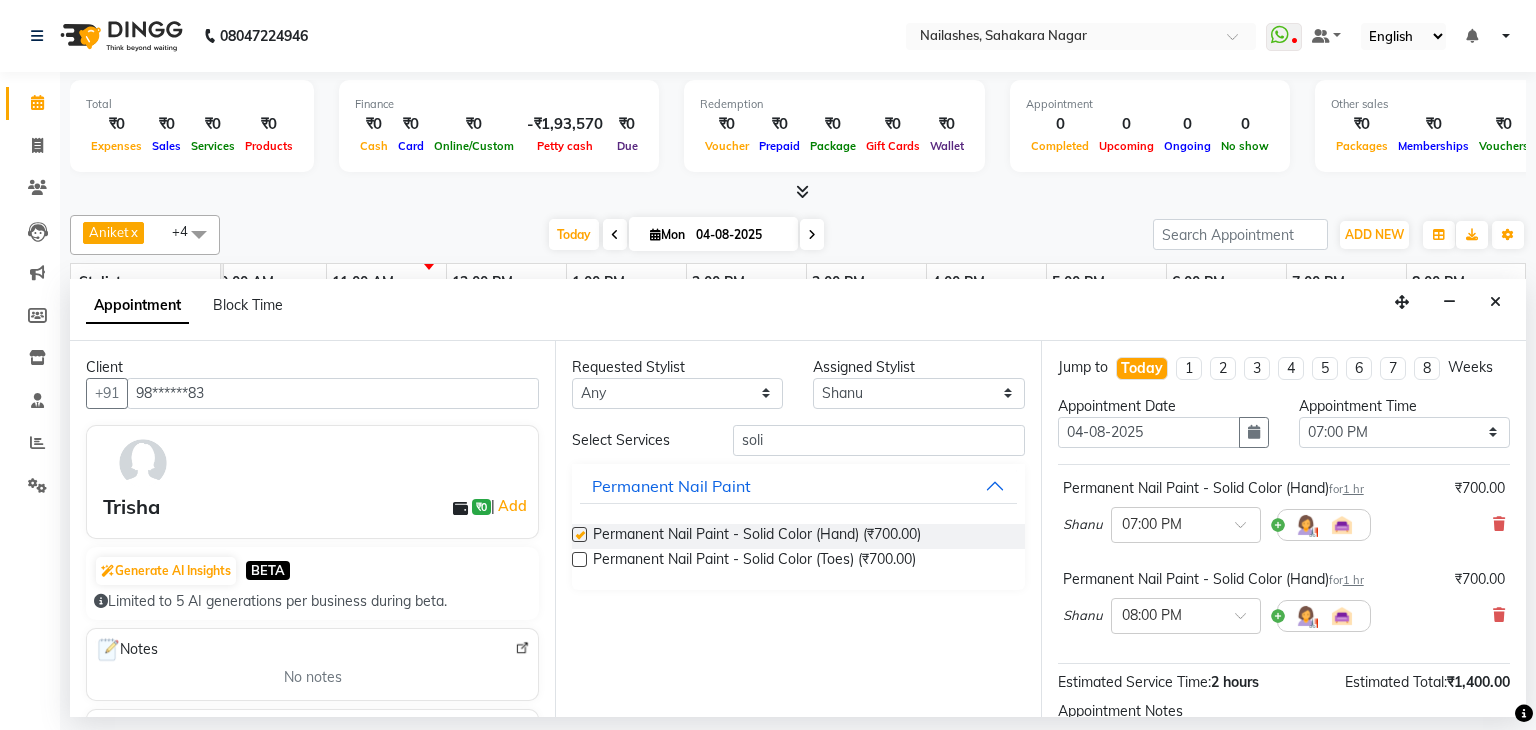 checkbox on "false" 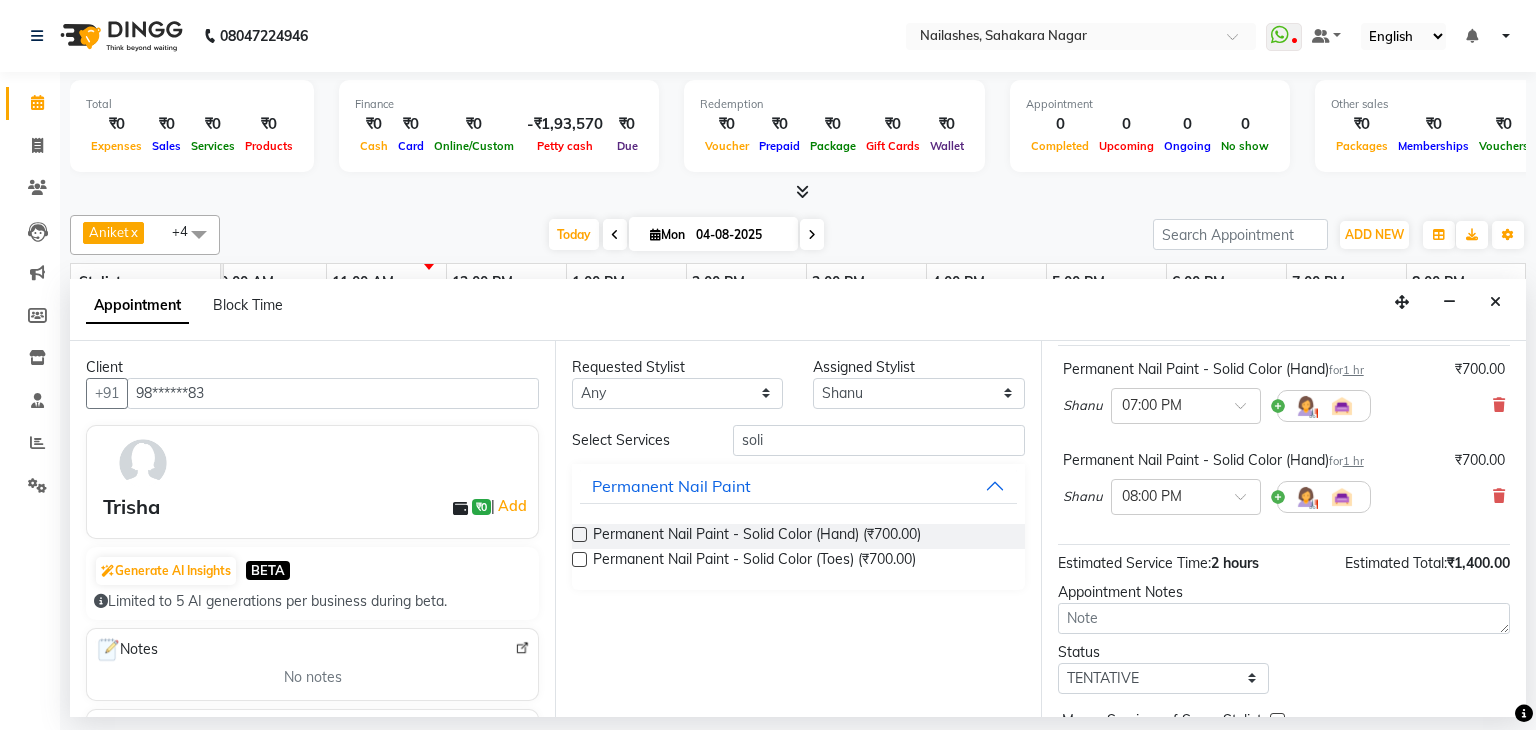 scroll, scrollTop: 20, scrollLeft: 0, axis: vertical 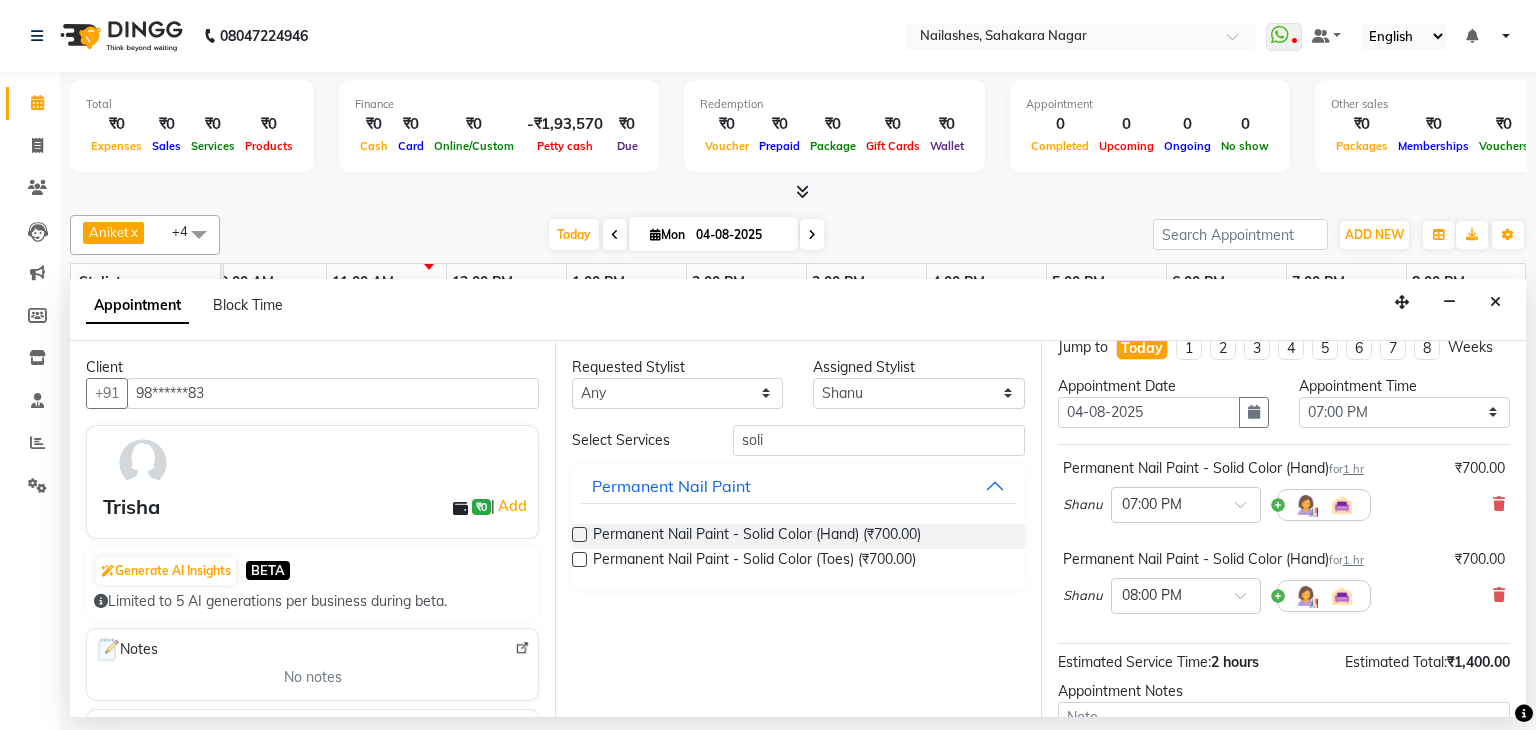 click on "[FIRST] × [TIME]" at bounding box center [1284, 596] 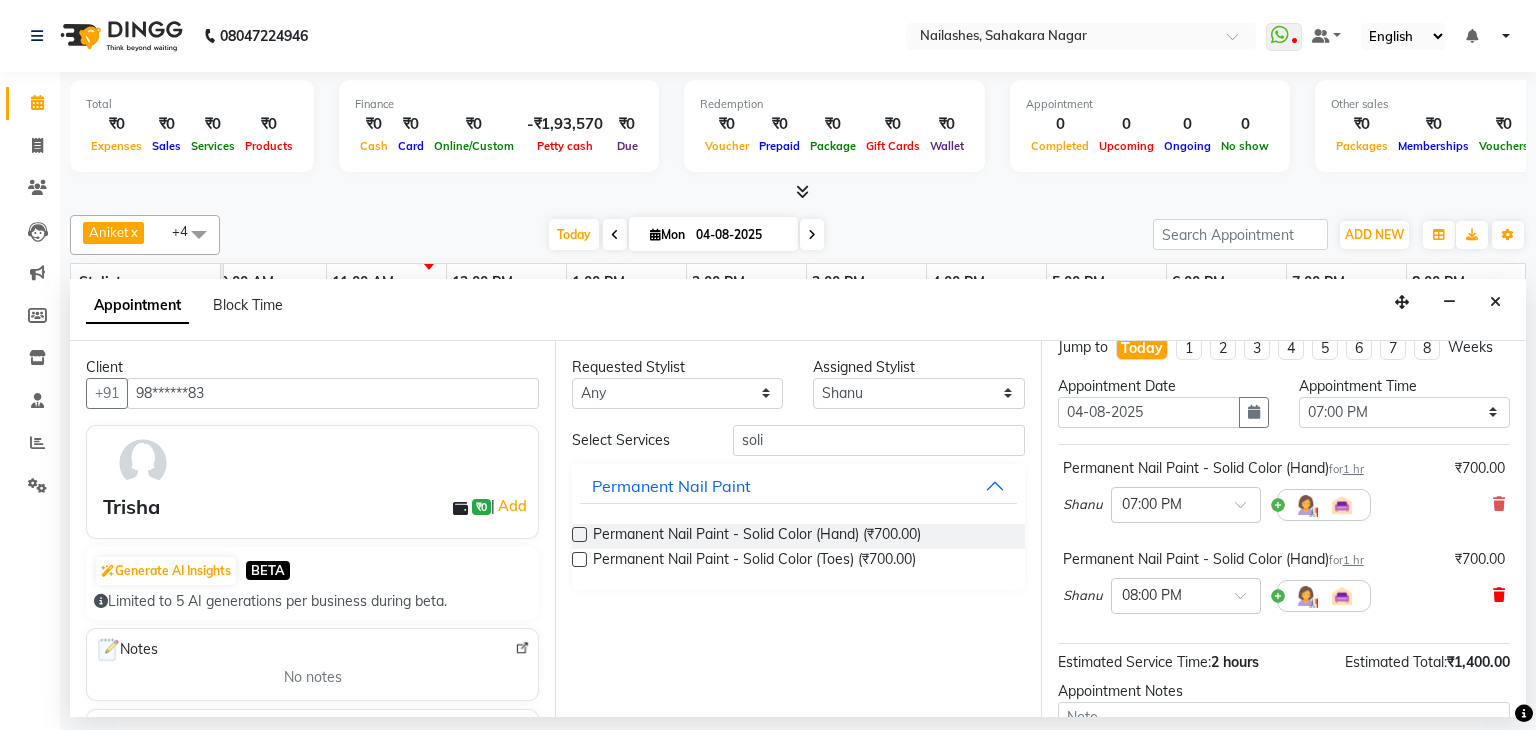 click at bounding box center [1499, 595] 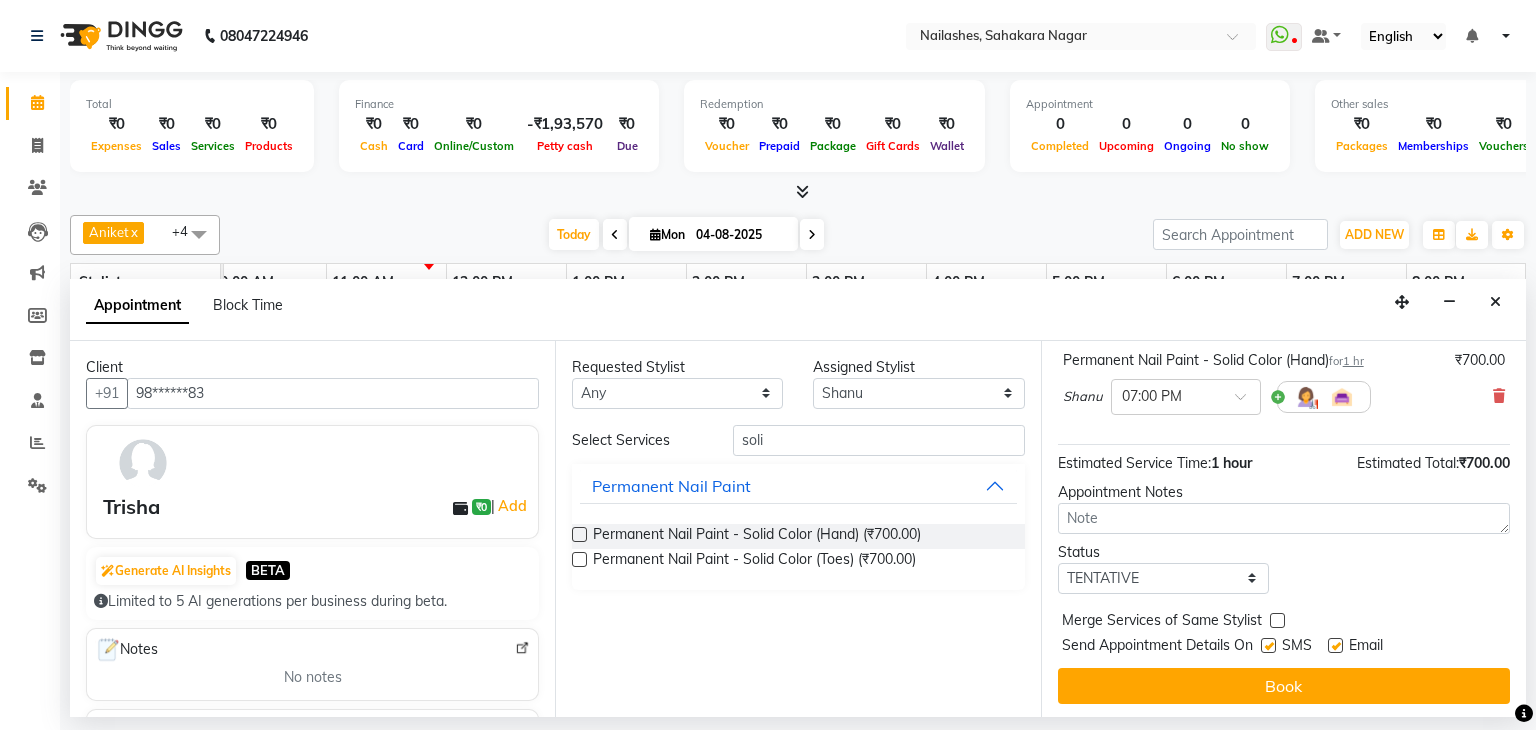scroll, scrollTop: 130, scrollLeft: 0, axis: vertical 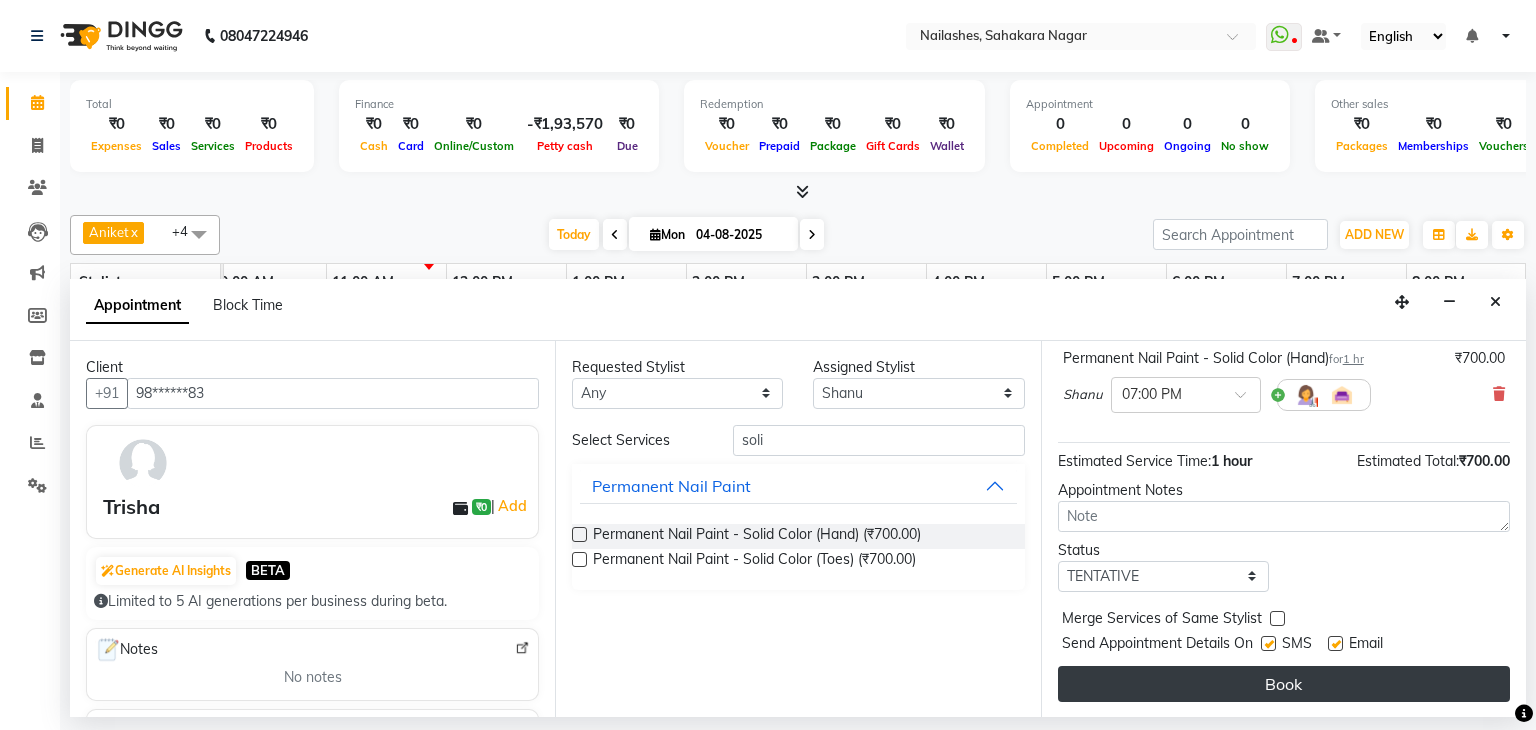 click on "Book" at bounding box center [1284, 684] 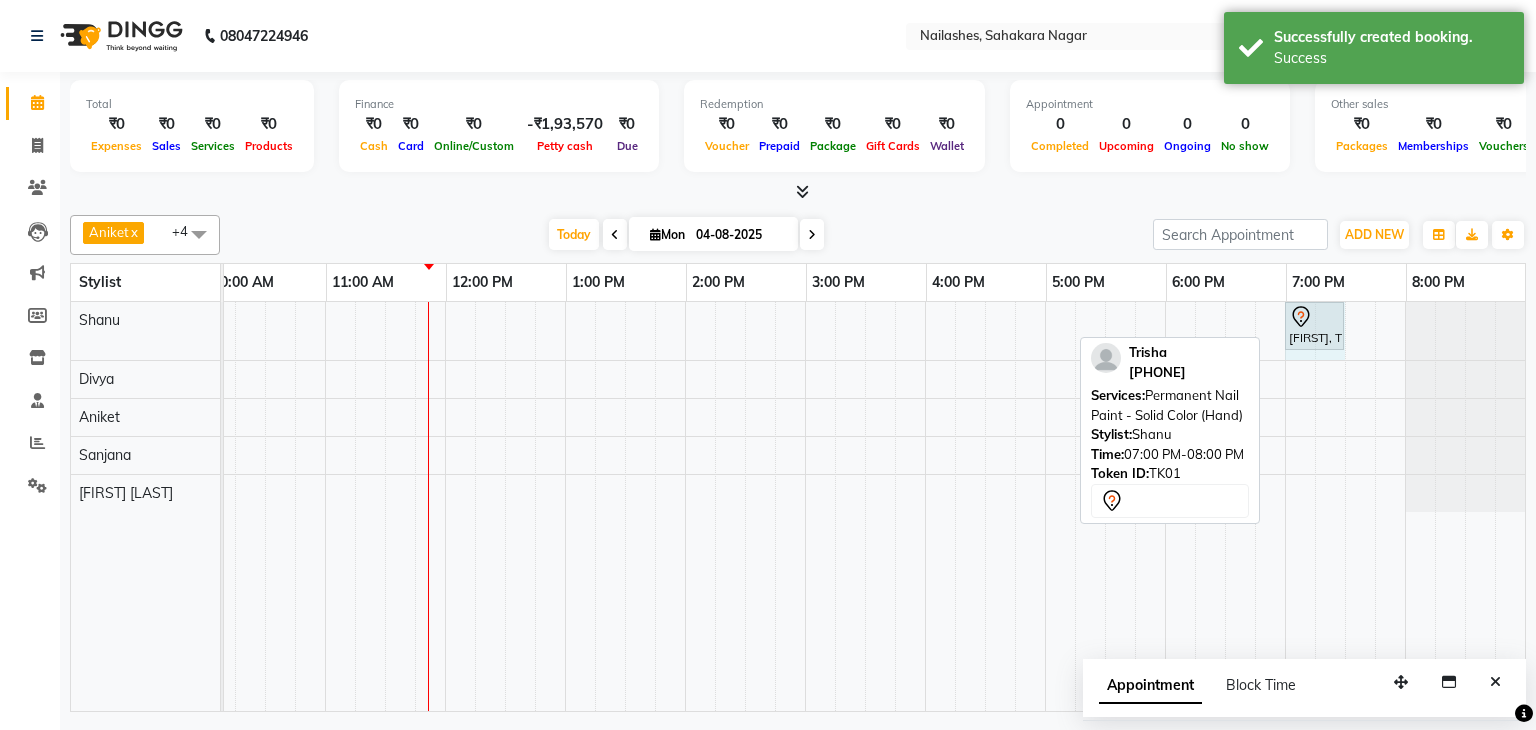 drag, startPoint x: 1390, startPoint y: 317, endPoint x: 1329, endPoint y: 322, distance: 61.204575 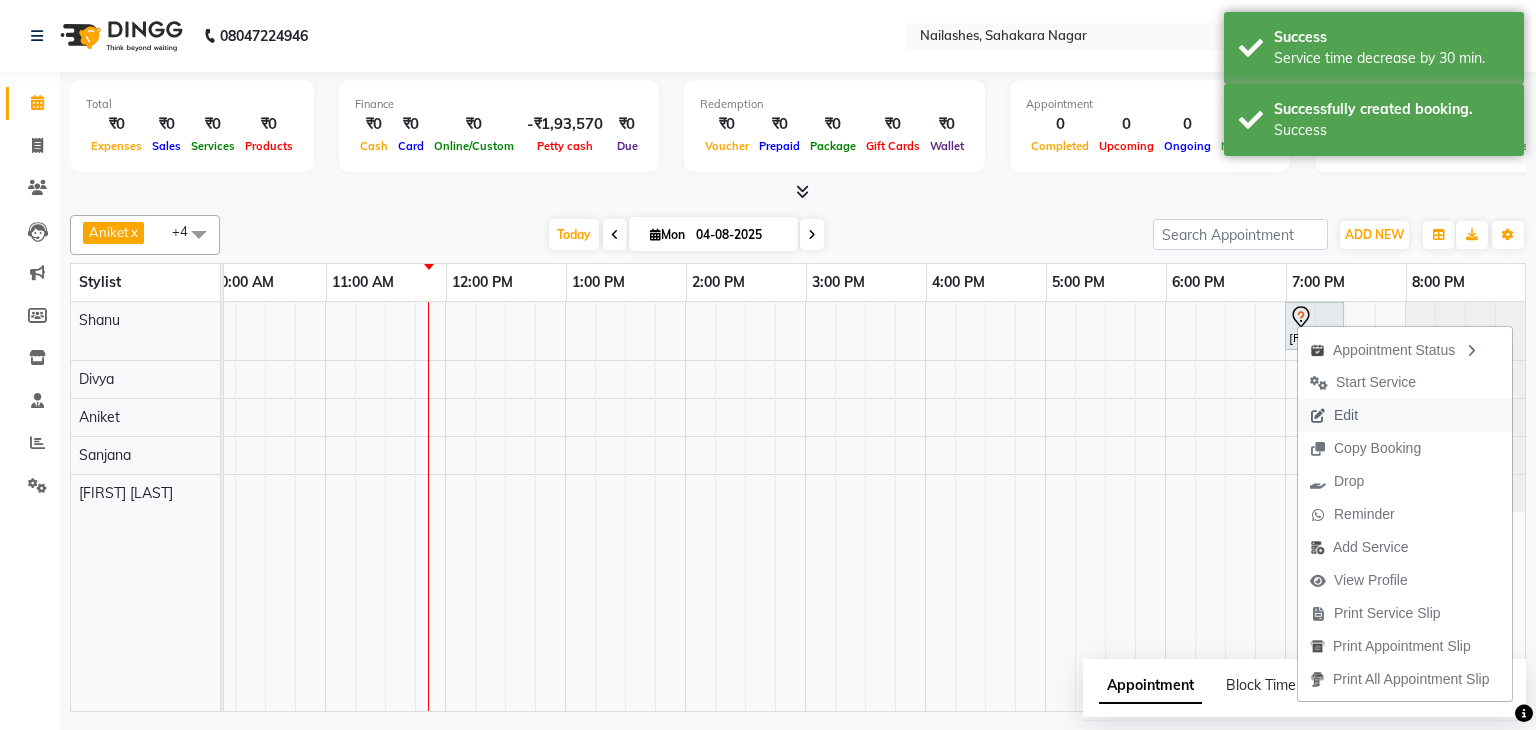 click on "Edit" at bounding box center [1346, 415] 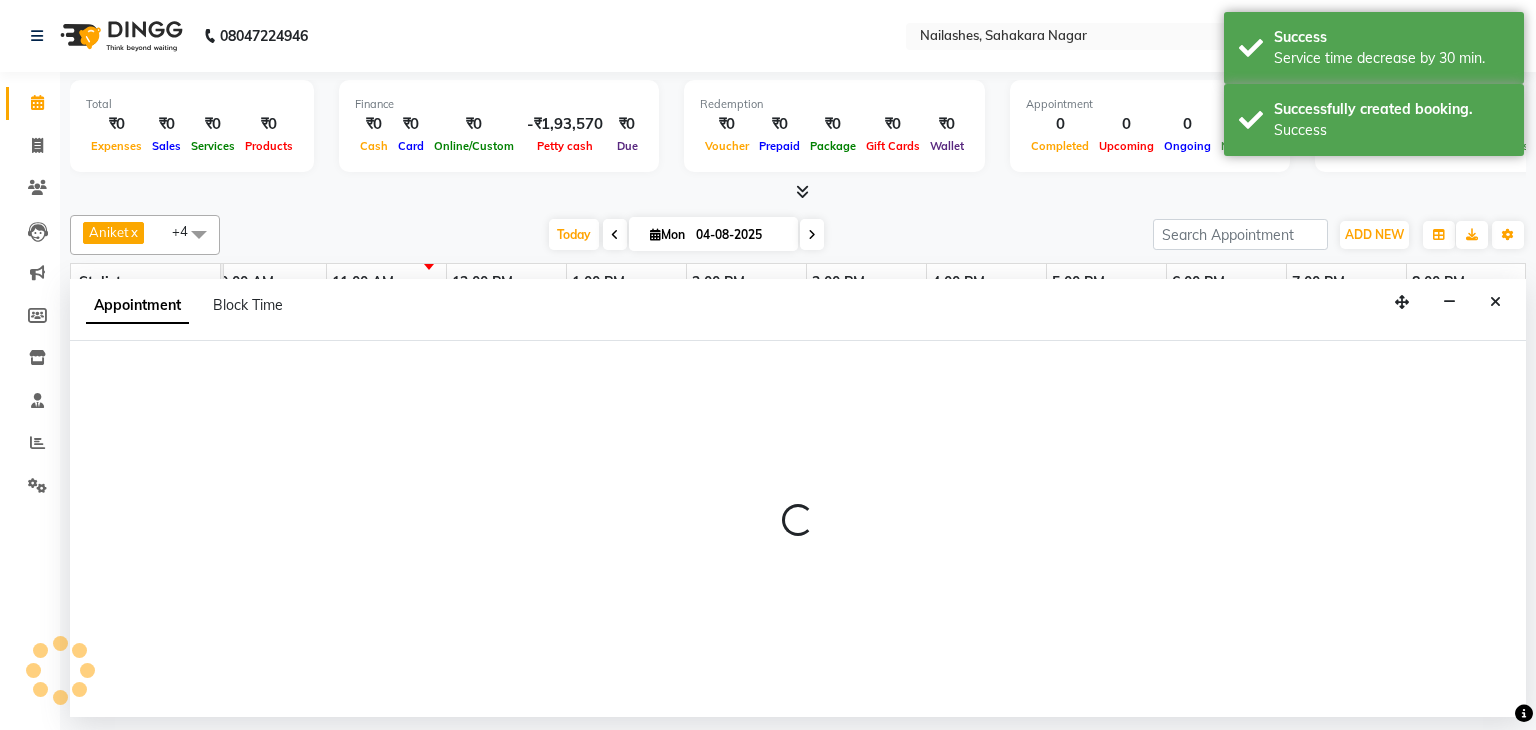 select on "tentative" 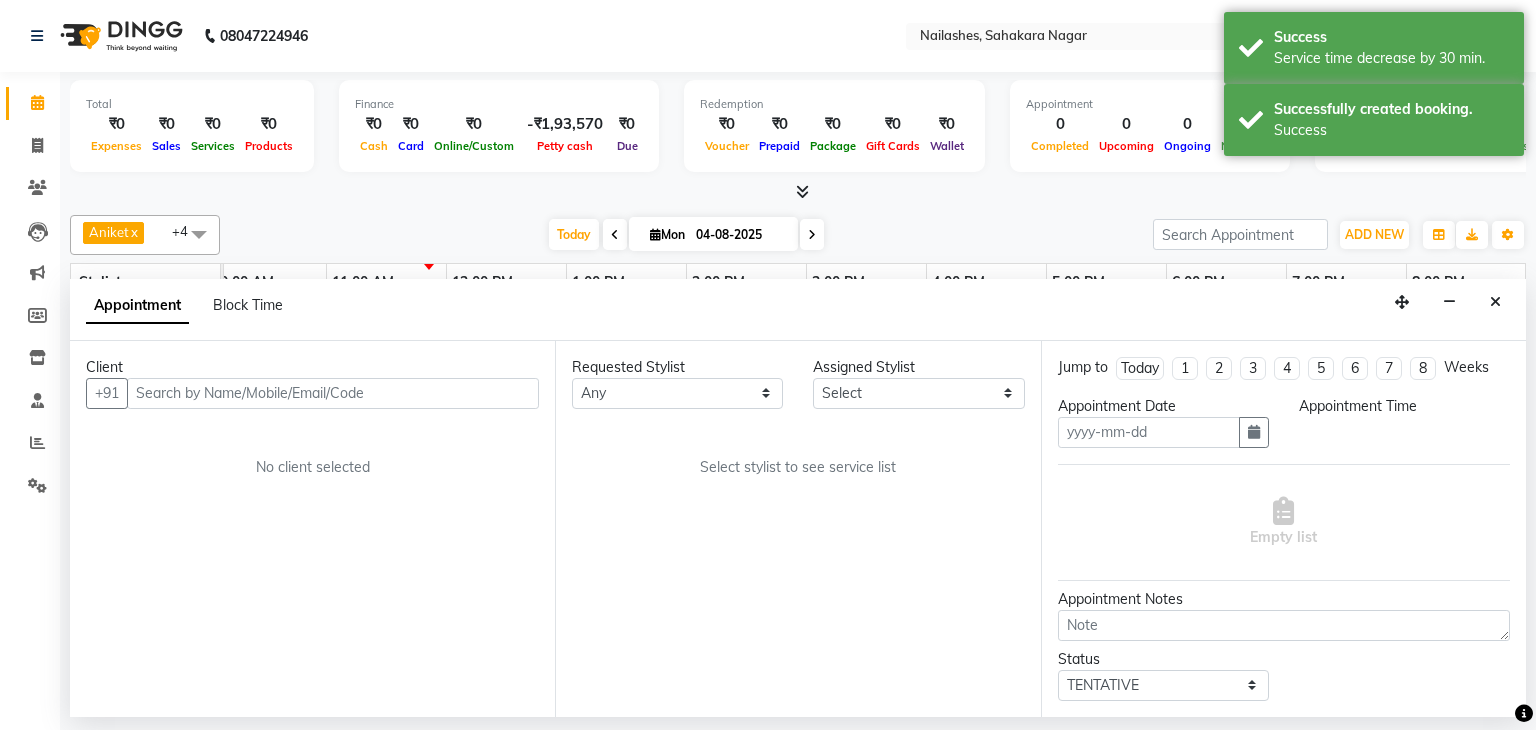 type on "04-08-2025" 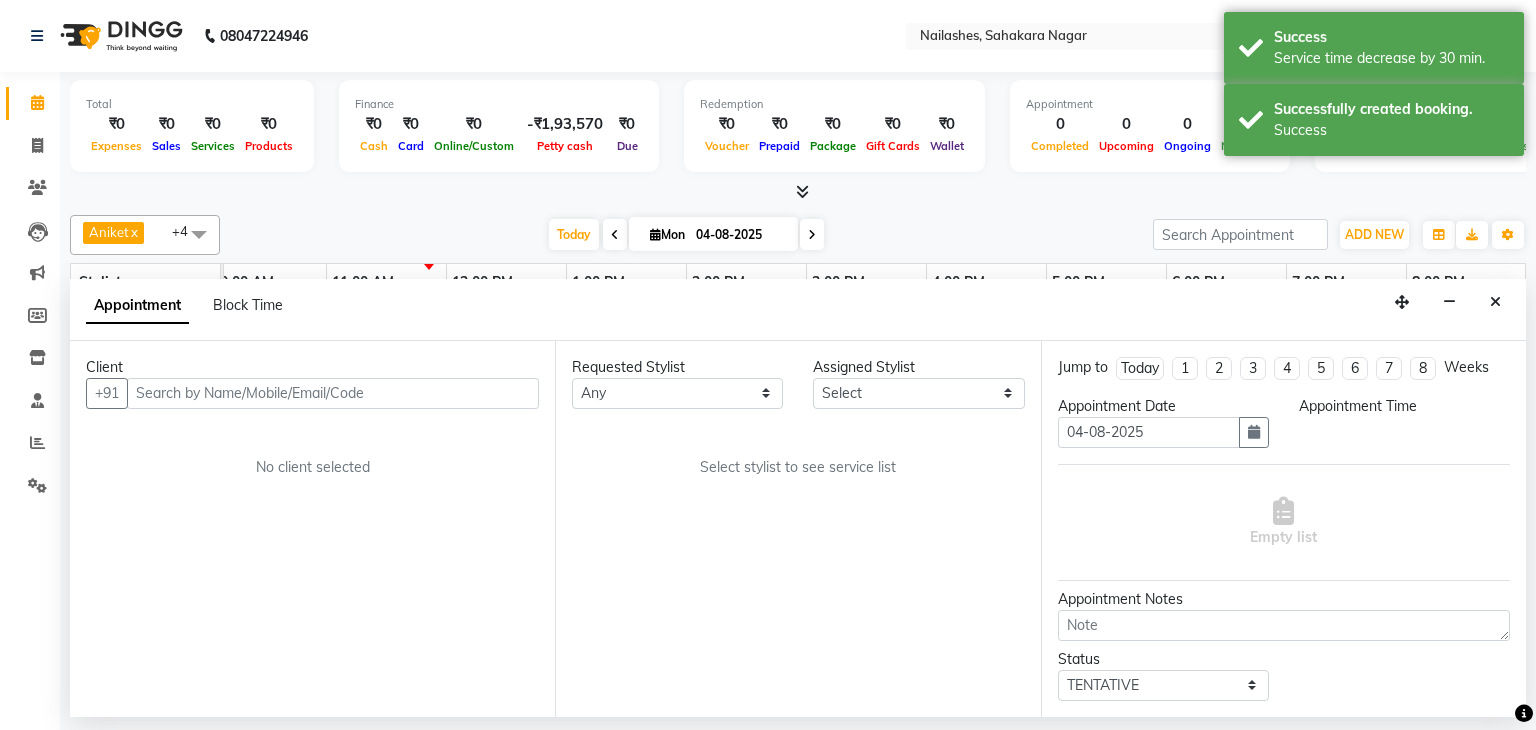 scroll, scrollTop: 0, scrollLeft: 258, axis: horizontal 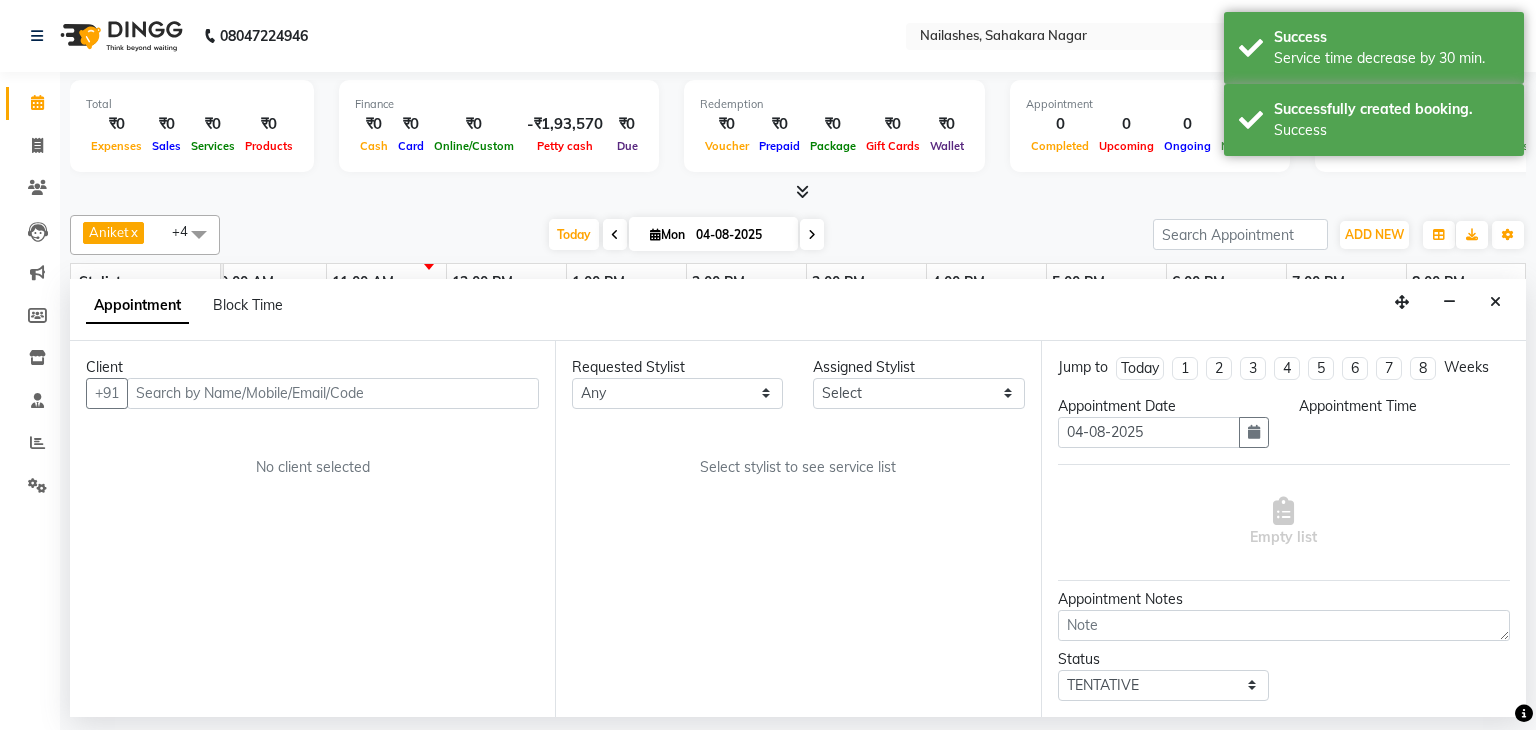 select on "1140" 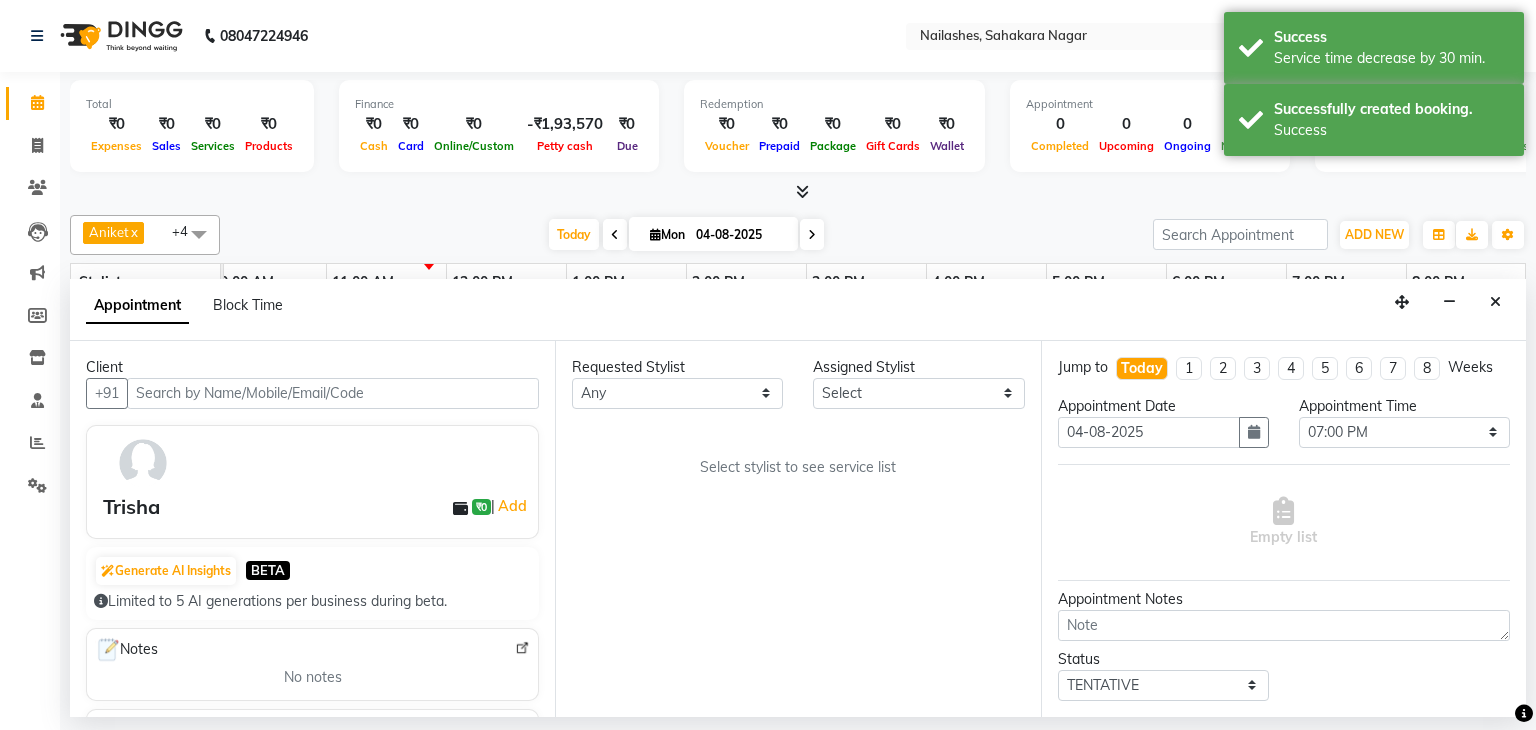 select on "54412" 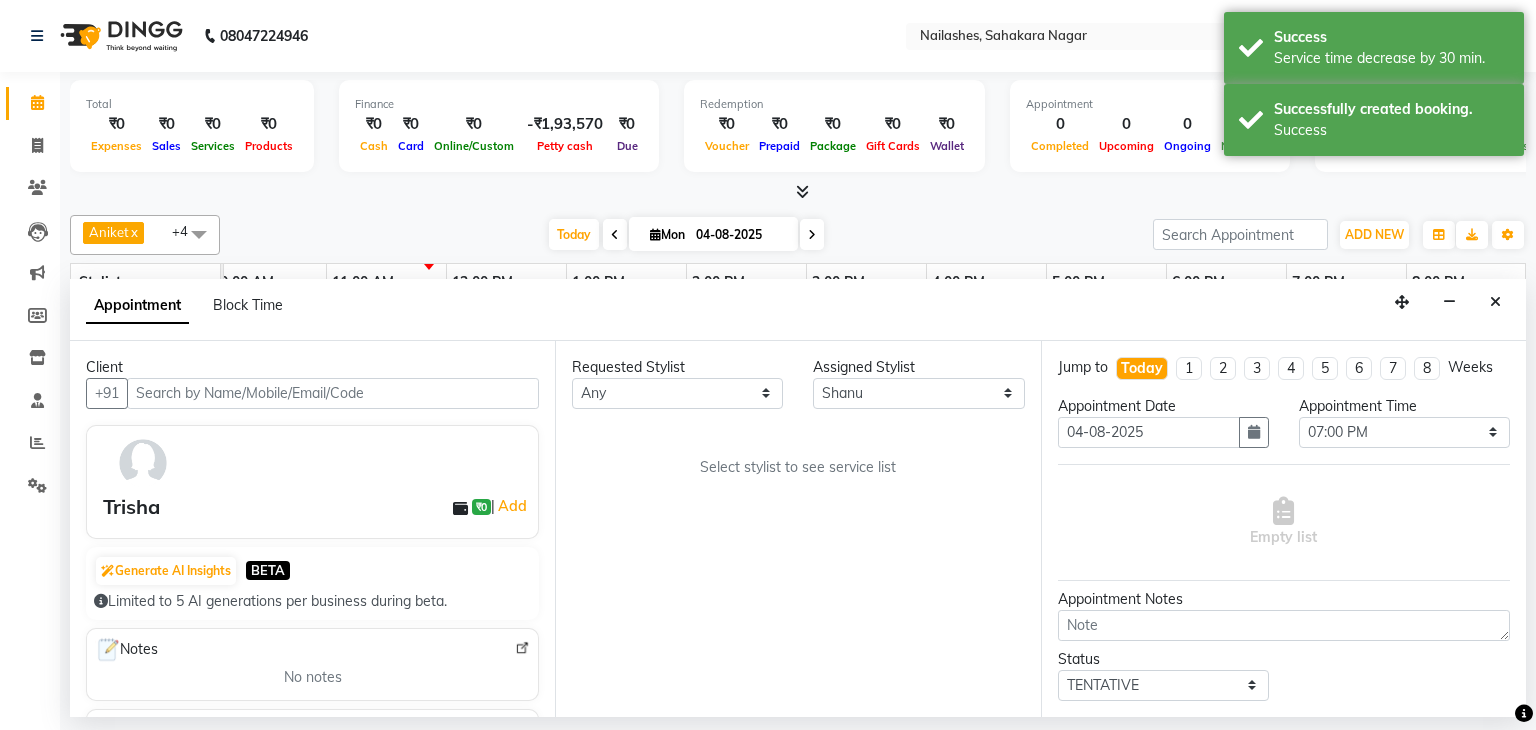 select on "3204" 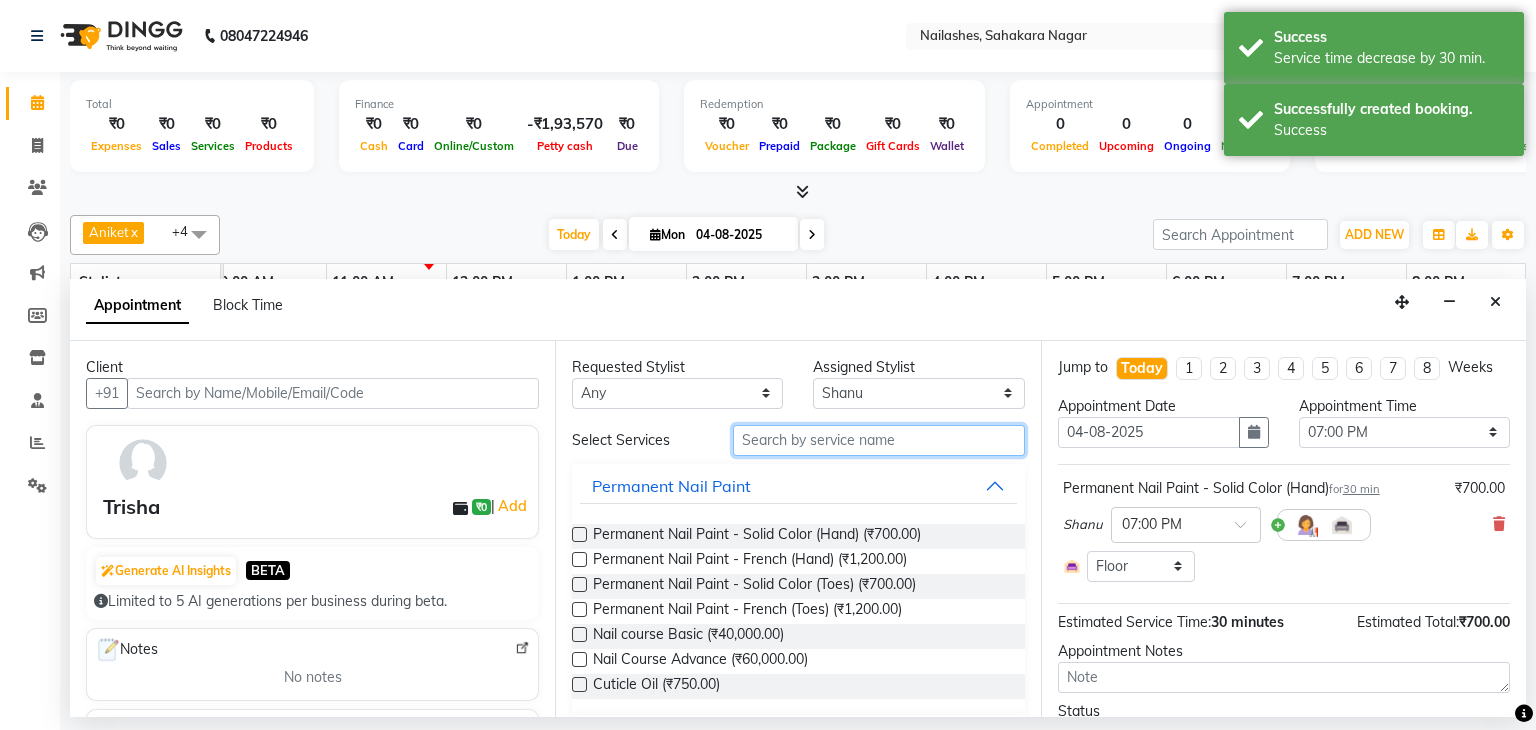 click at bounding box center [879, 440] 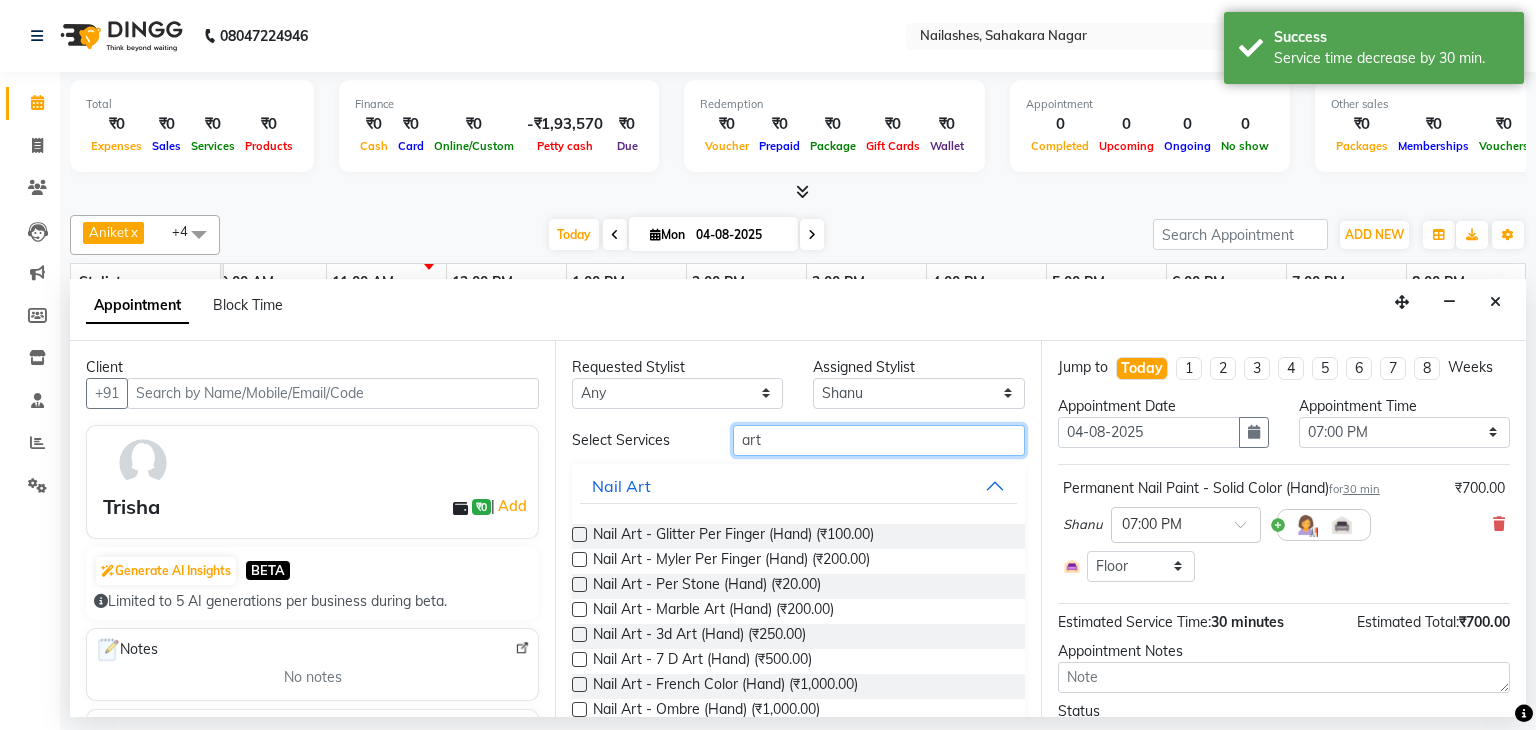 scroll, scrollTop: 100, scrollLeft: 0, axis: vertical 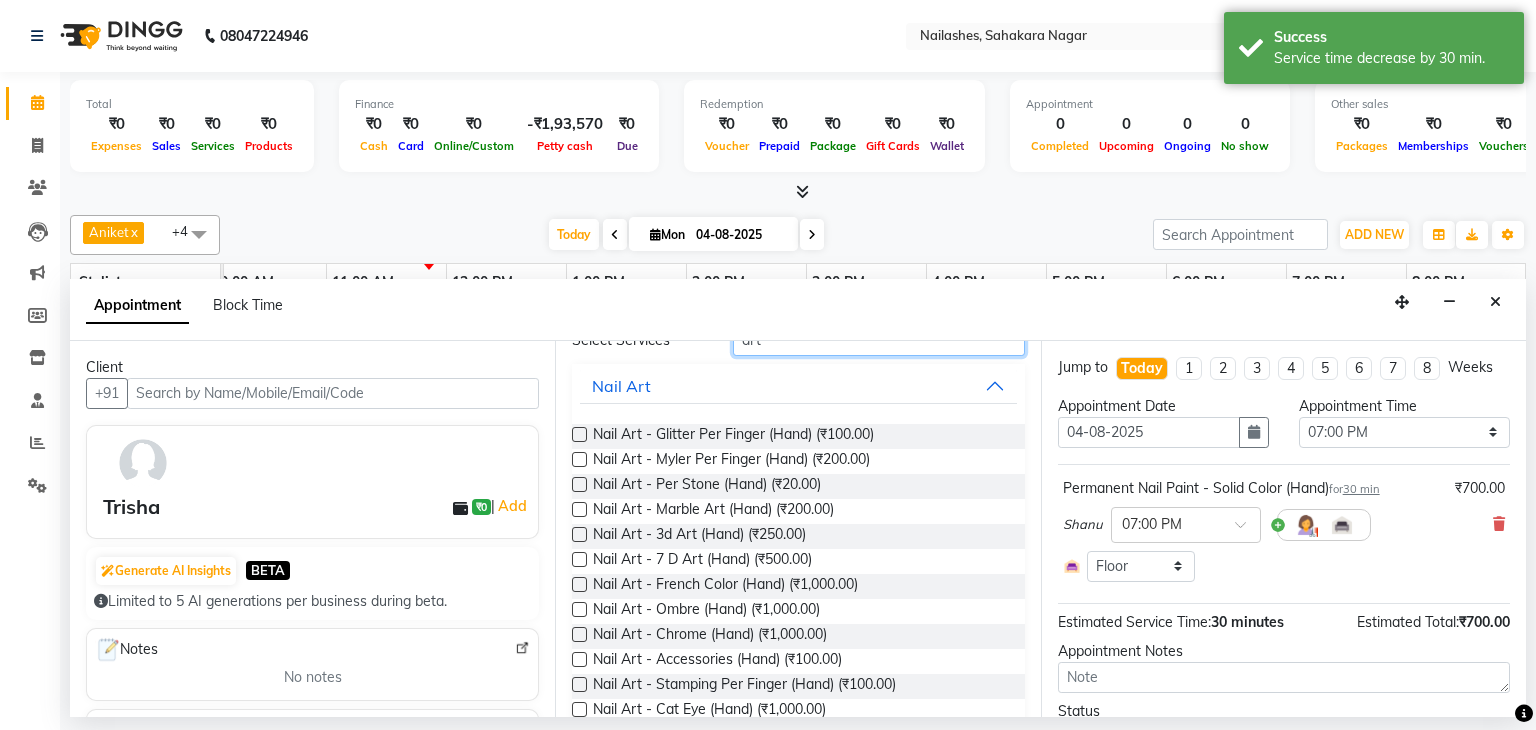 type on "art" 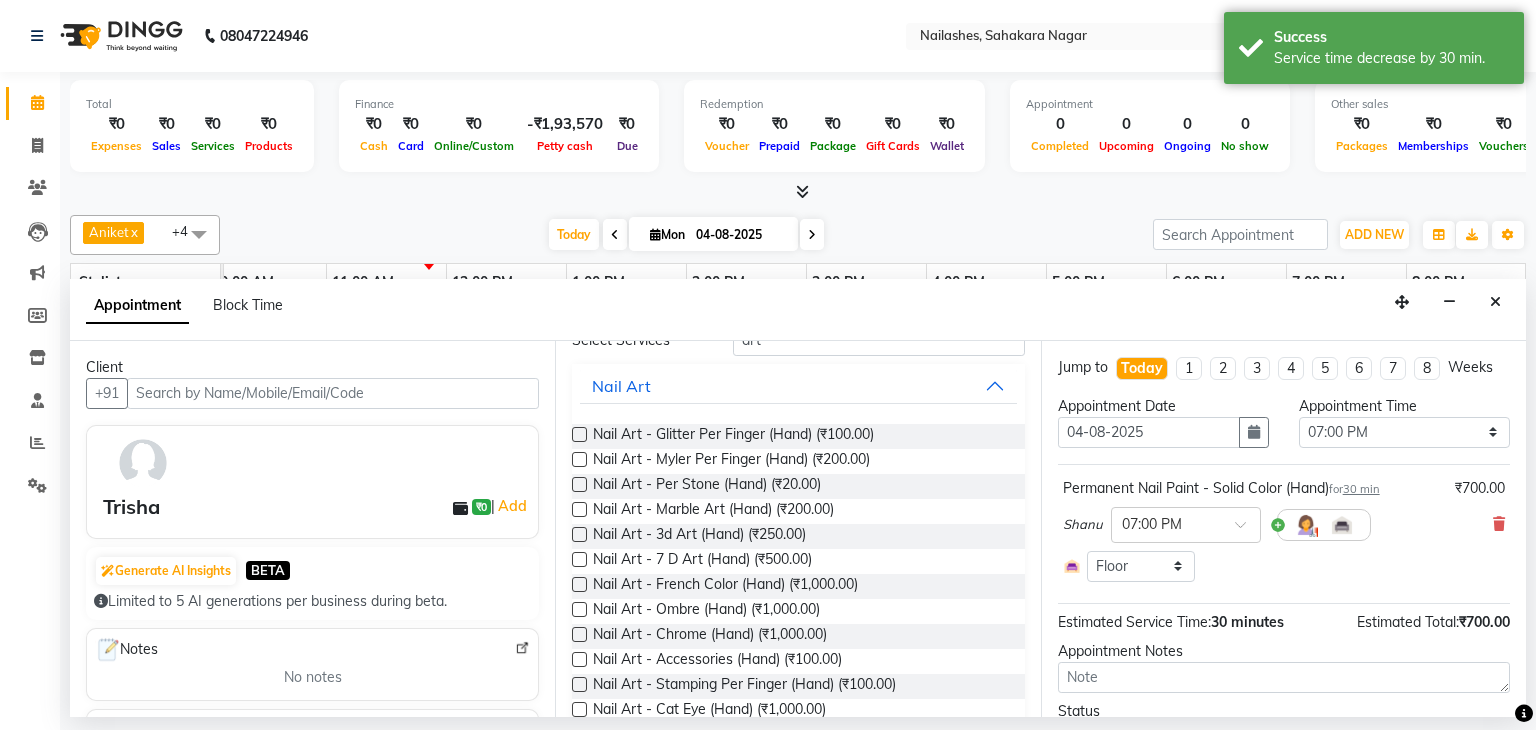click at bounding box center [579, 459] 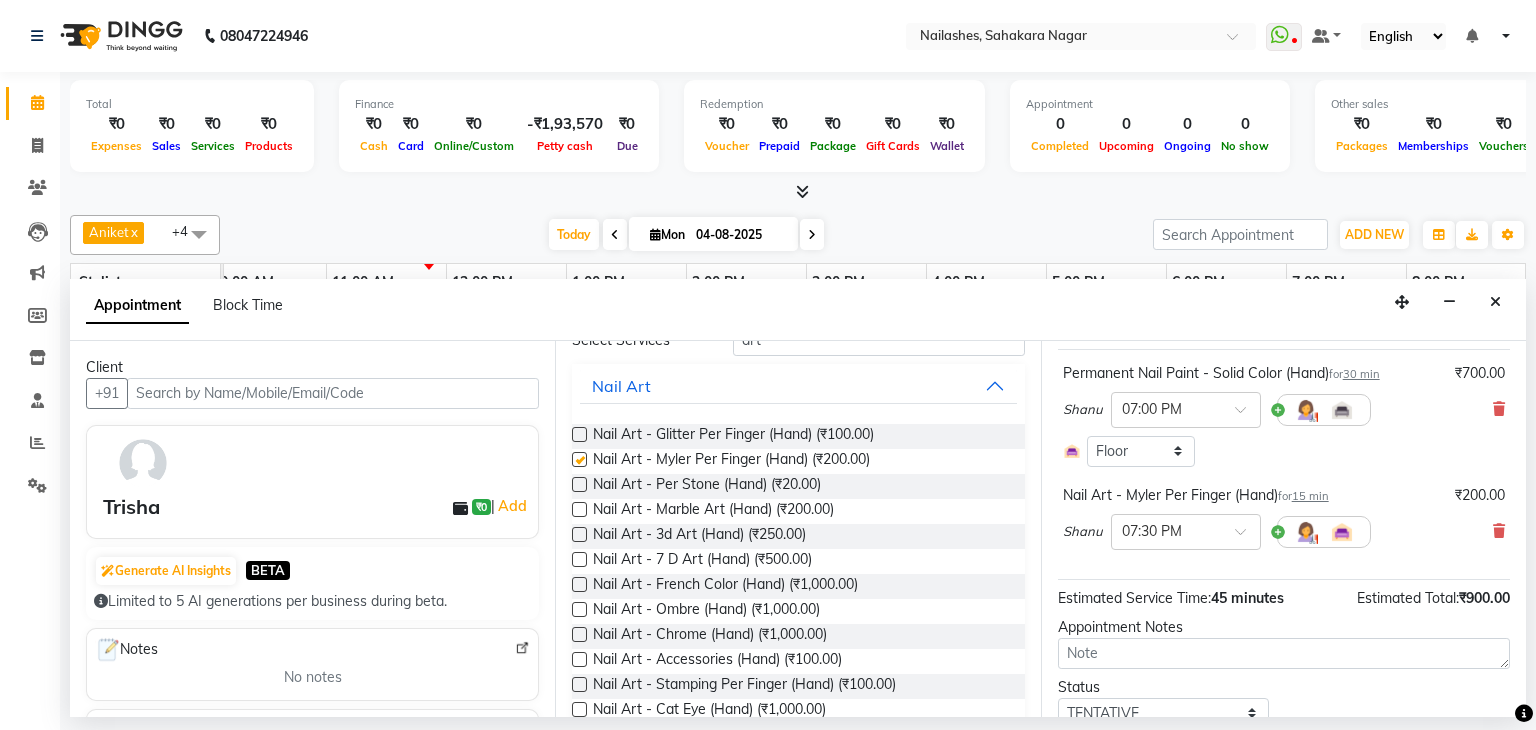 checkbox on "false" 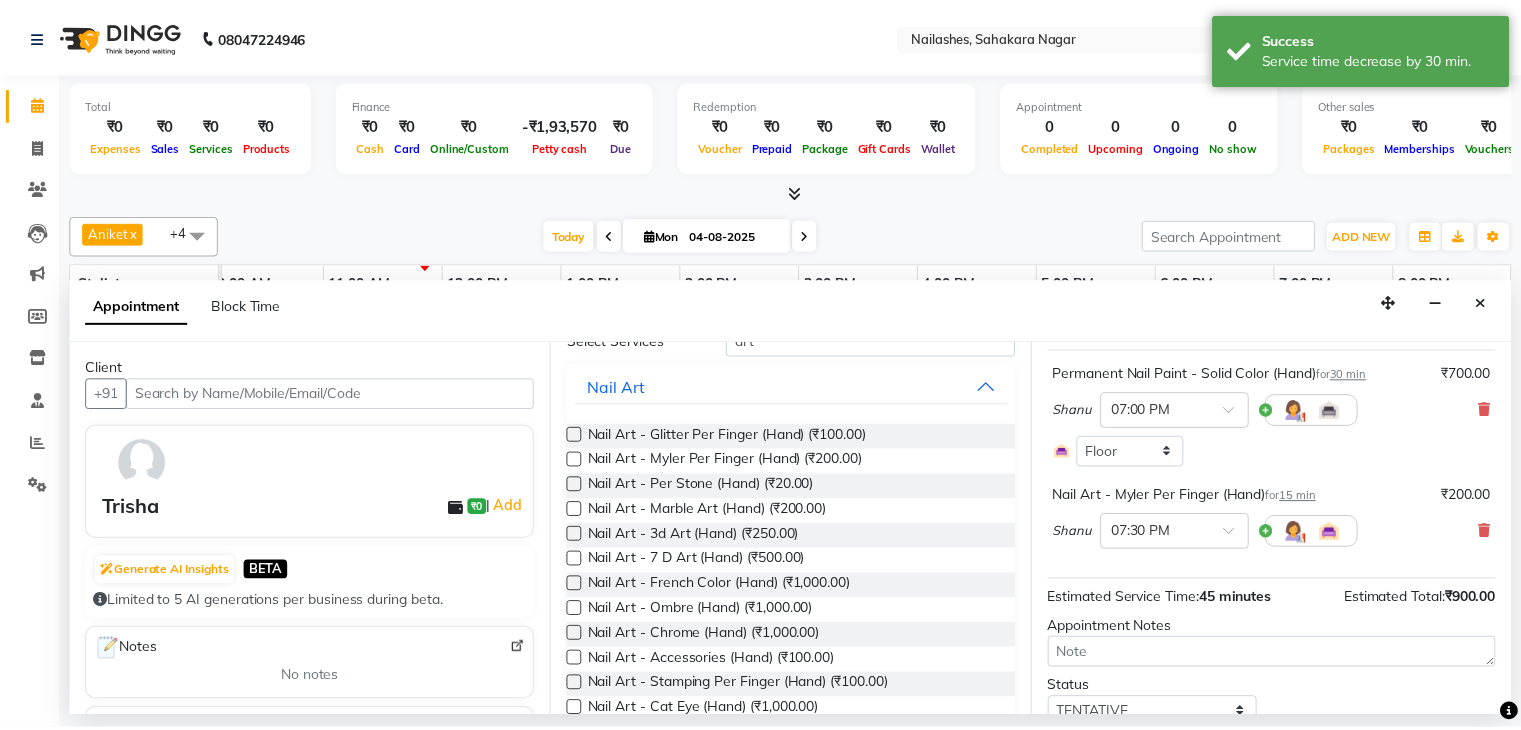 scroll, scrollTop: 194, scrollLeft: 0, axis: vertical 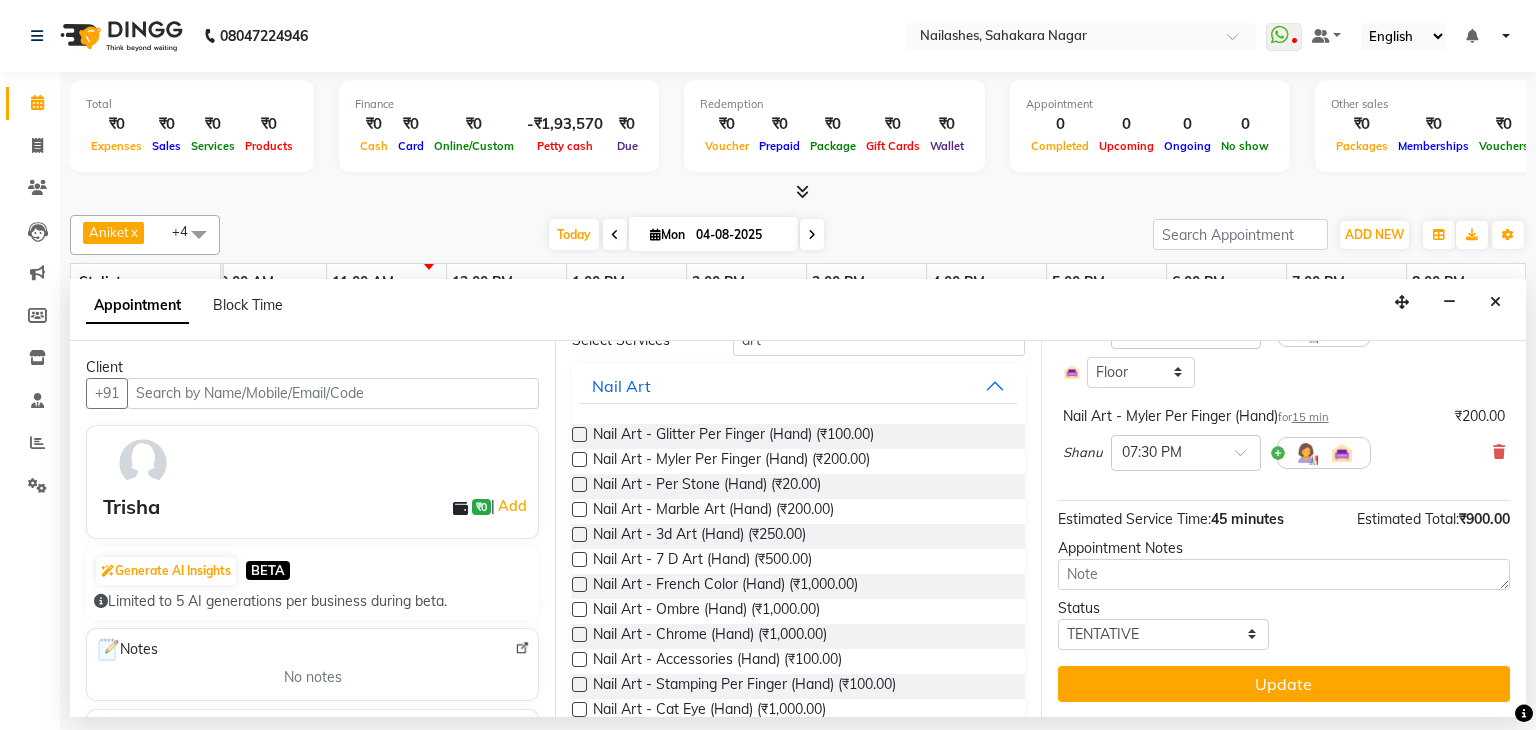click on "Update" at bounding box center (1284, 684) 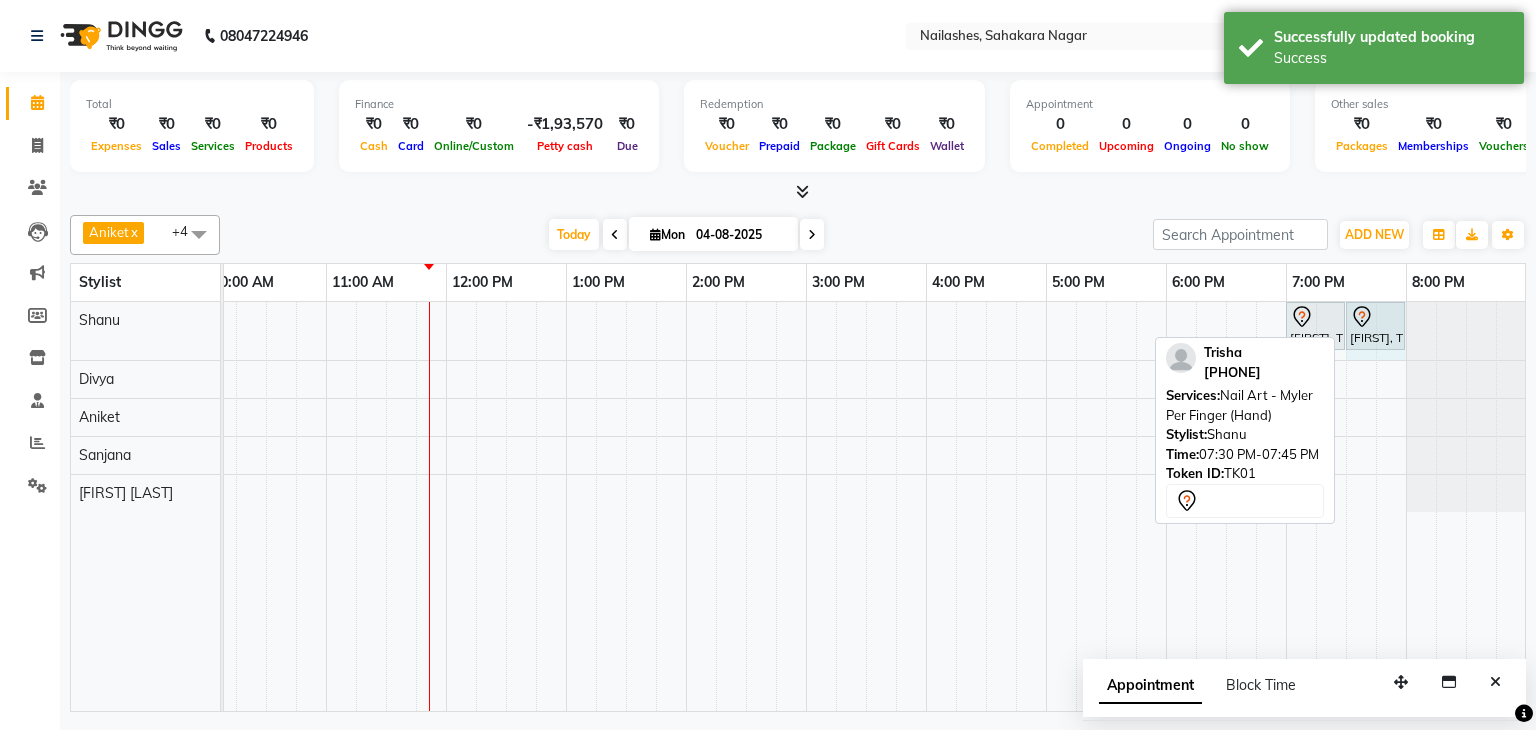 drag, startPoint x: 1371, startPoint y: 320, endPoint x: 1383, endPoint y: 322, distance: 12.165525 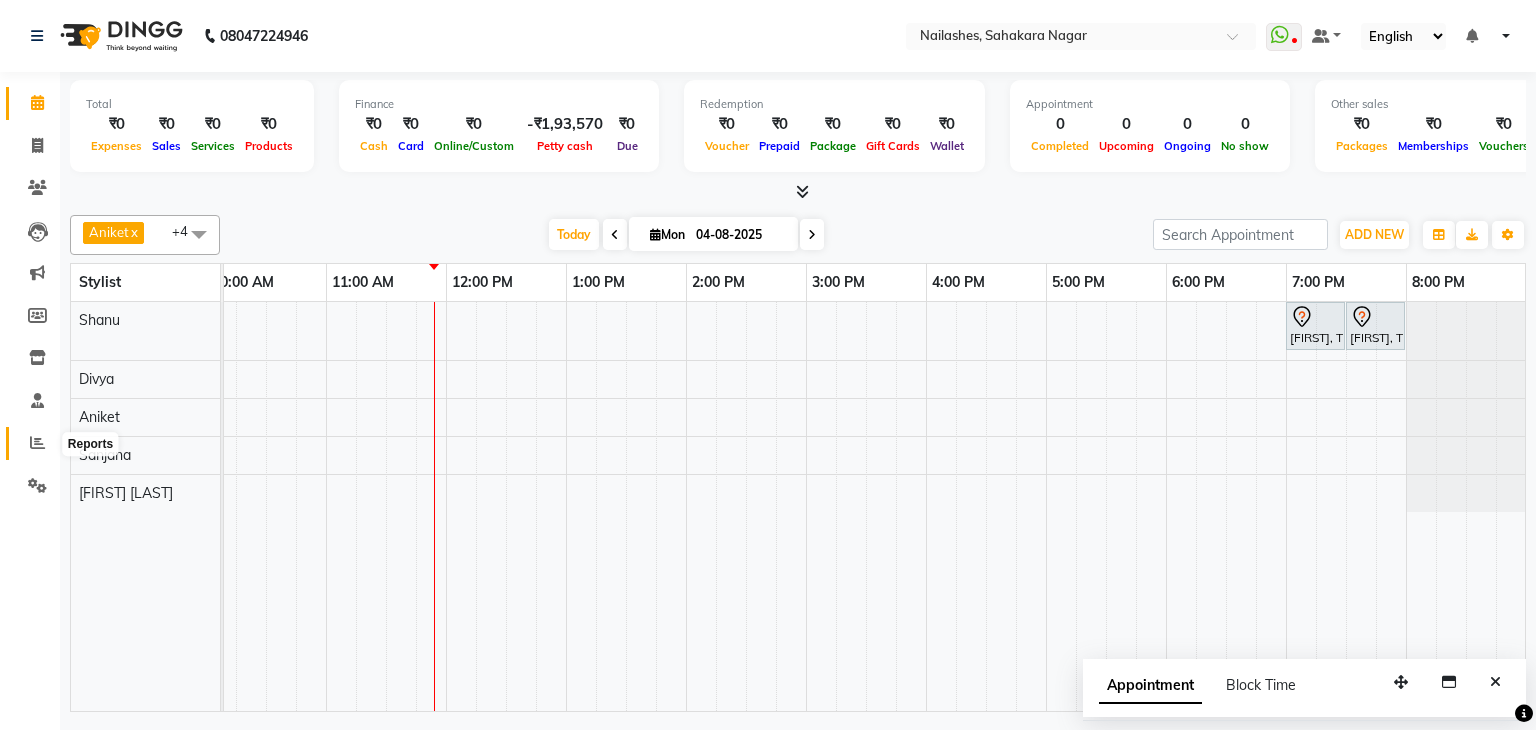 click 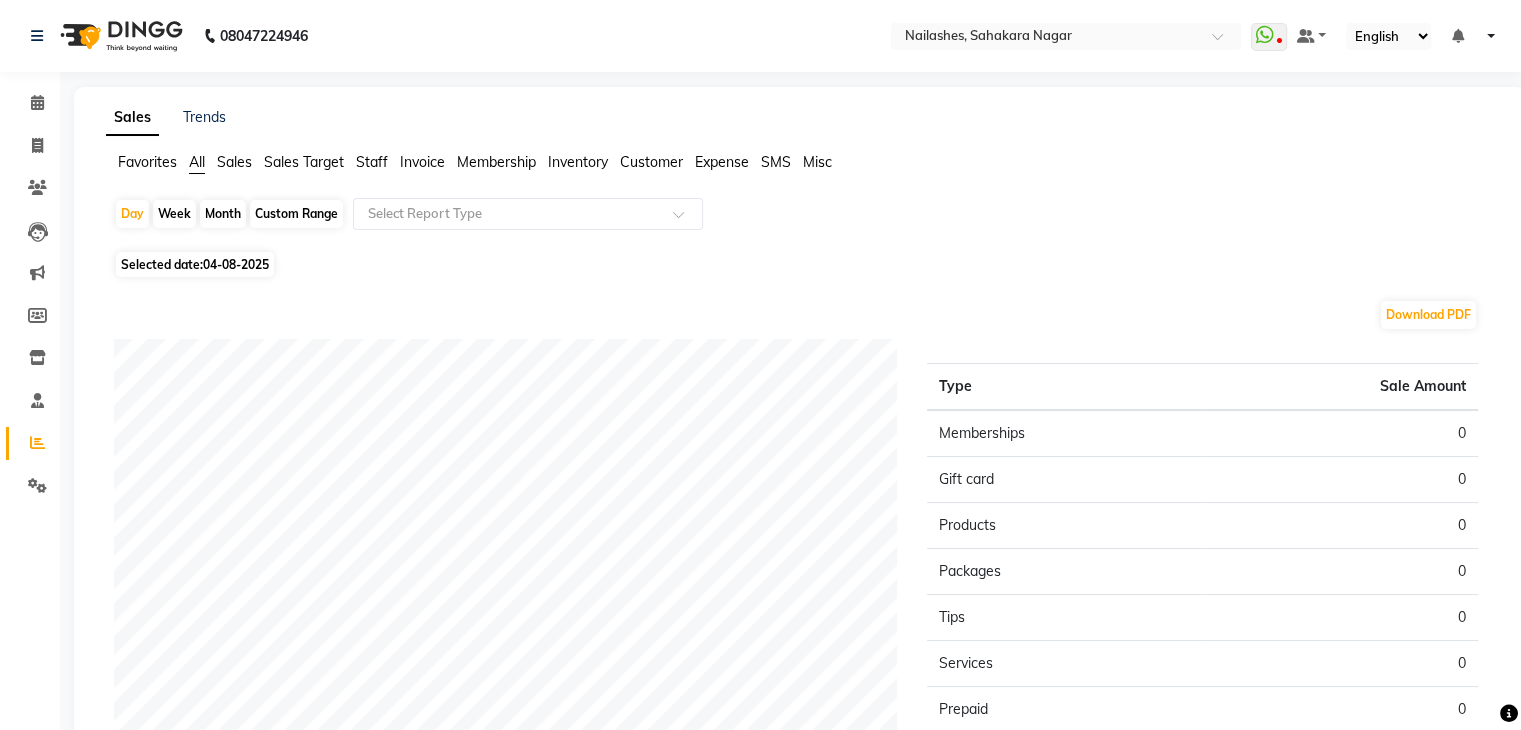 click on "04-08-2025" 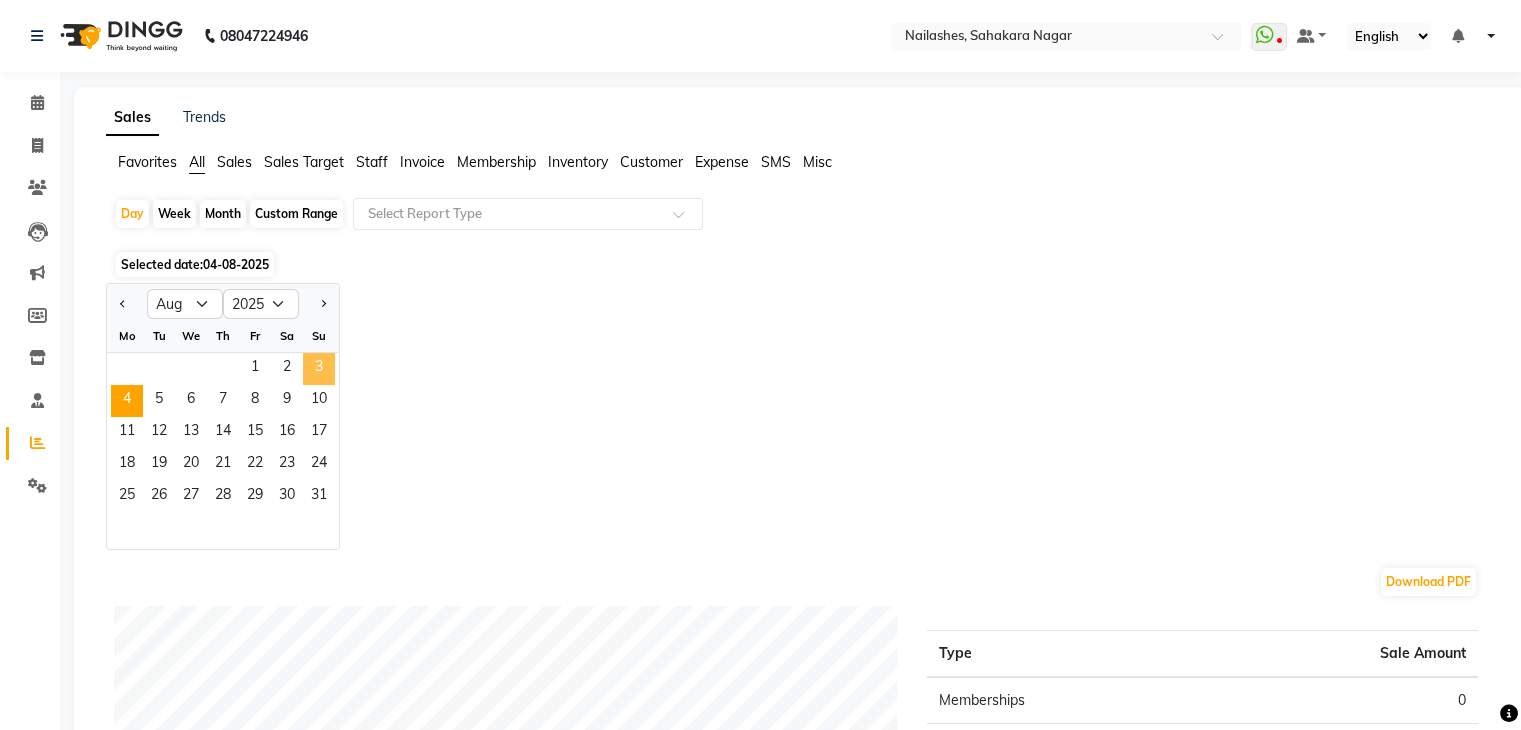 click on "3" 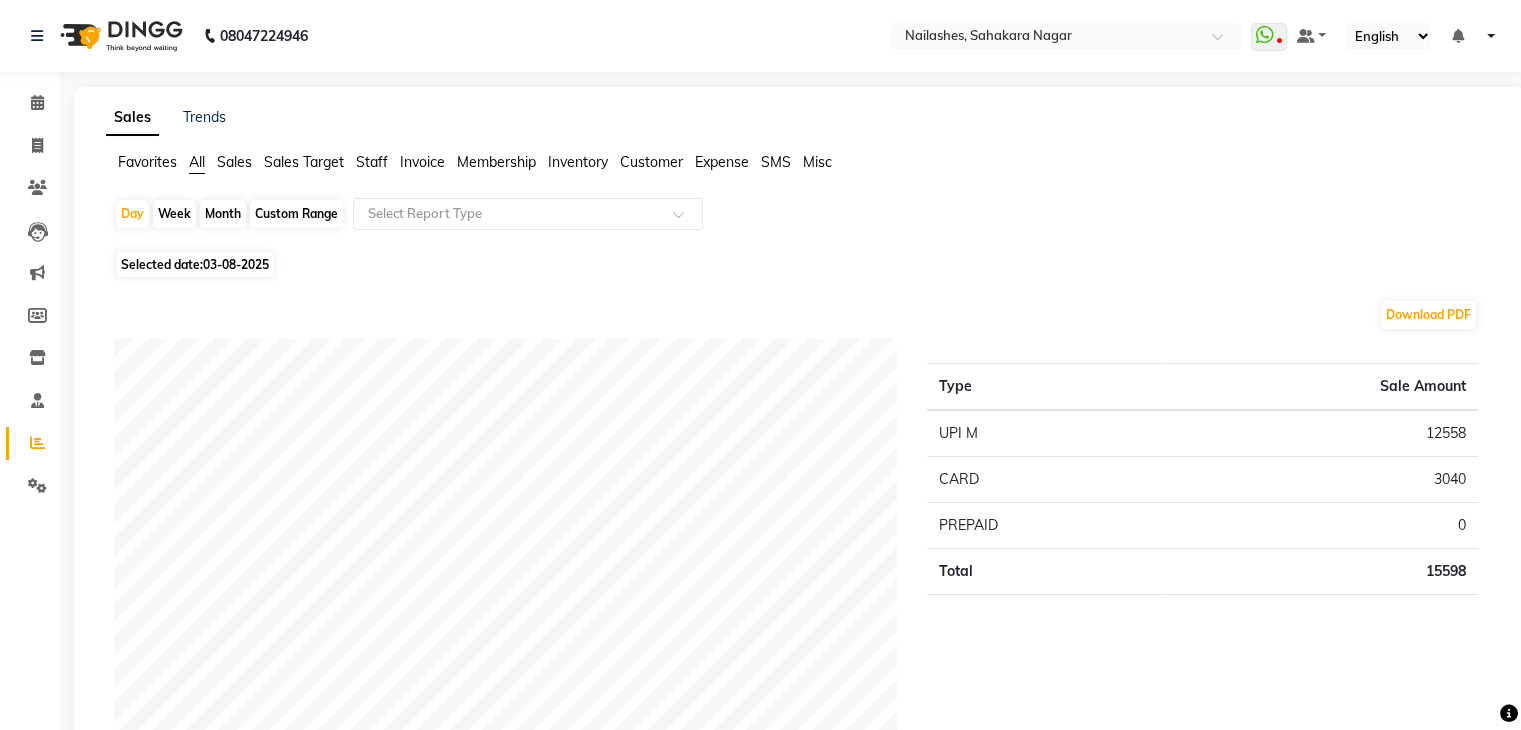 click on "Staff" 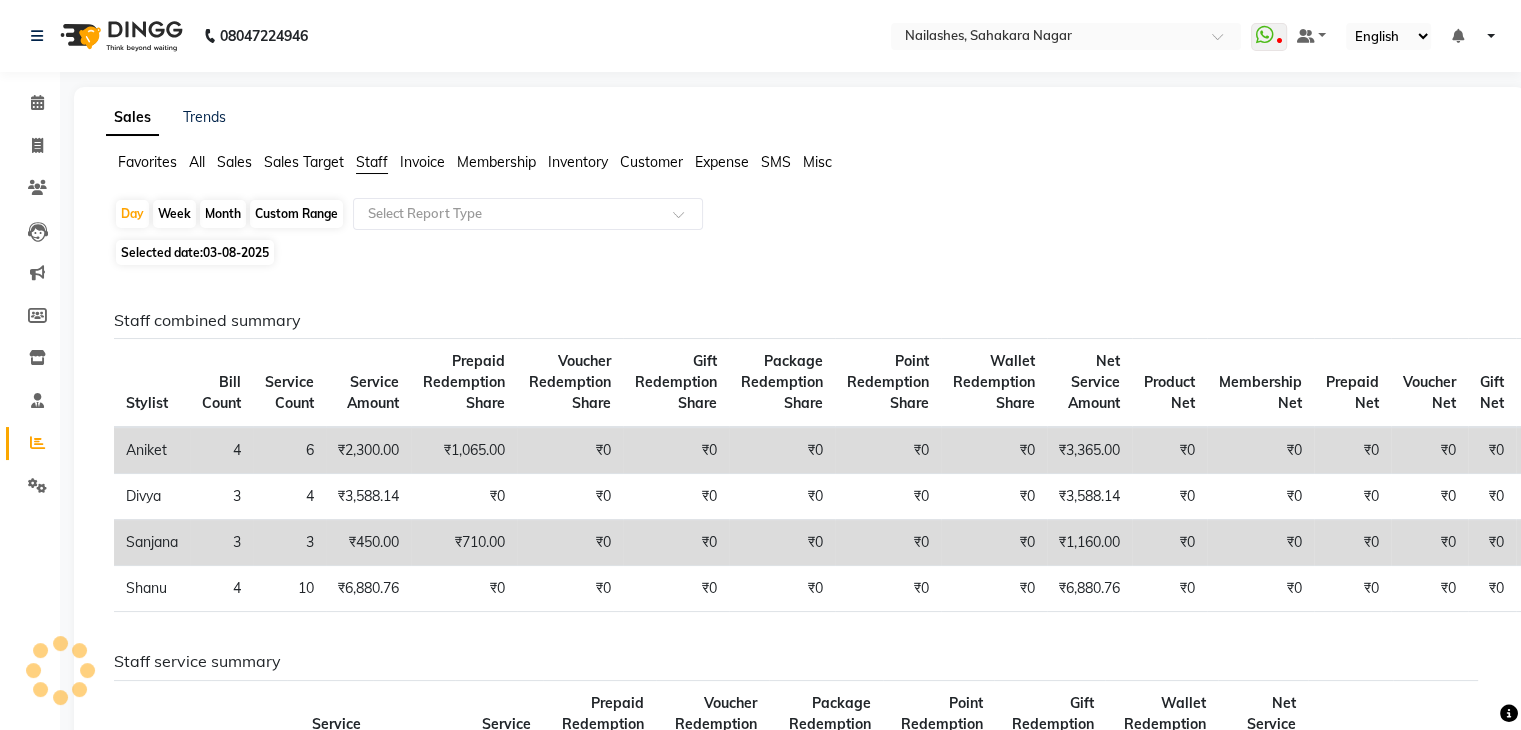 click on "Day   Week   Month   Custom Range  Select Report Type" 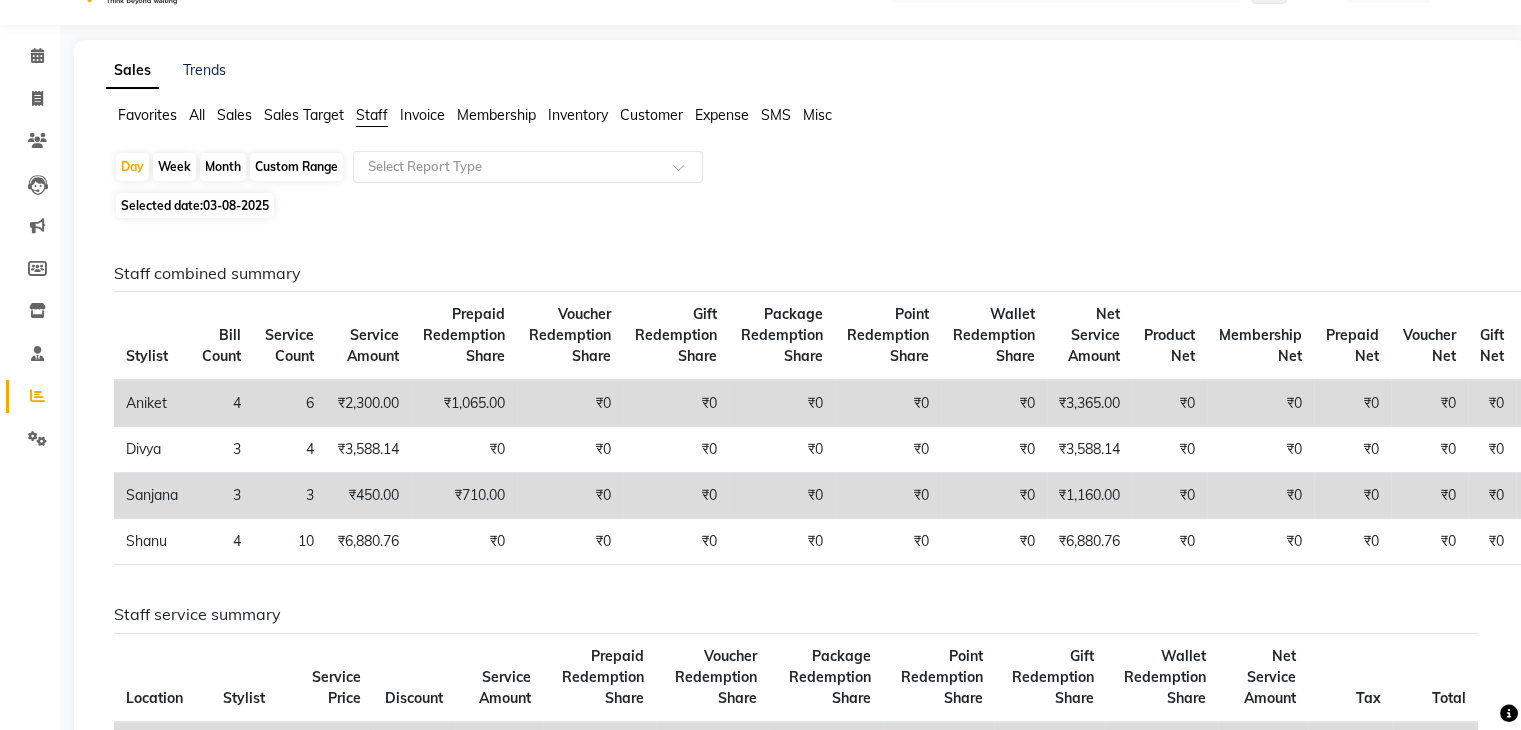 scroll, scrollTop: 0, scrollLeft: 0, axis: both 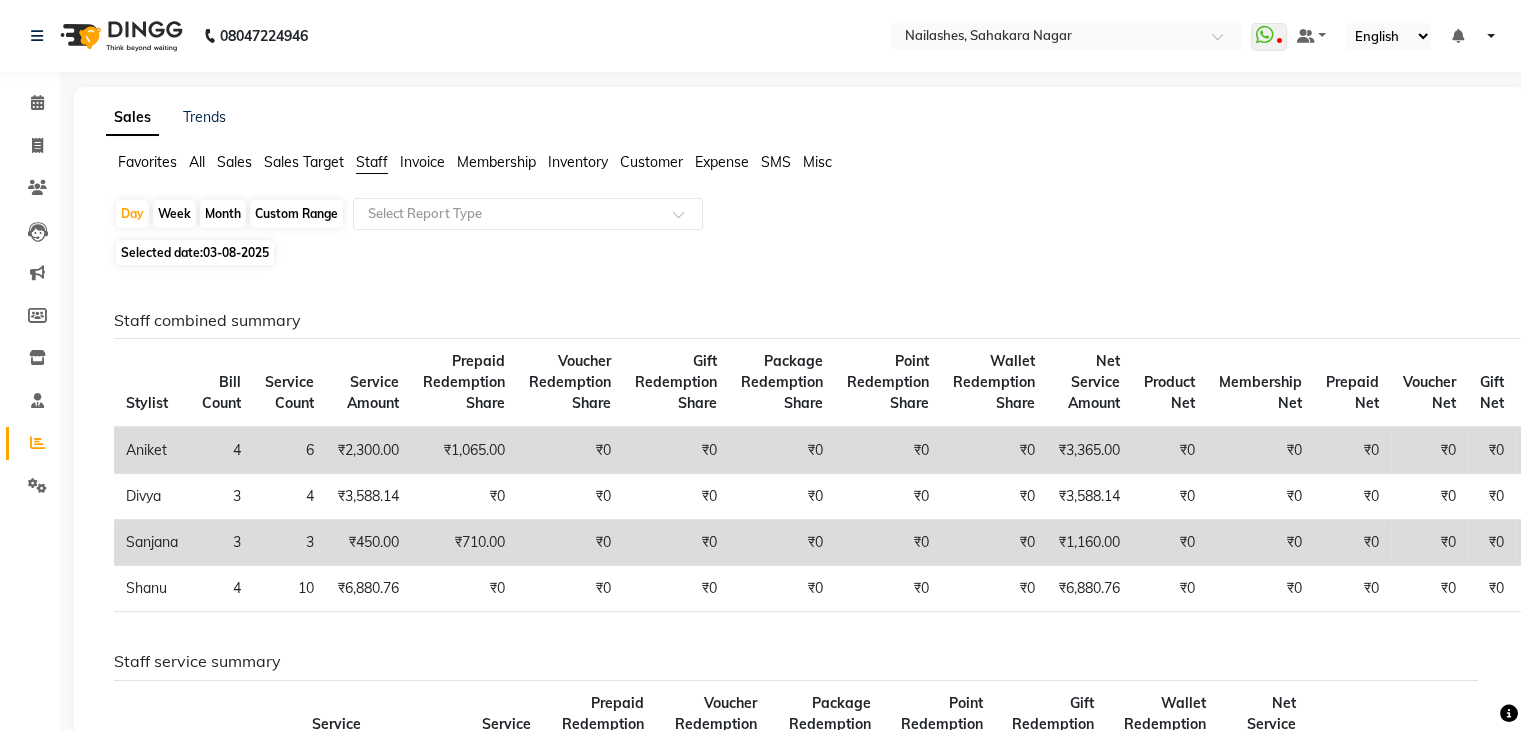 click on "Custom Range" 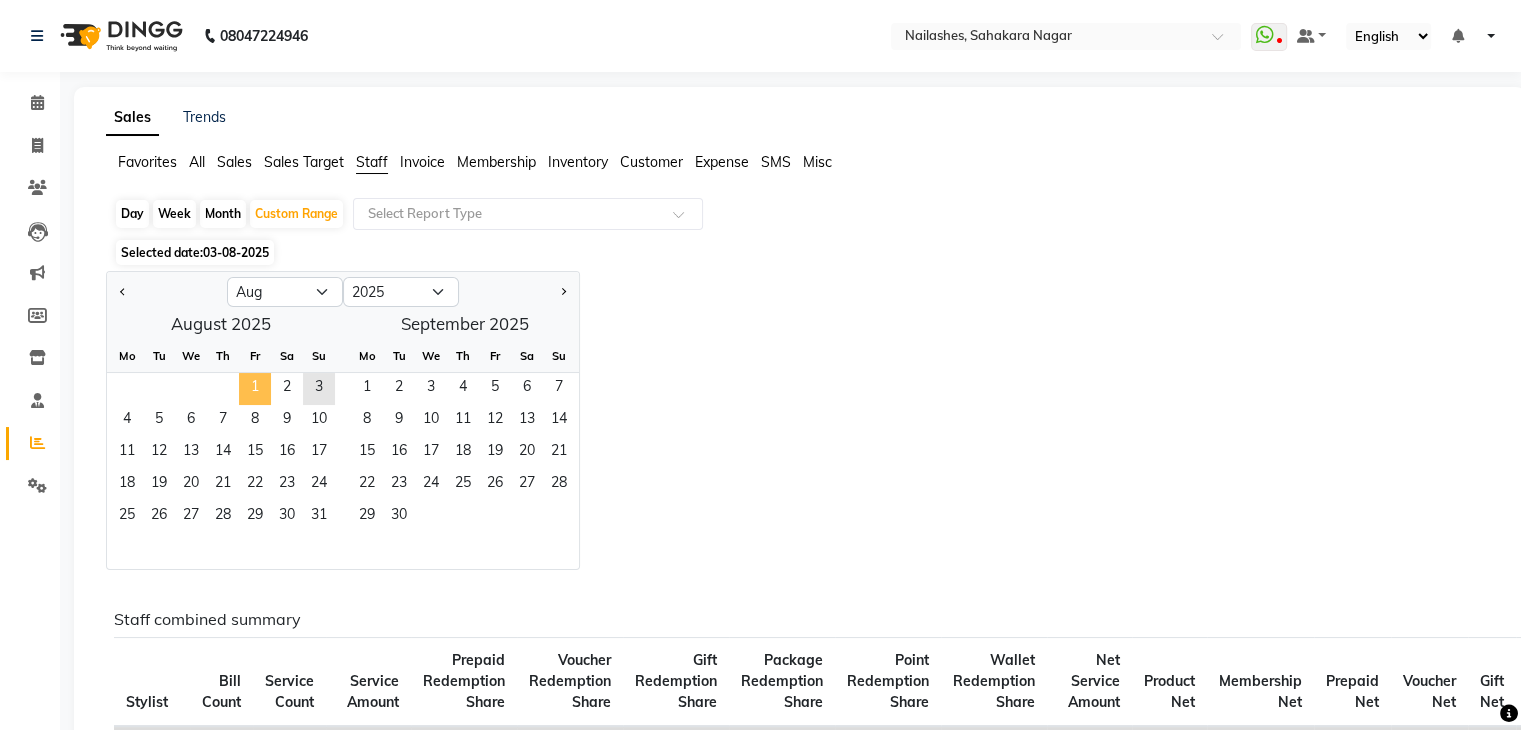 click on "1" 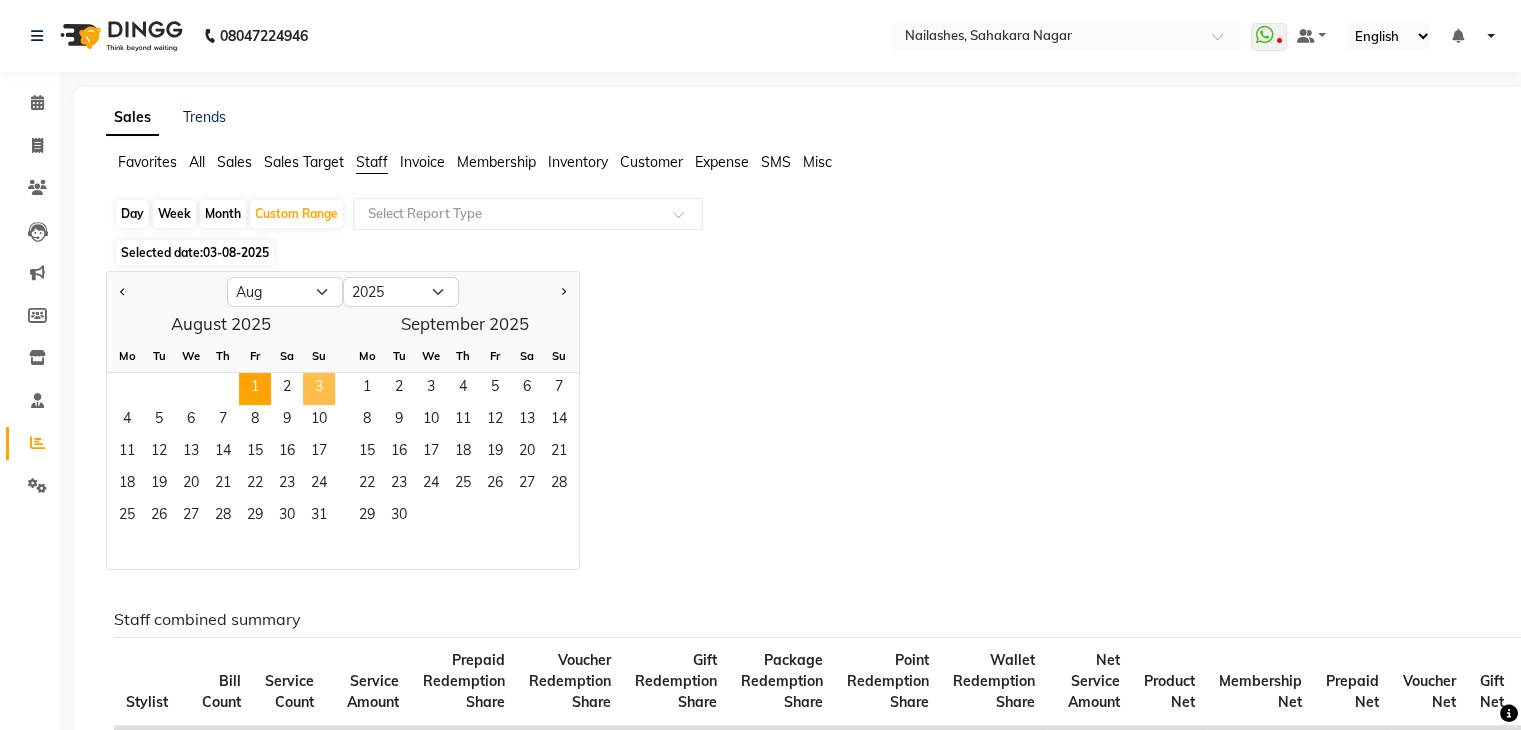 click on "3" 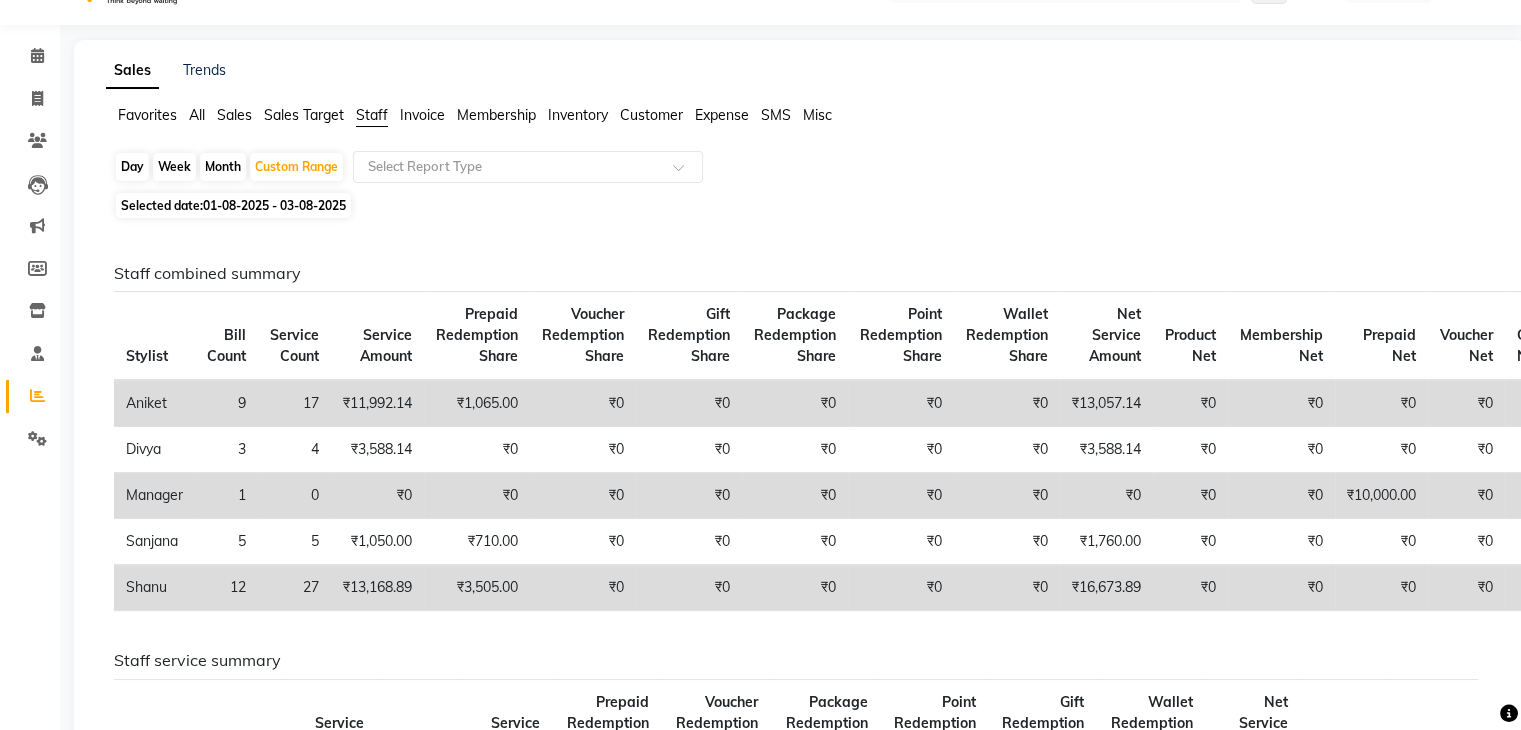 scroll, scrollTop: 0, scrollLeft: 0, axis: both 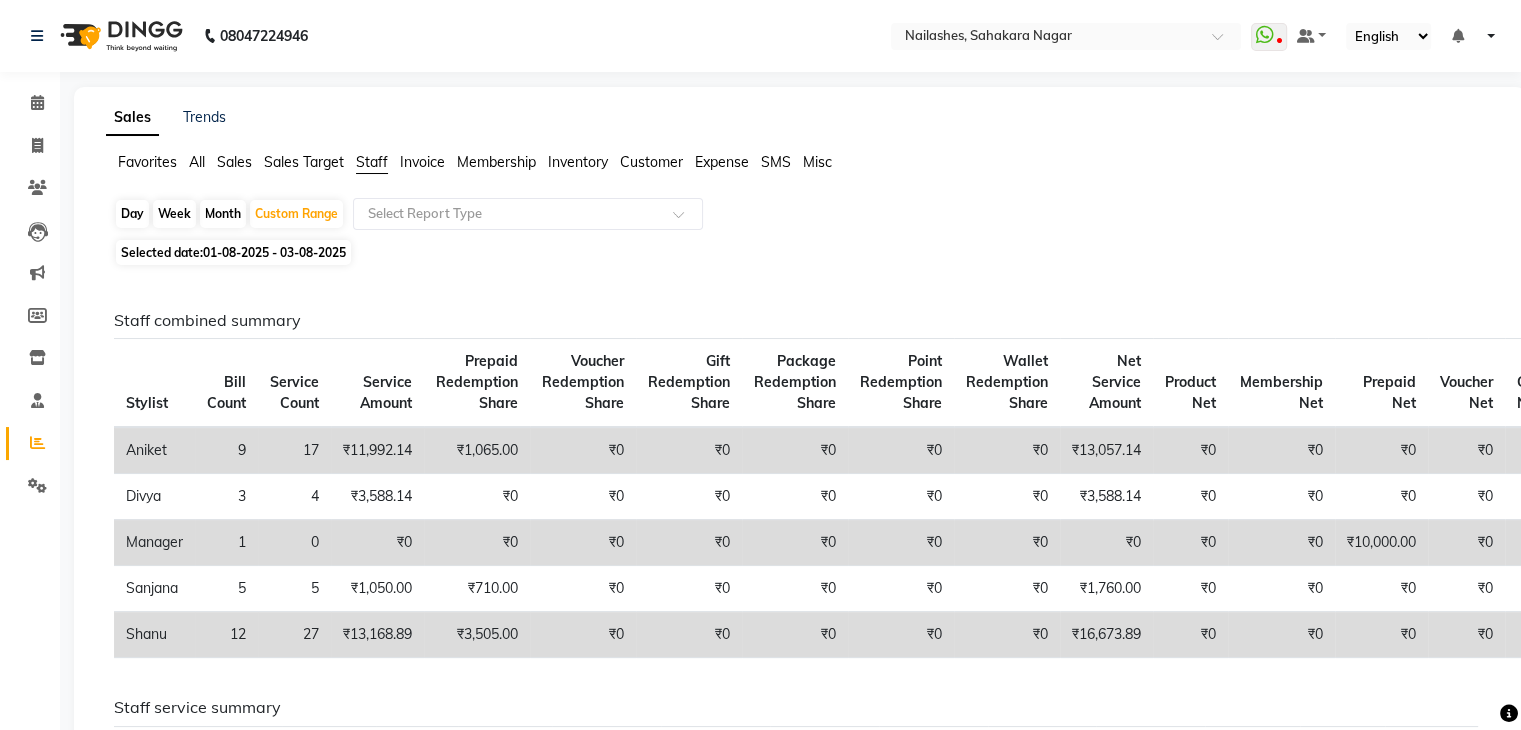 click on "Selected date:  01-08-2025 - 03-08-2025" 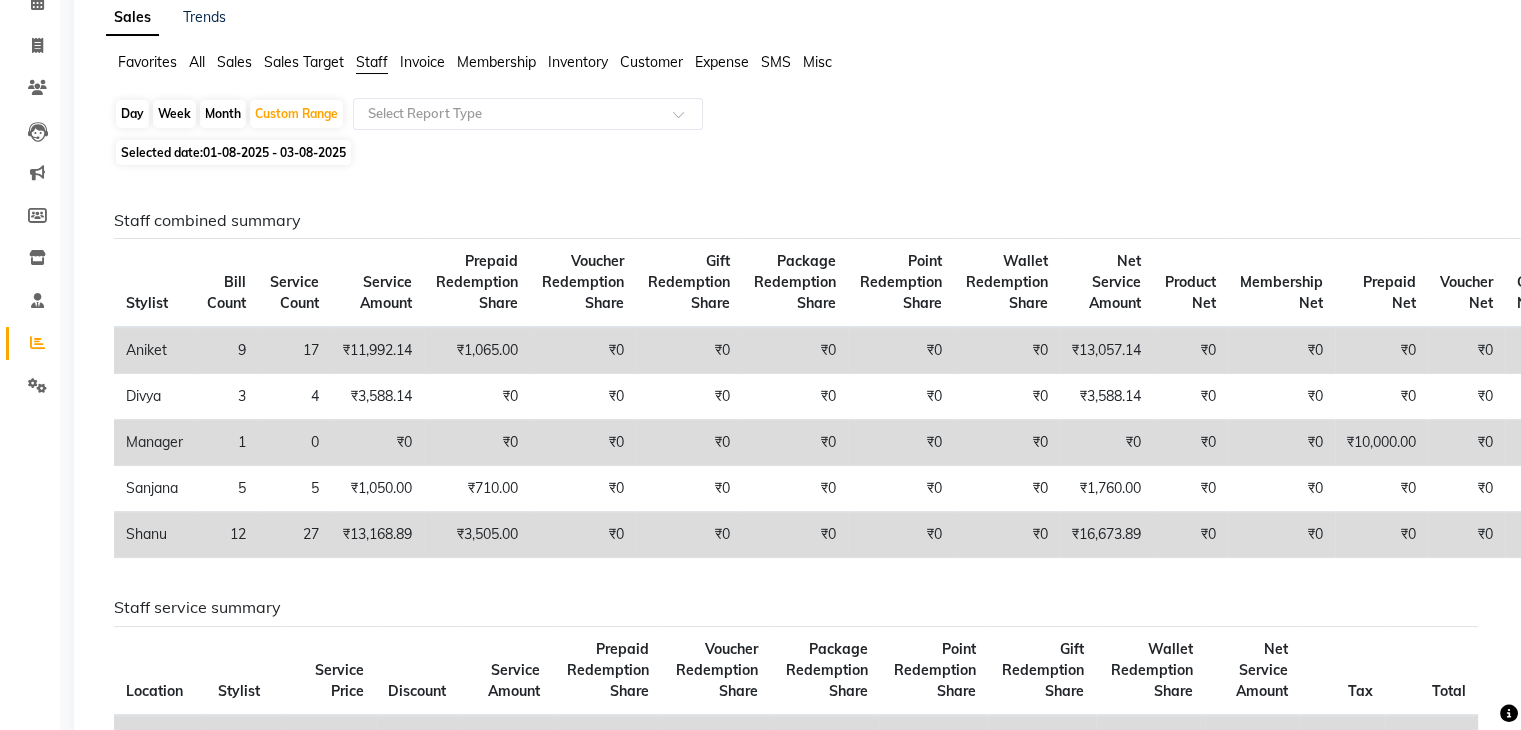 click on "Day" 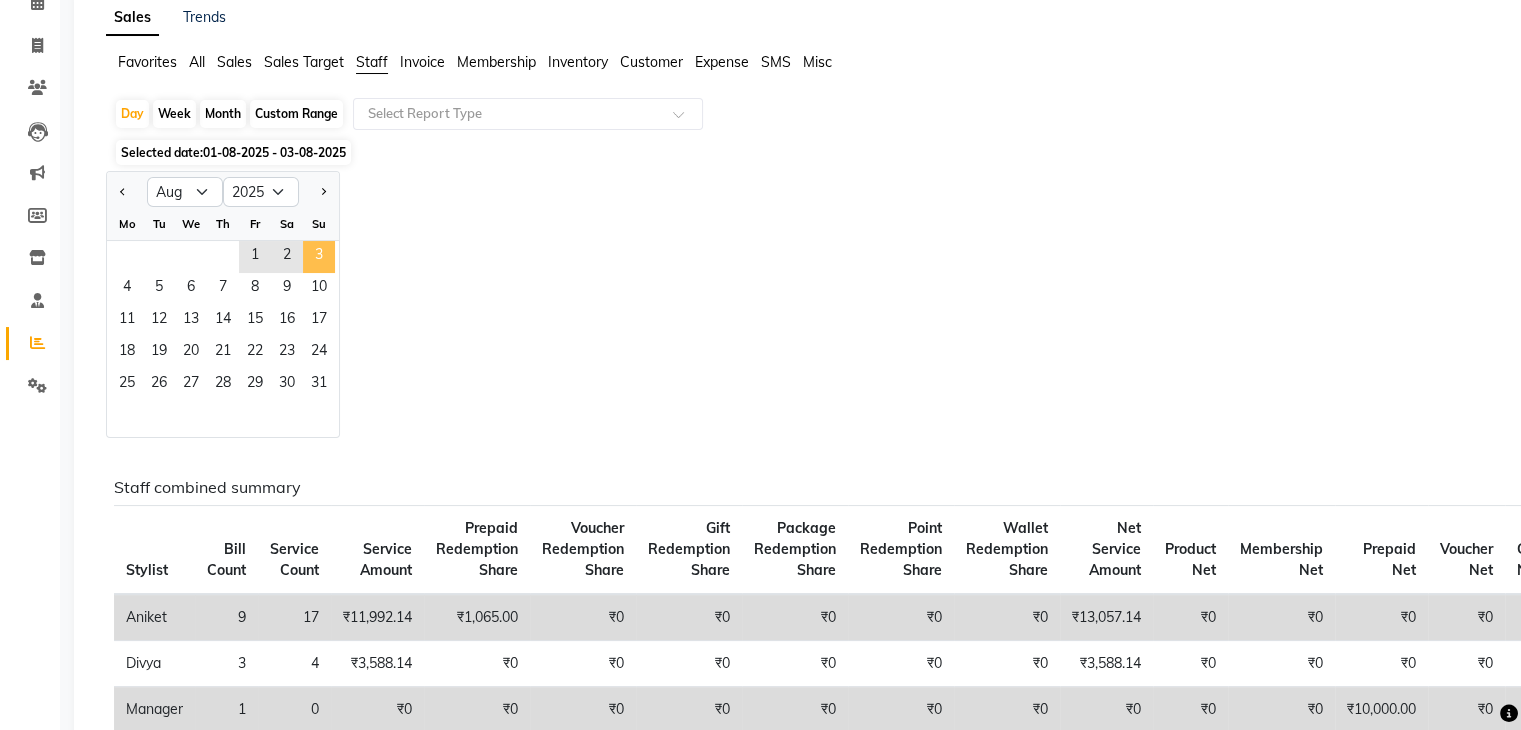 click on "3" 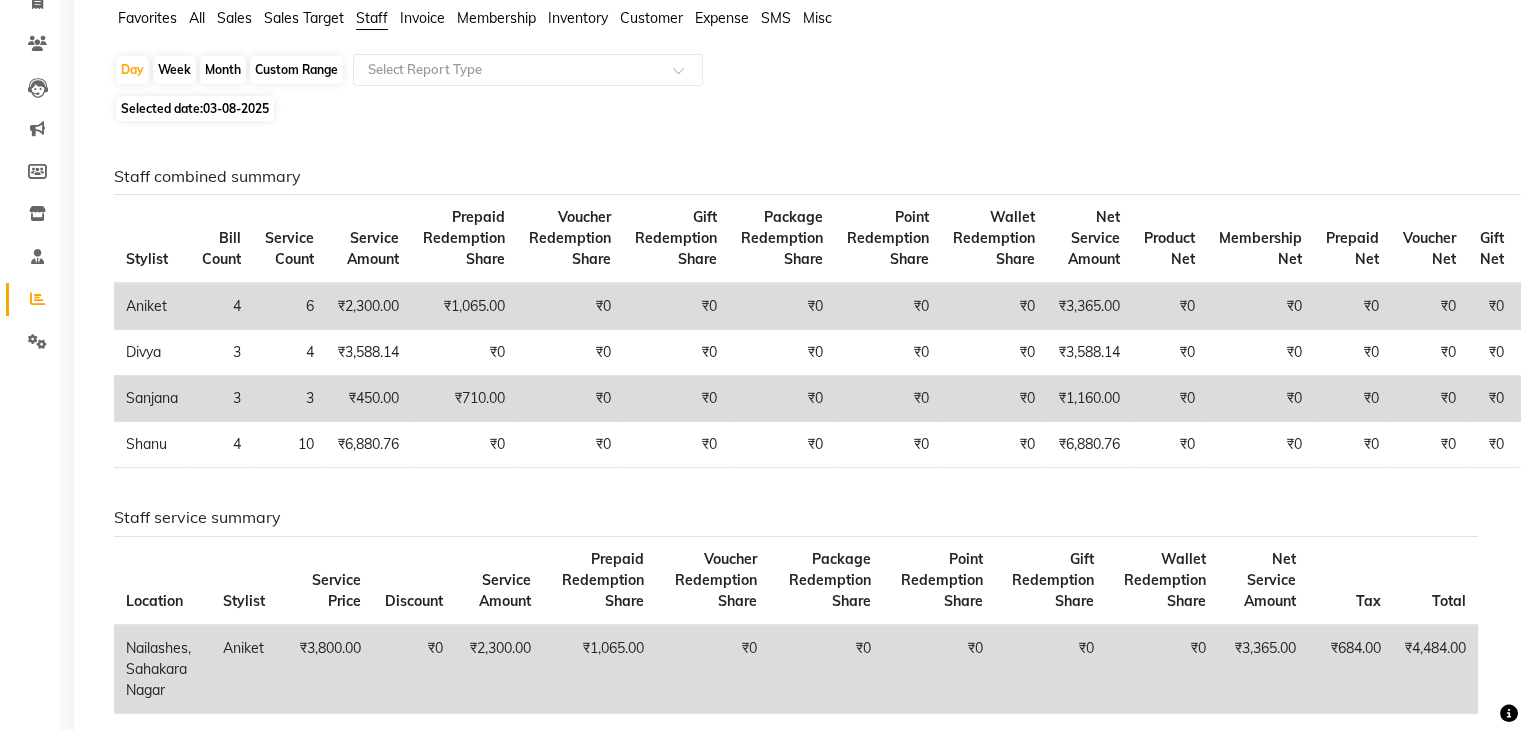 scroll, scrollTop: 100, scrollLeft: 0, axis: vertical 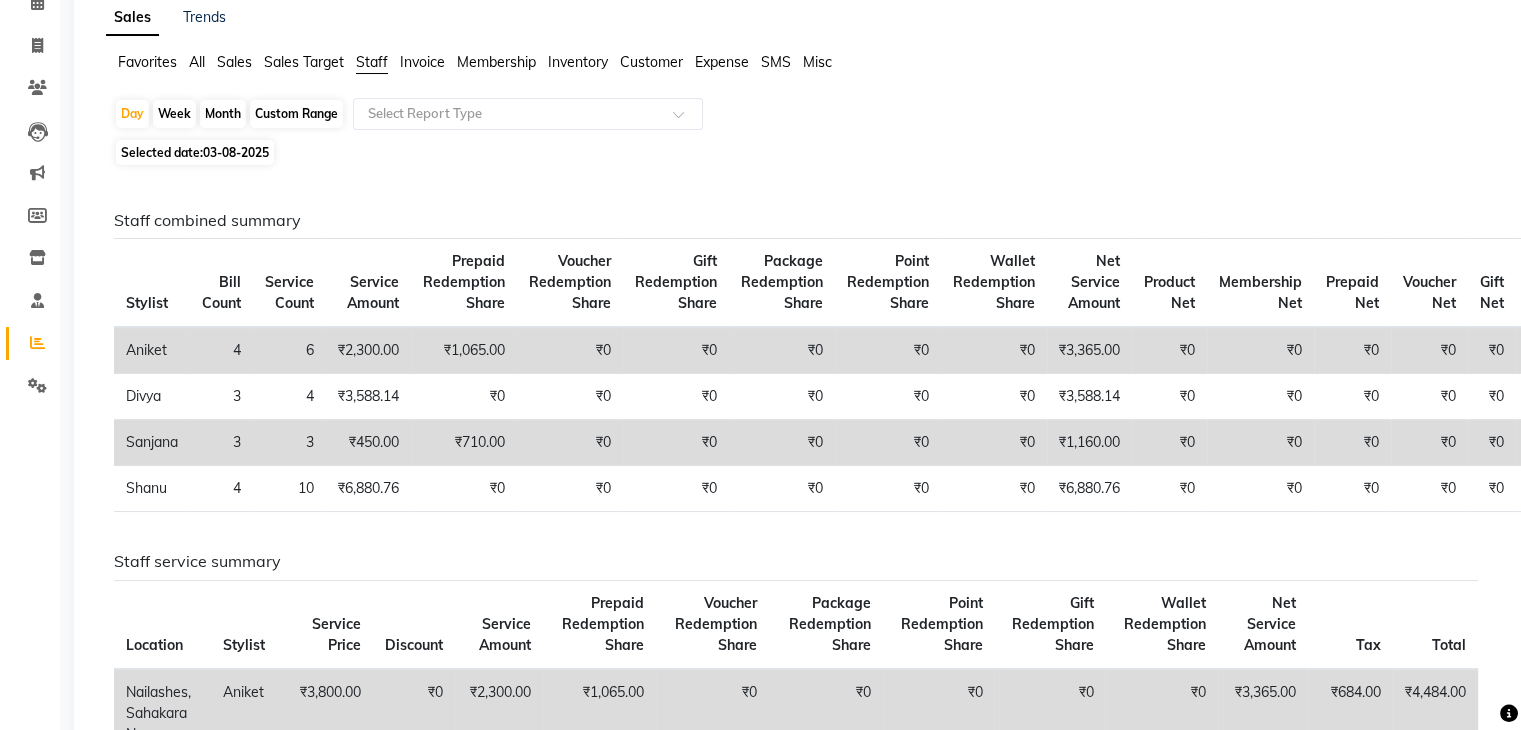 click on "Custom Range" 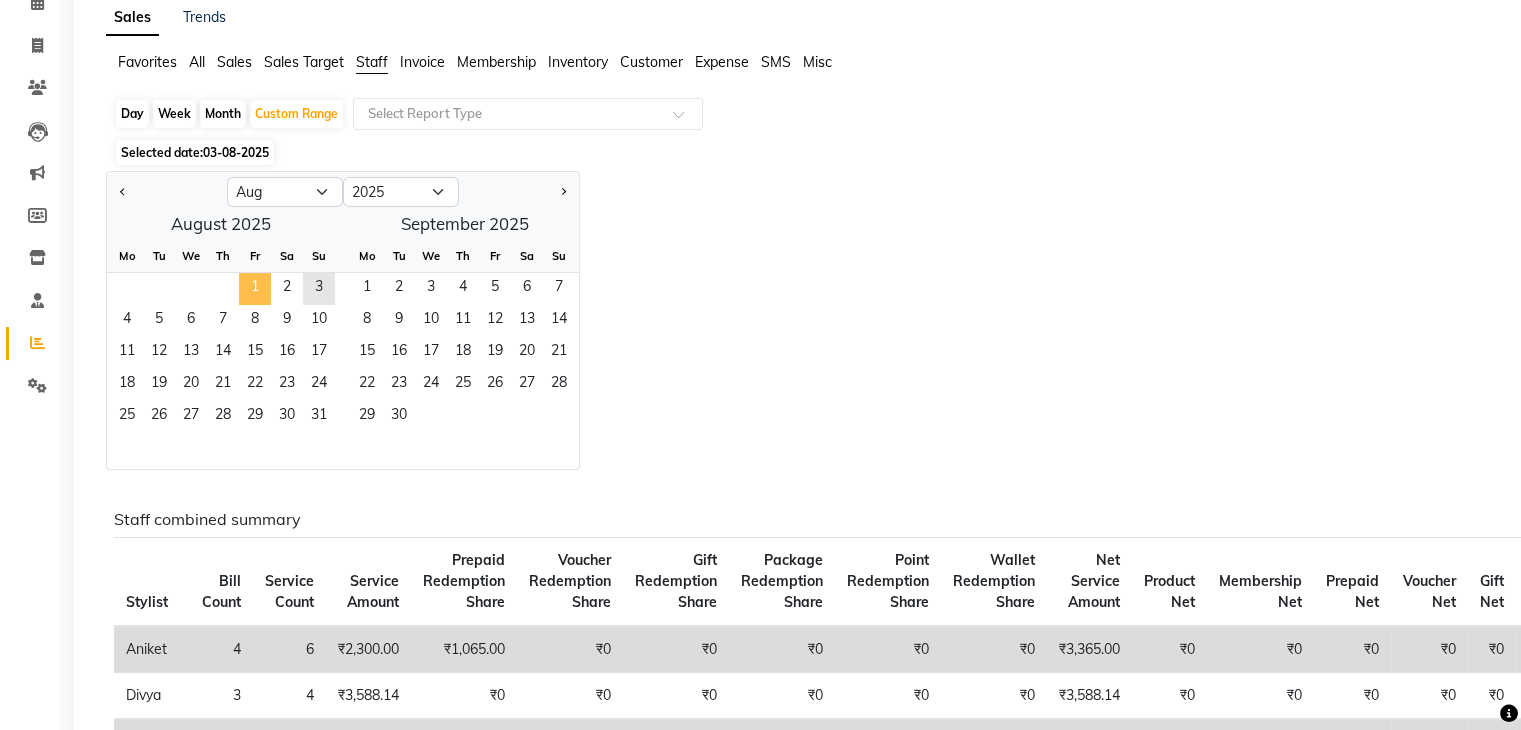 click on "1" 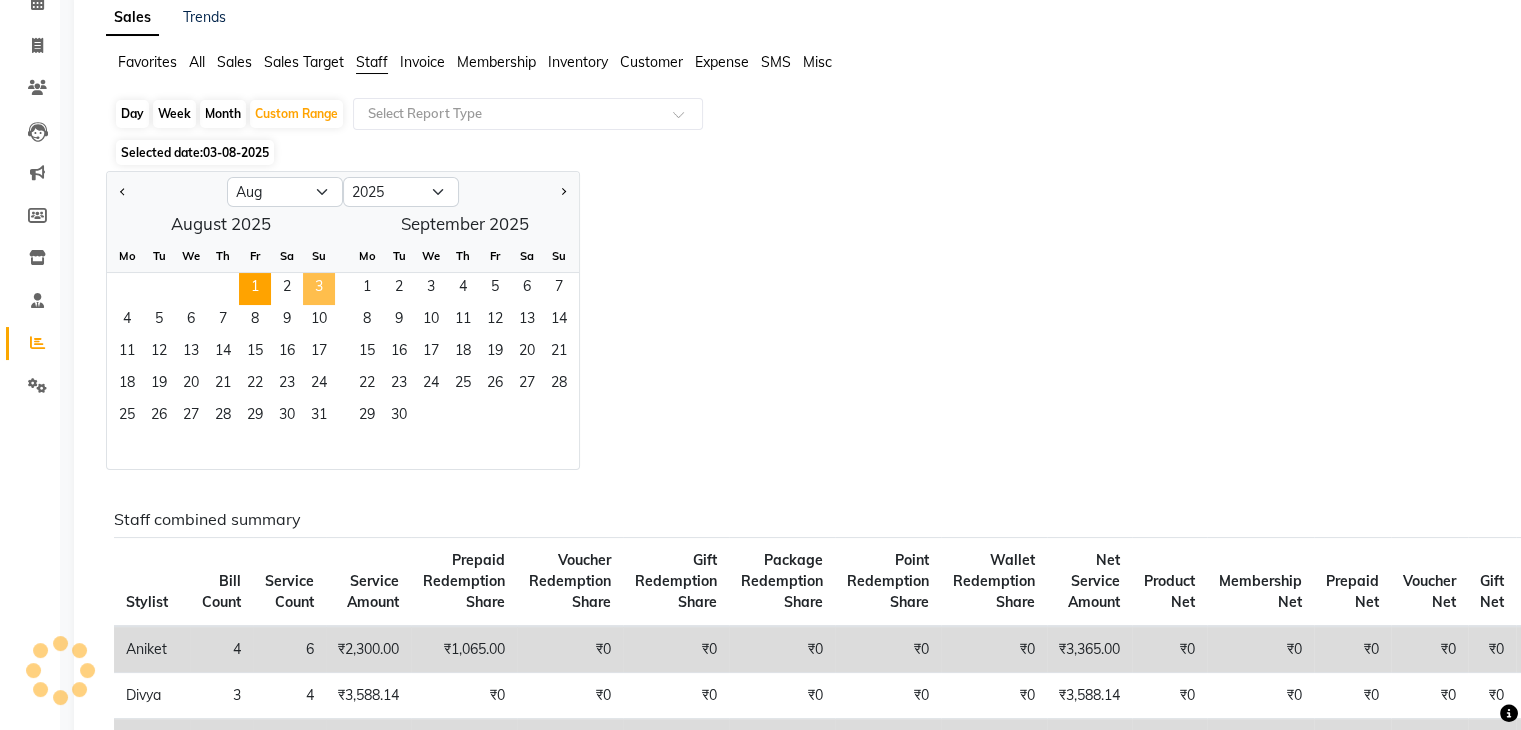 click on "3" 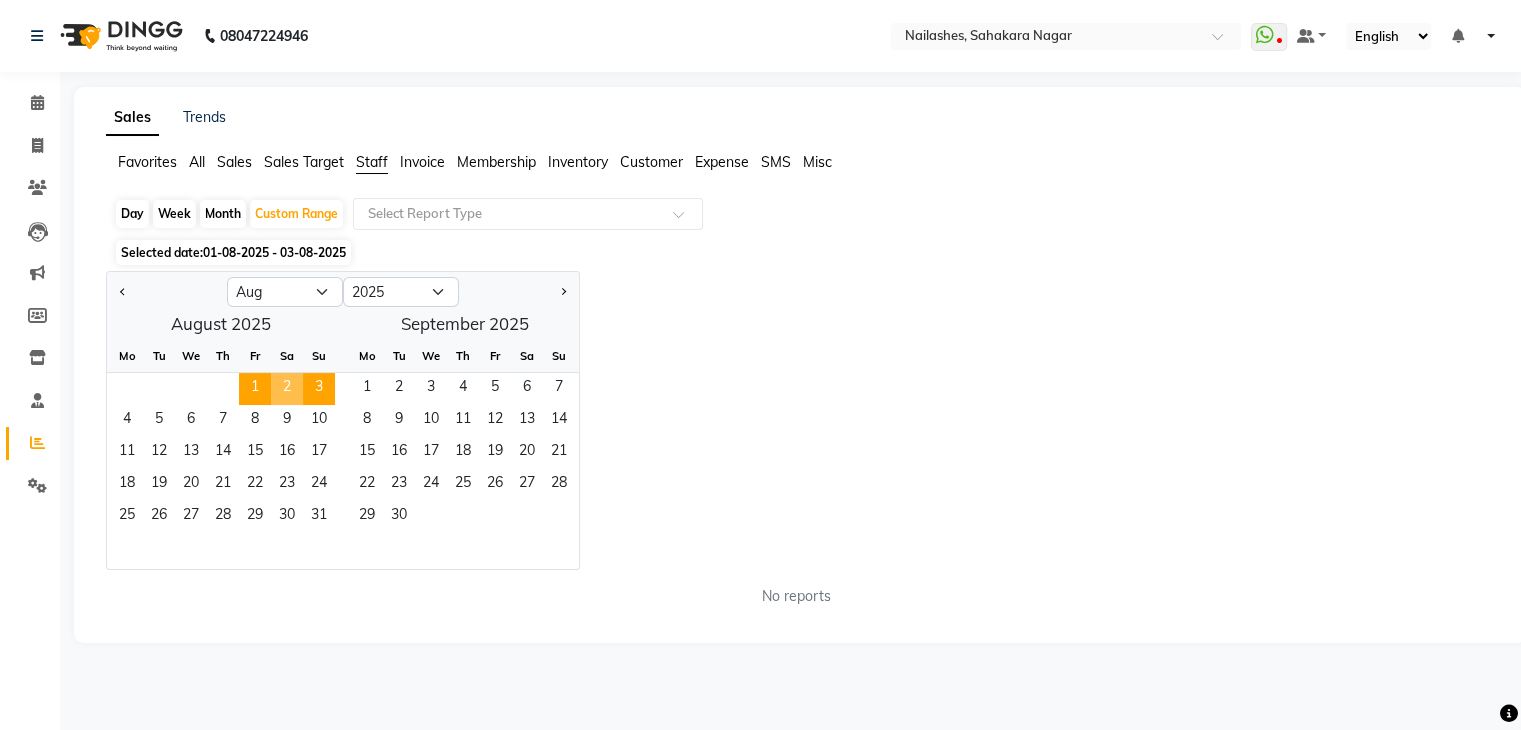 scroll, scrollTop: 0, scrollLeft: 0, axis: both 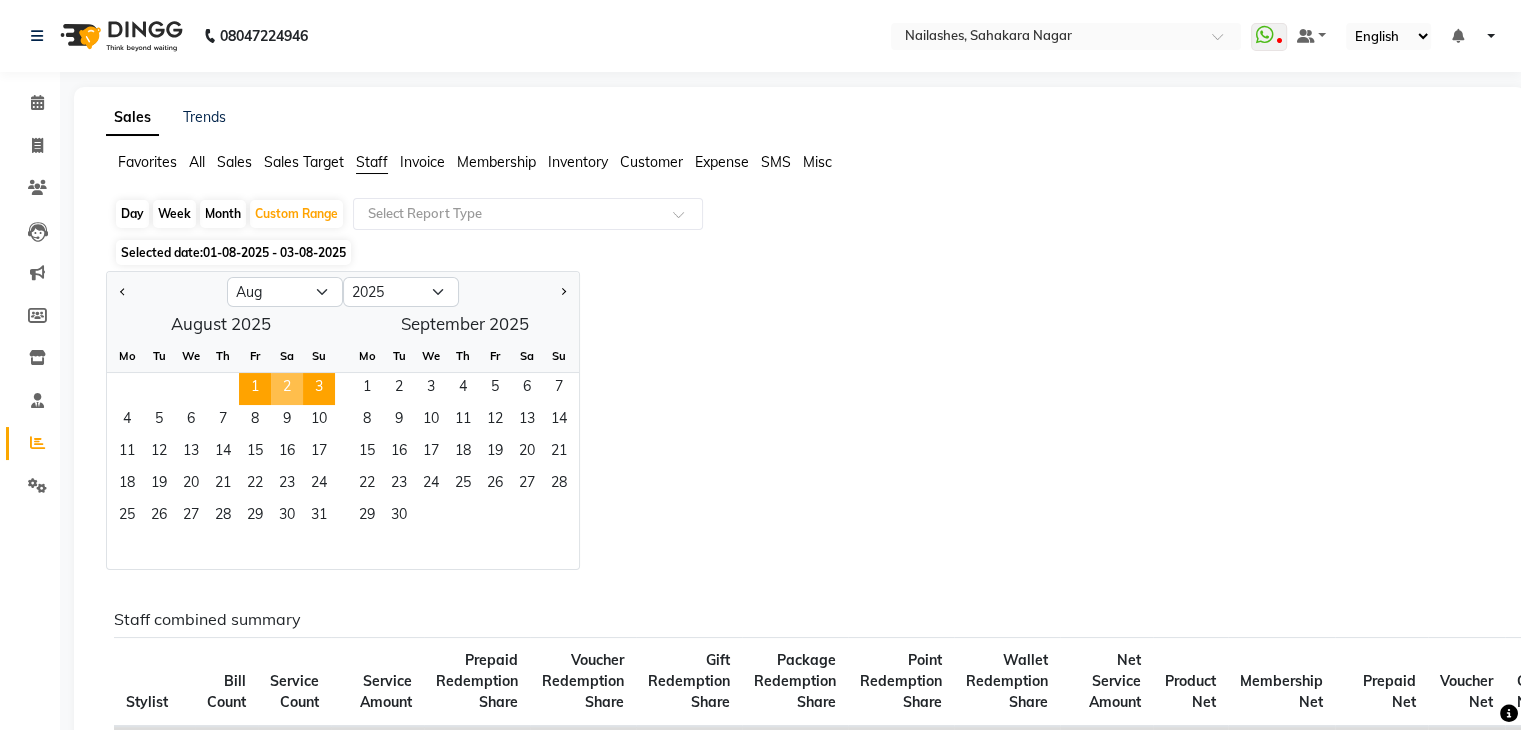 click on "Point Redemption Share" 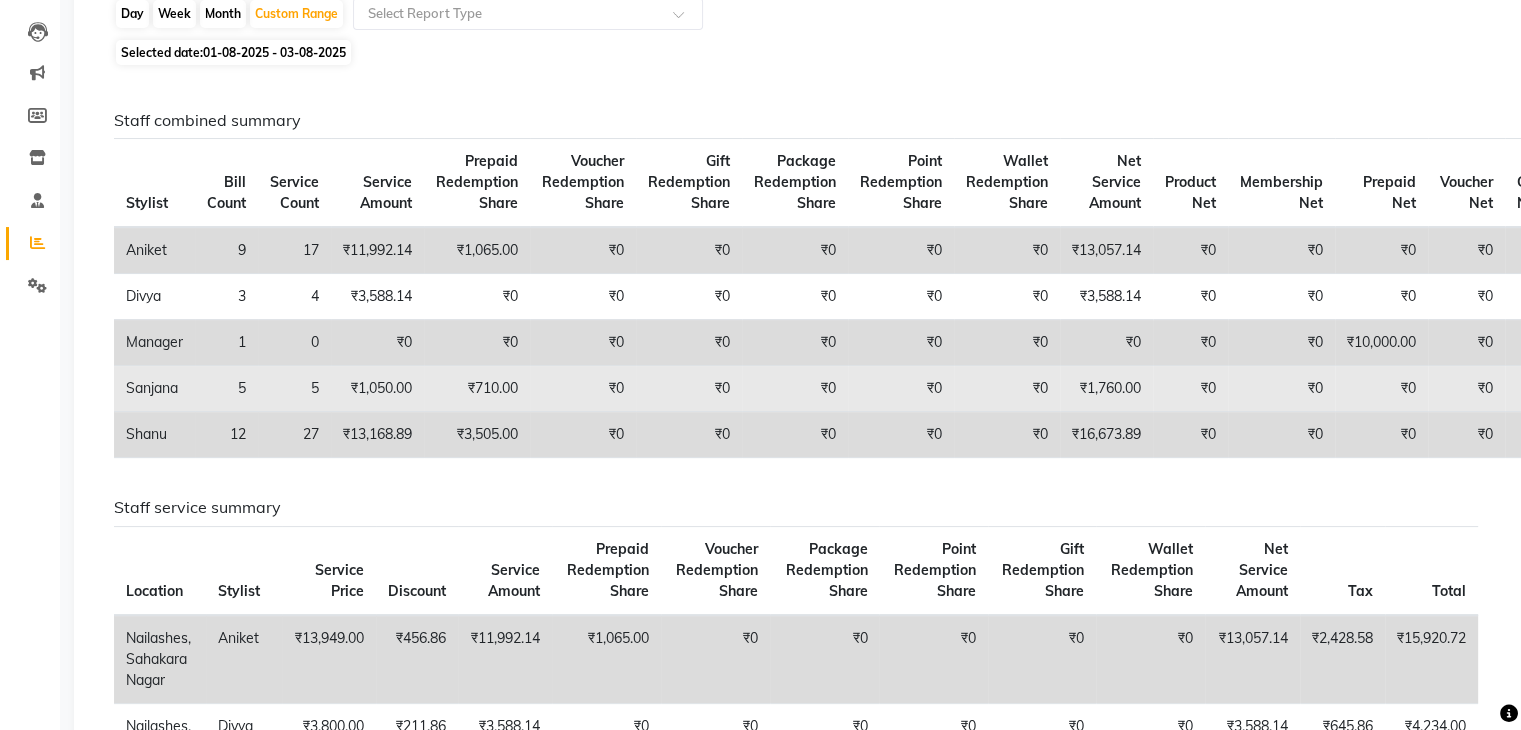 scroll, scrollTop: 0, scrollLeft: 0, axis: both 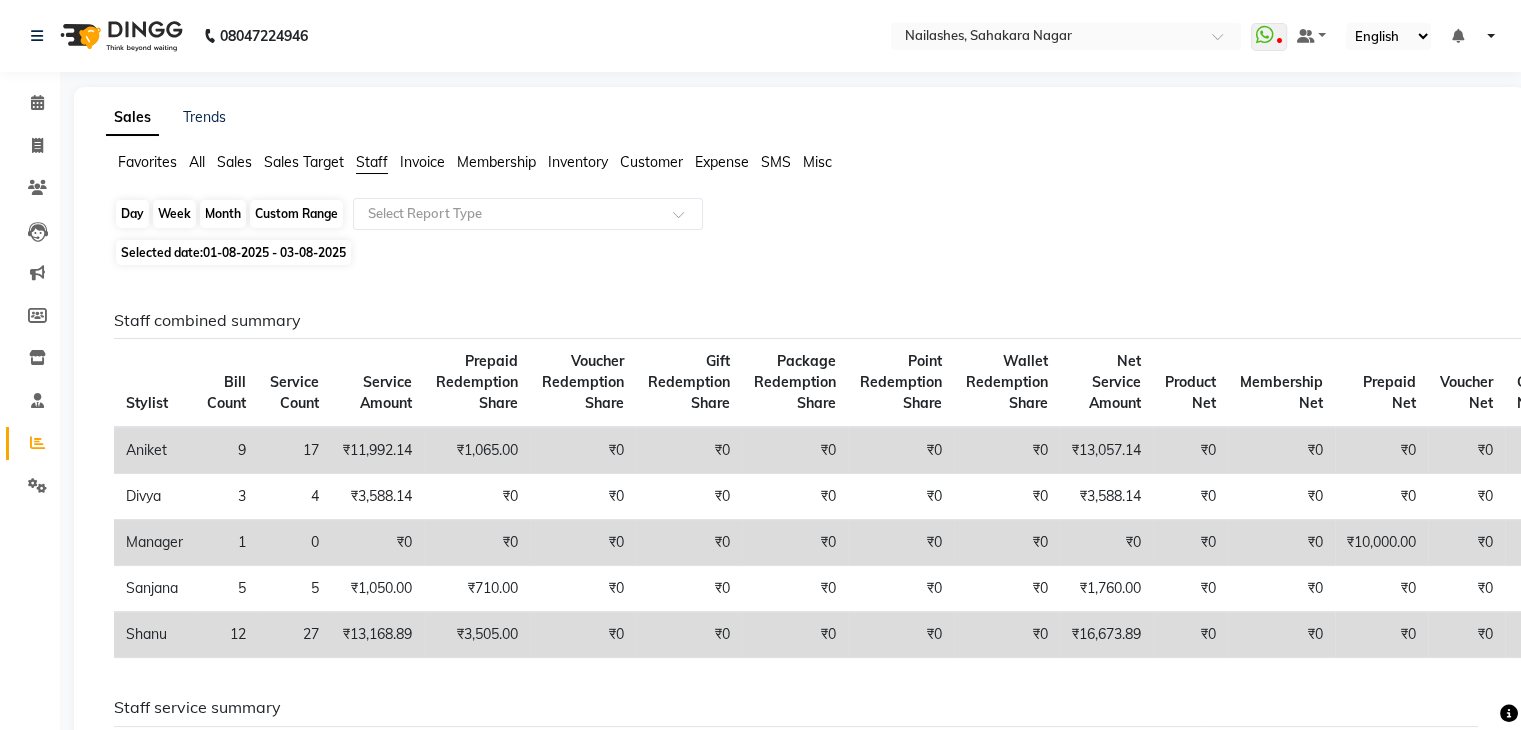 click on "Custom Range" 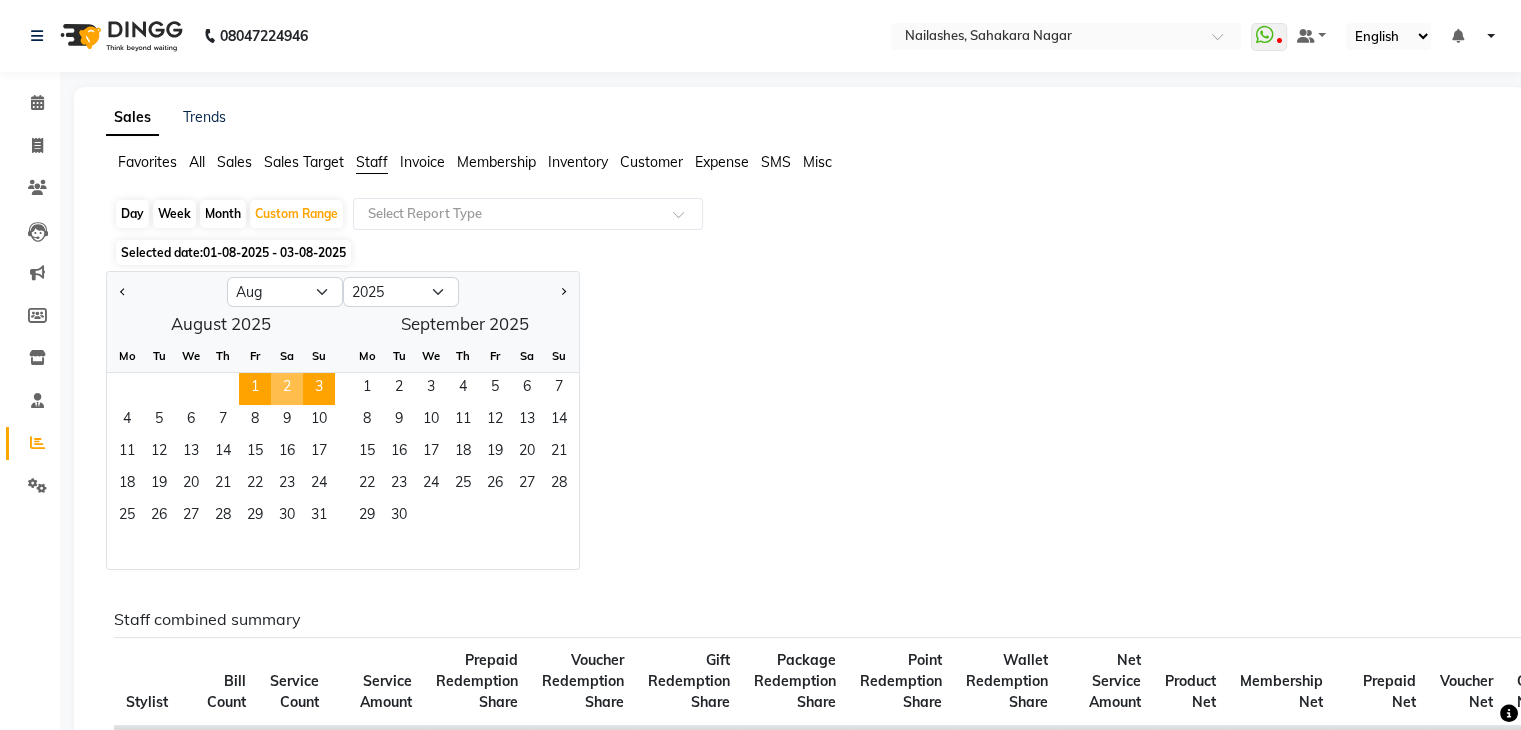 click on "Day" 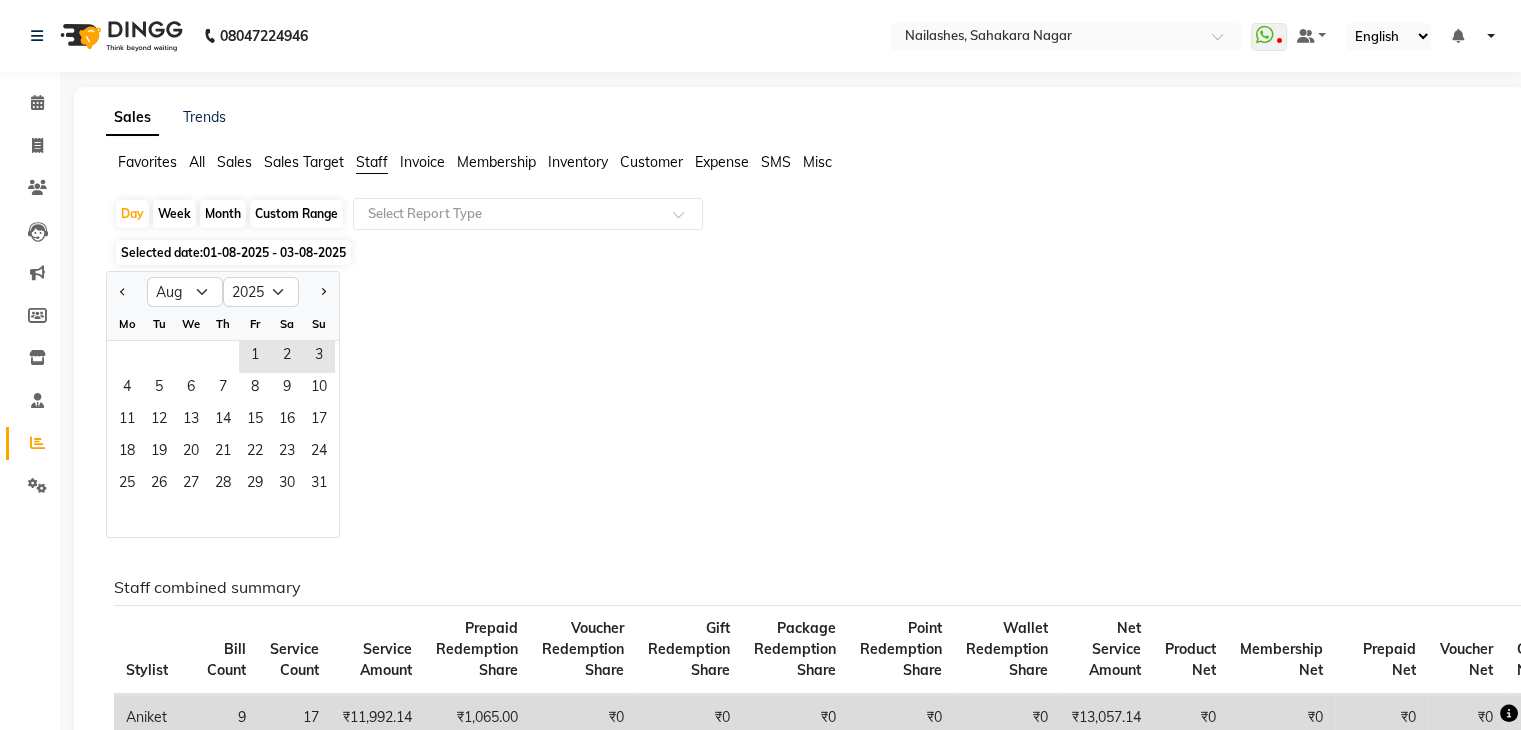 click on "01-08-2025 - 03-08-2025" 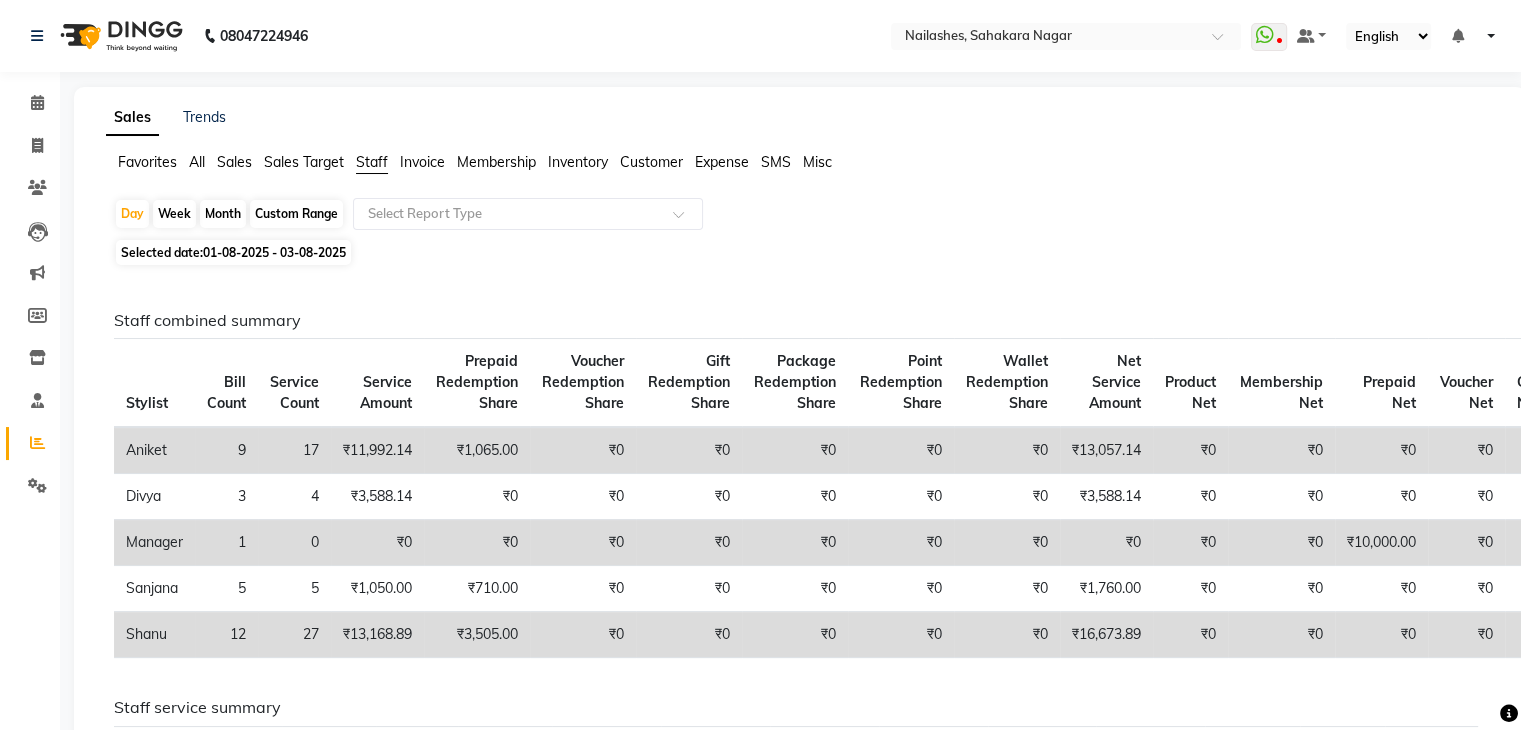 click on "Day   Week   Month   Custom Range  Select Report Type Selected date:  [DATE] - [DATE]  Staff combined summary Stylist Bill Count Service Count Service Amount Prepaid Redemption Share Voucher Redemption Share Gift Redemption Share Package Redemption Share Point Redemption Share Wallet Redemption Share Net Service Amount Product Net Membership Net Prepaid Net Voucher Net Gift Net Package Net  [FIRST] [NUMBER] [PRICE] [PRICE] [PRICE] [PRICE] [PRICE] [PRICE] [PRICE] [PRICE] [PRICE] [PRICE] [PRICE] [PRICE] [PRICE] [PRICE]  [FIRST] [NUMBER] [PRICE] [PRICE] [PRICE] [PRICE] [PRICE] [PRICE] [PRICE] [PRICE] [PRICE] [PRICE] [PRICE] [PRICE] [PRICE] [PRICE]  Manager [NUMBER] [NUMBER] [PRICE] [PRICE] [PRICE] [PRICE] [PRICE] [PRICE] [PRICE] [PRICE] [PRICE] [PRICE] [PRICE] [PRICE] [PRICE] [PRICE]  [FIRST] [NUMBER] [NUMBER] [PRICE] [PRICE] [PRICE] [PRICE] [PRICE] [PRICE] [PRICE] [PRICE] [PRICE] [PRICE] [PRICE] [PRICE] [PRICE] [PRICE] [PRICE] [PRICE] Staff service summary Location Stylist Service Price Discount Service Amount Prepaid Redemption Share Net Service Amount" 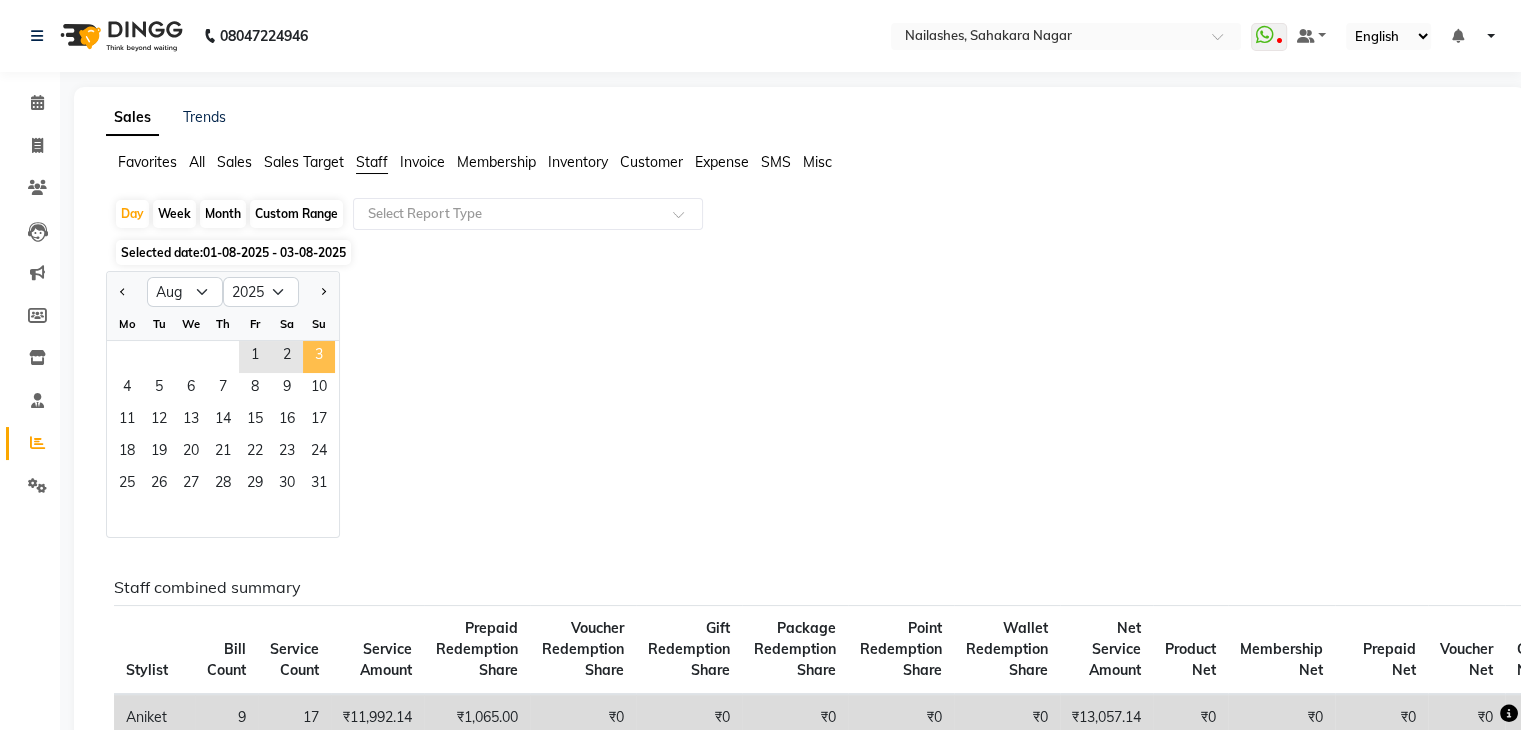 click on "3" 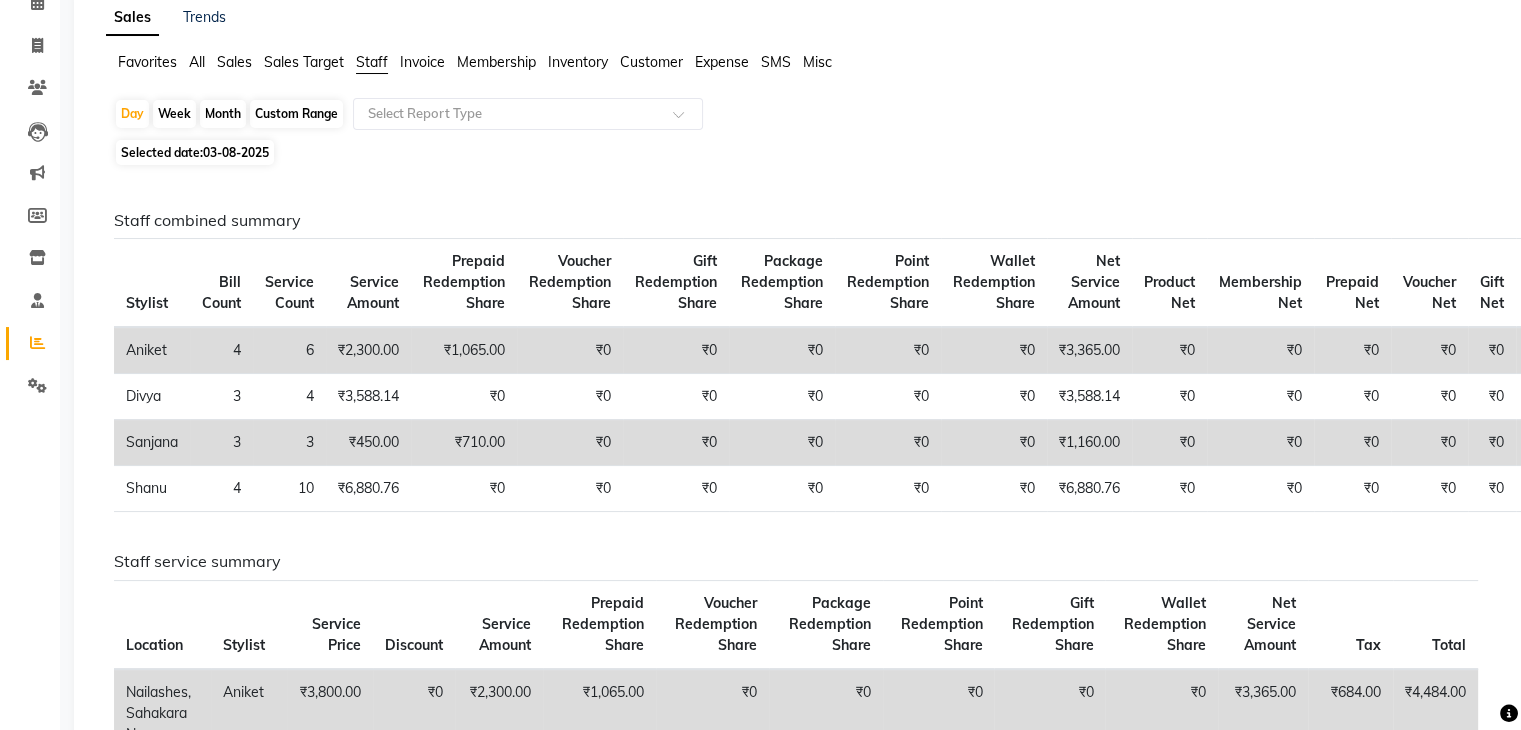 scroll, scrollTop: 200, scrollLeft: 0, axis: vertical 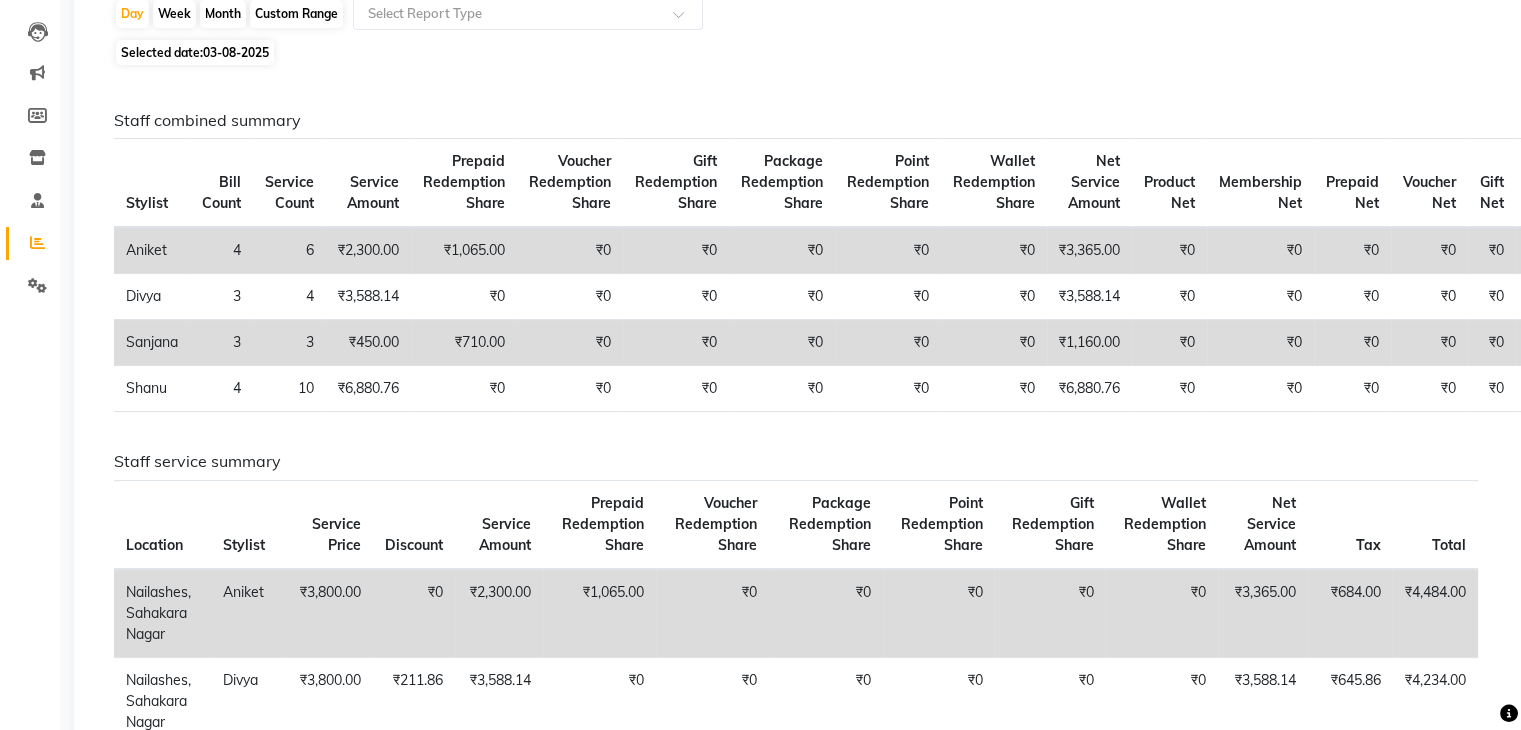 click on "Custom Range" 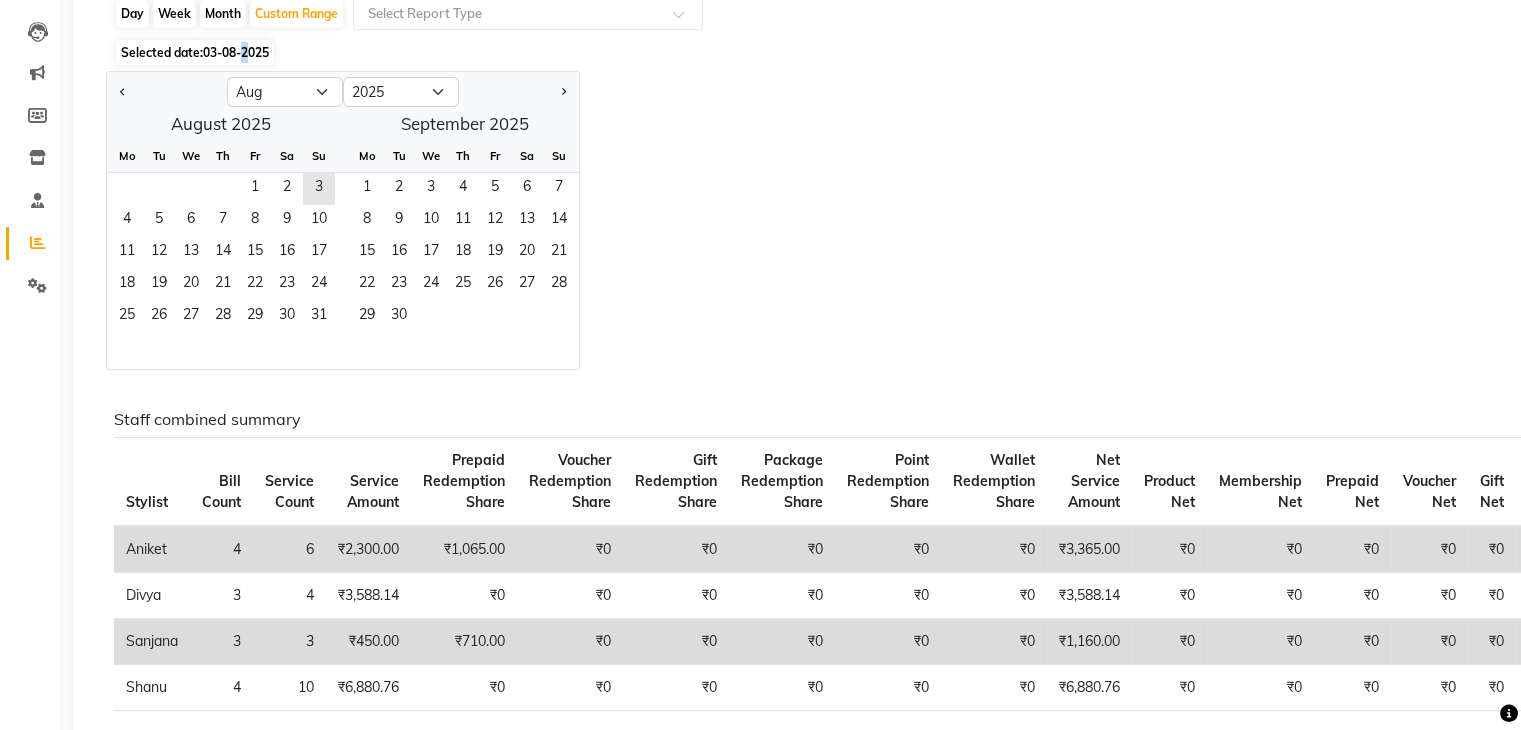 click on "03-08-2025" 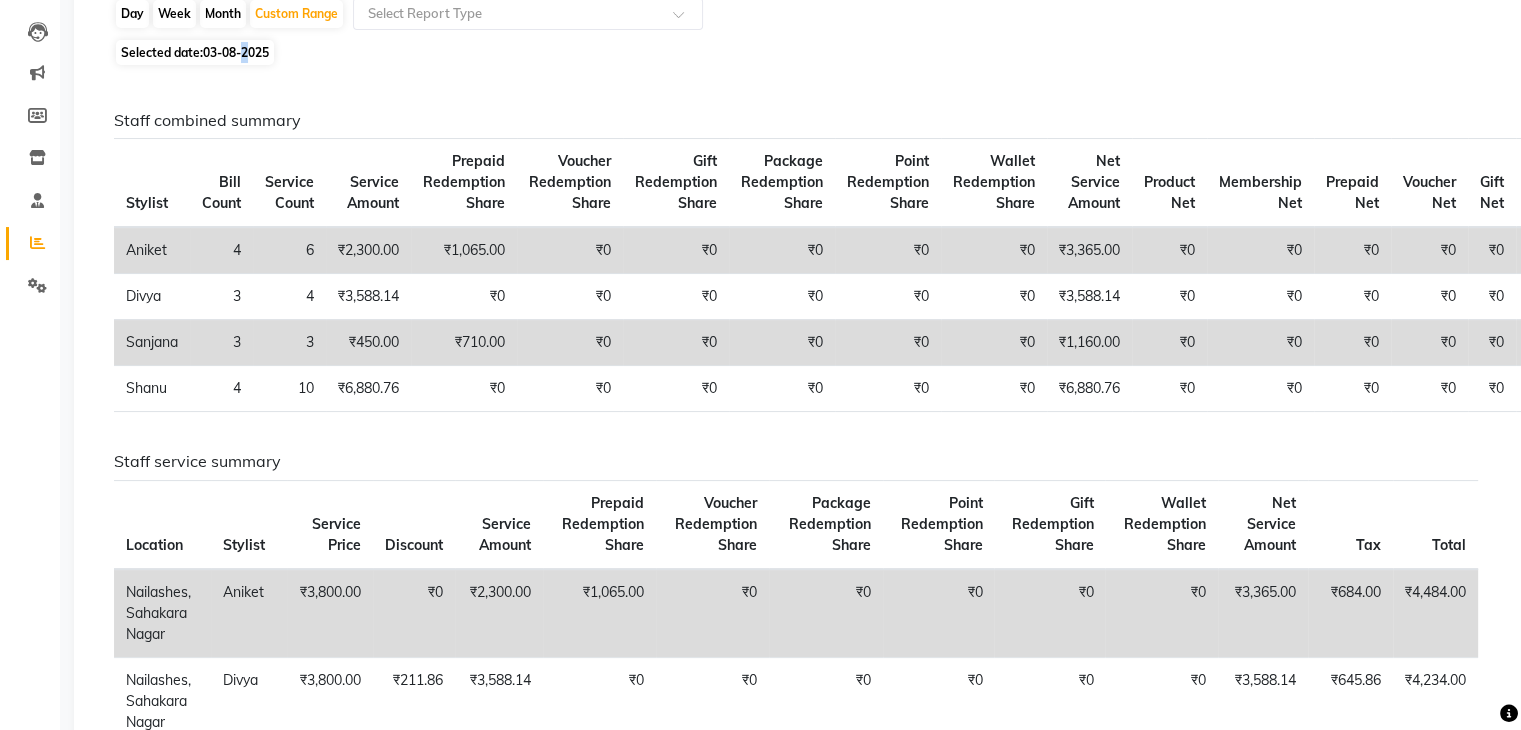 click on "03-08-2025" 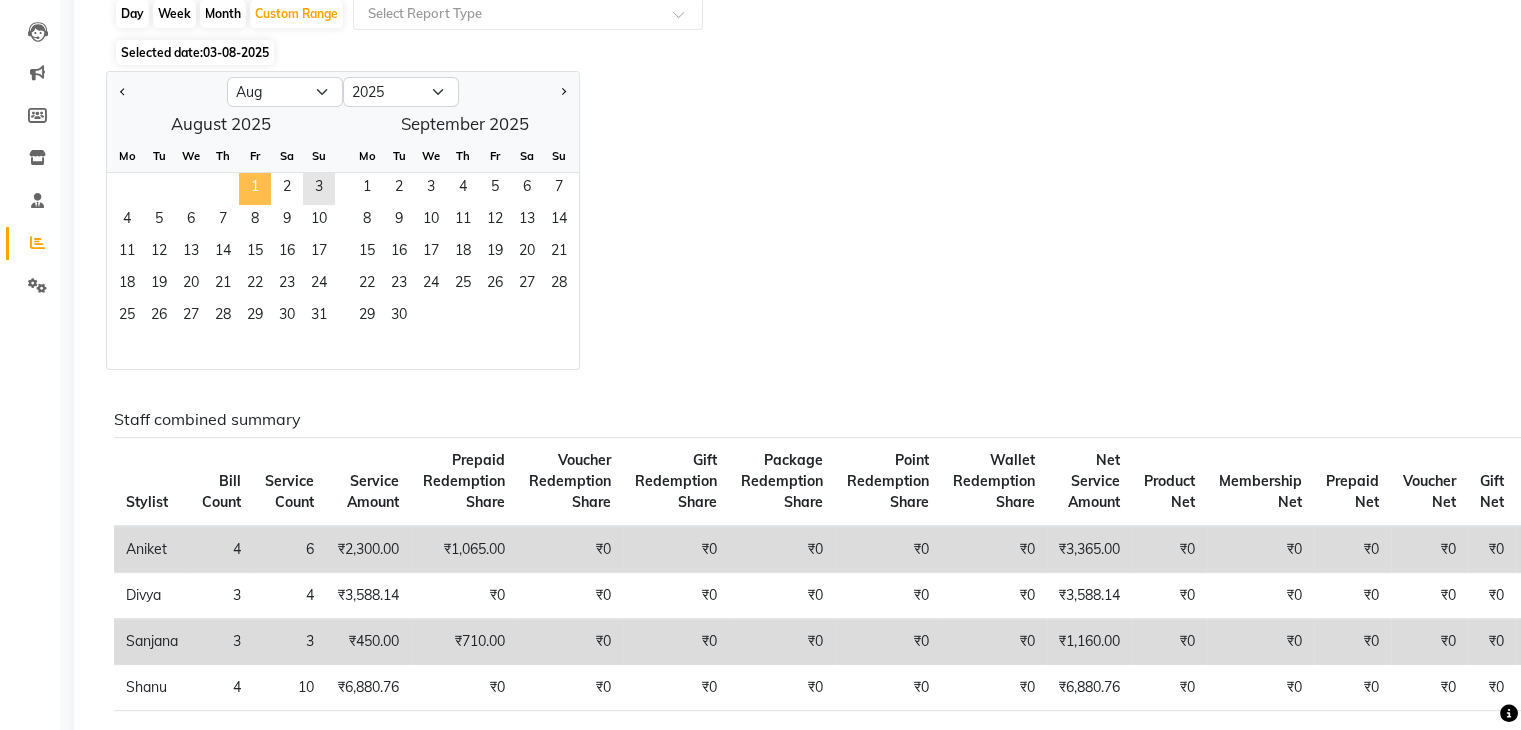 click on "1" 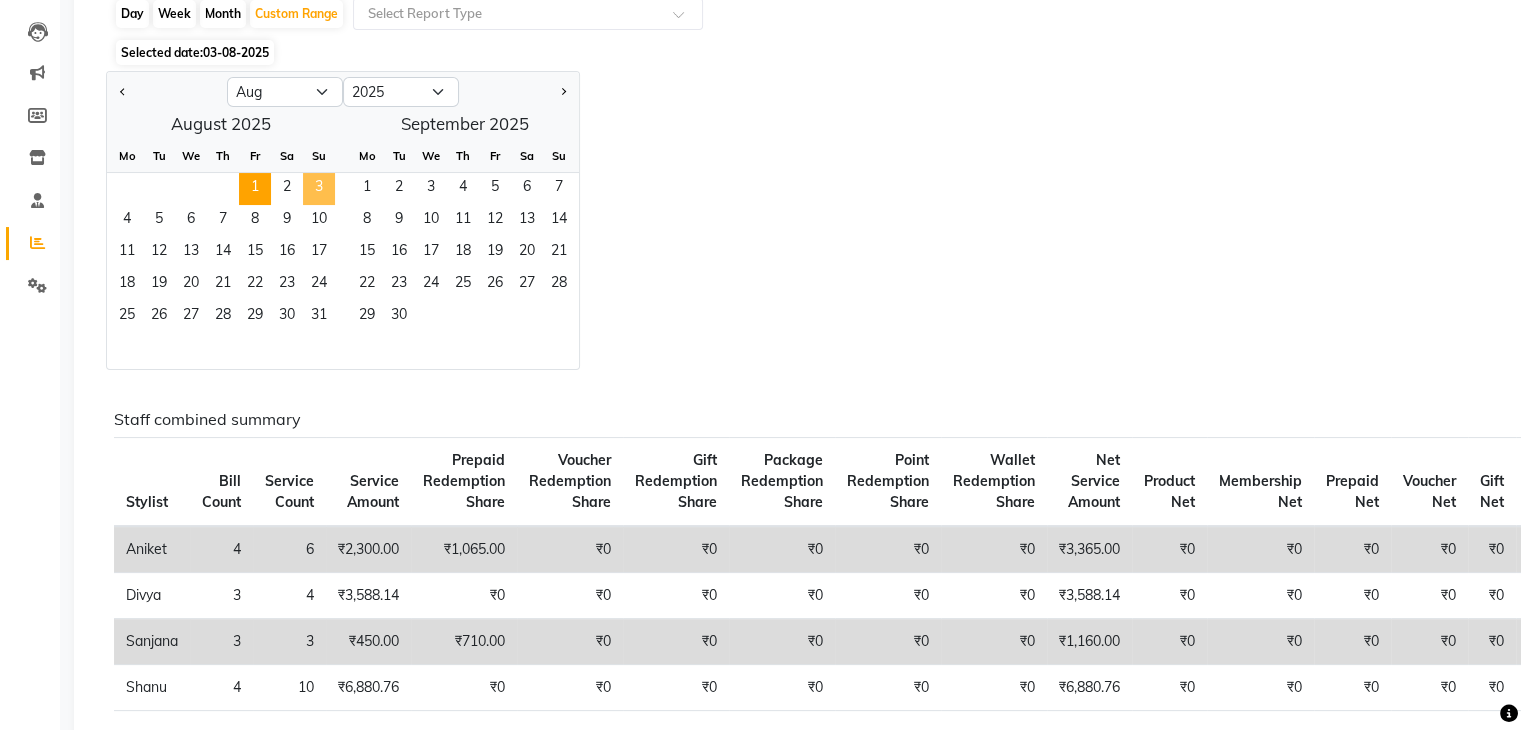 click on "3" 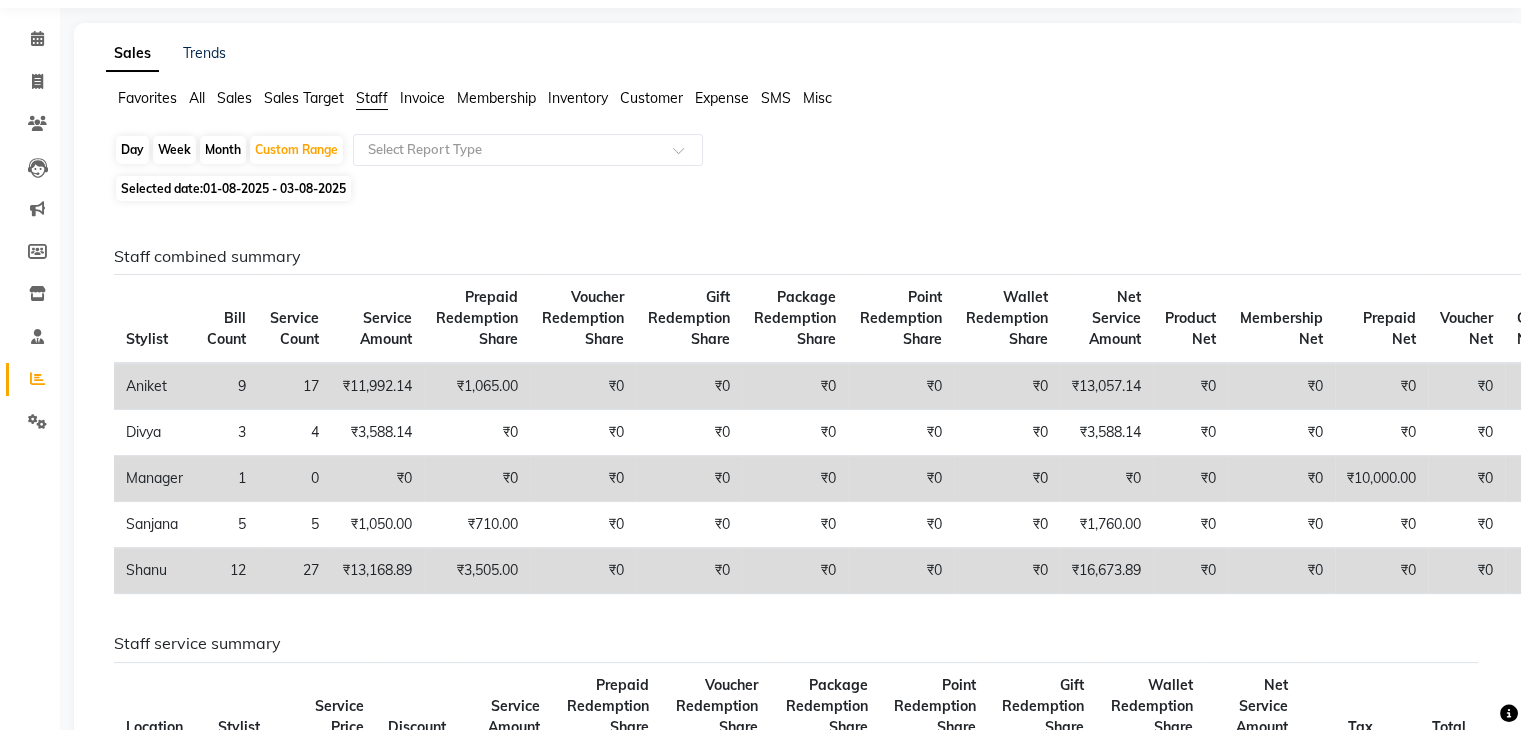 scroll, scrollTop: 100, scrollLeft: 0, axis: vertical 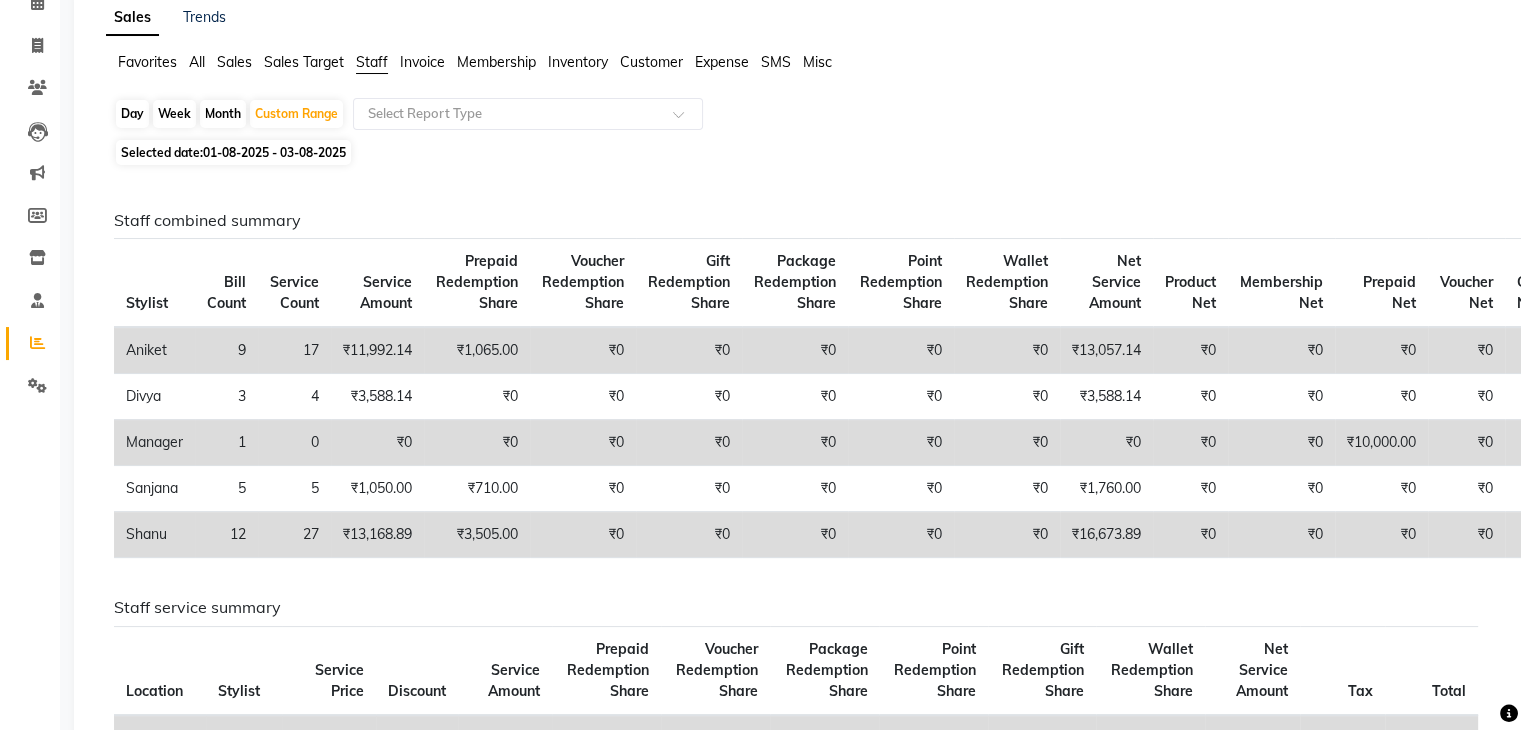 click on "01-08-2025 - 03-08-2025" 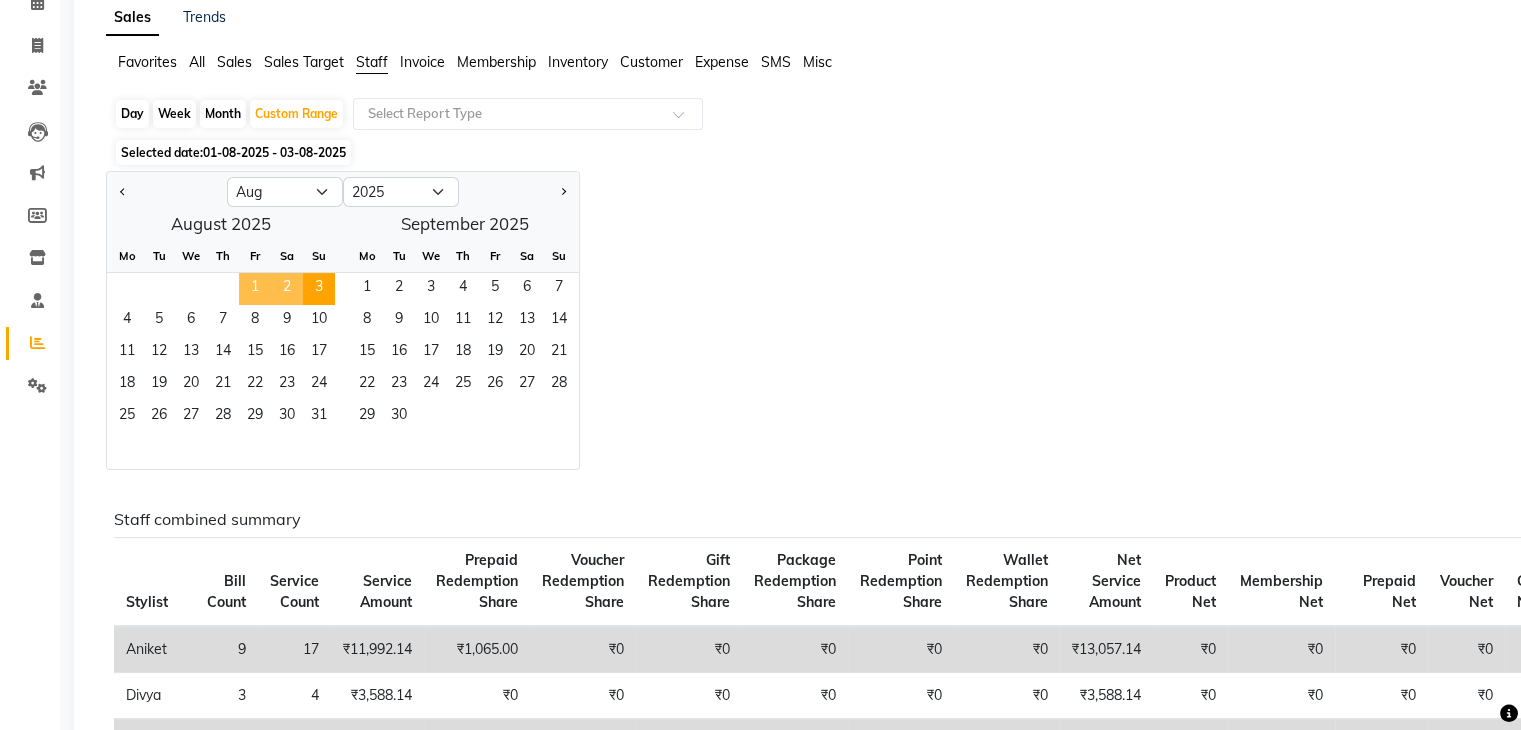 click on "1" 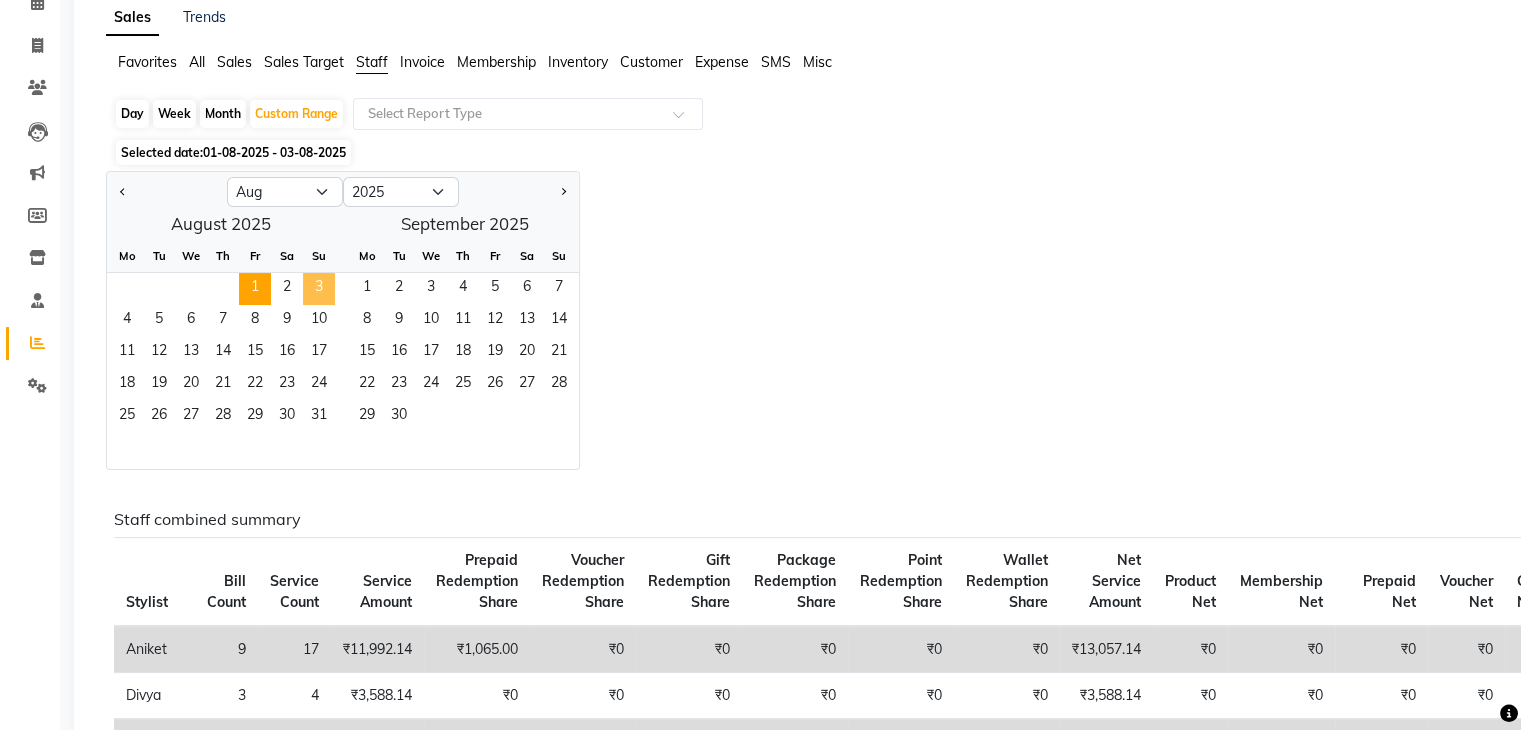 click on "3" 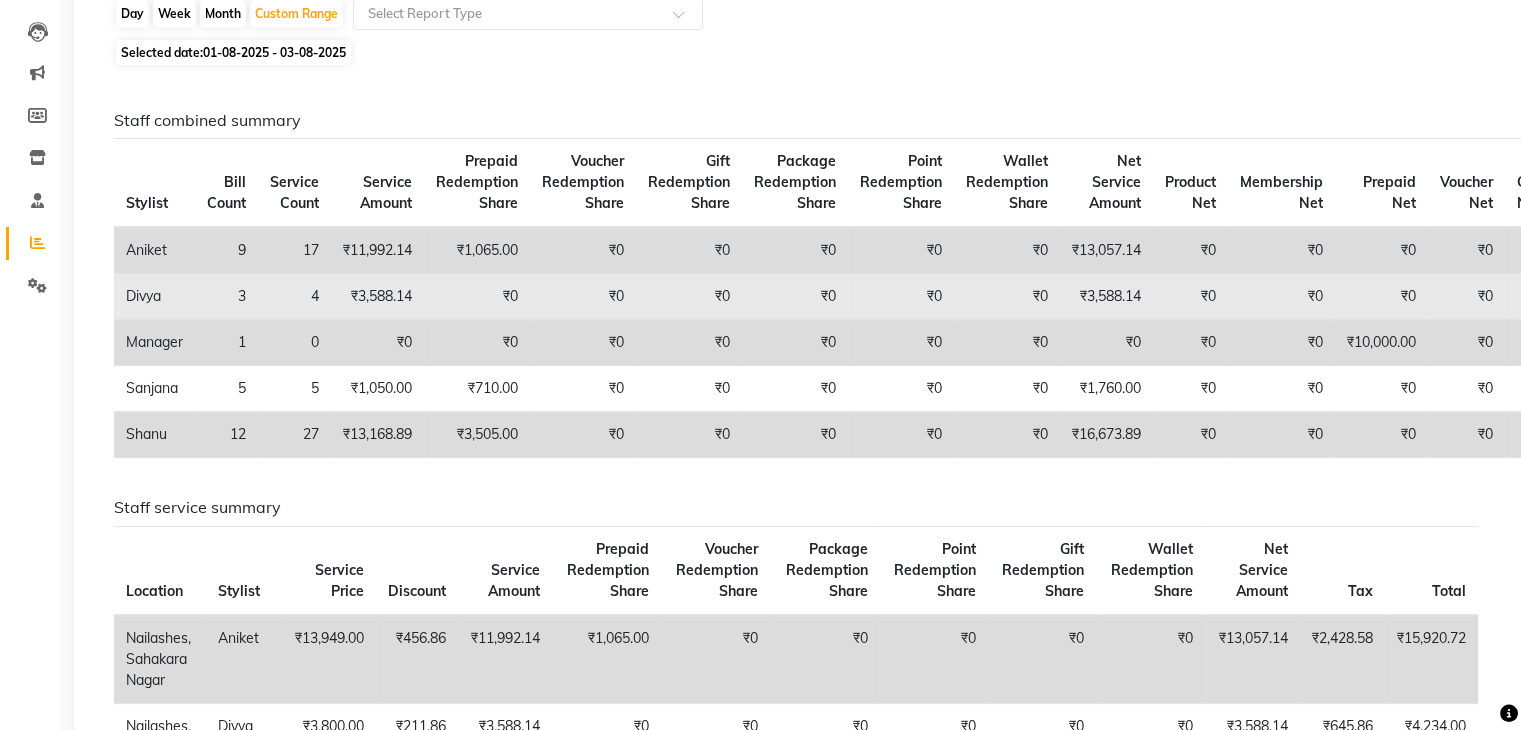 scroll, scrollTop: 100, scrollLeft: 0, axis: vertical 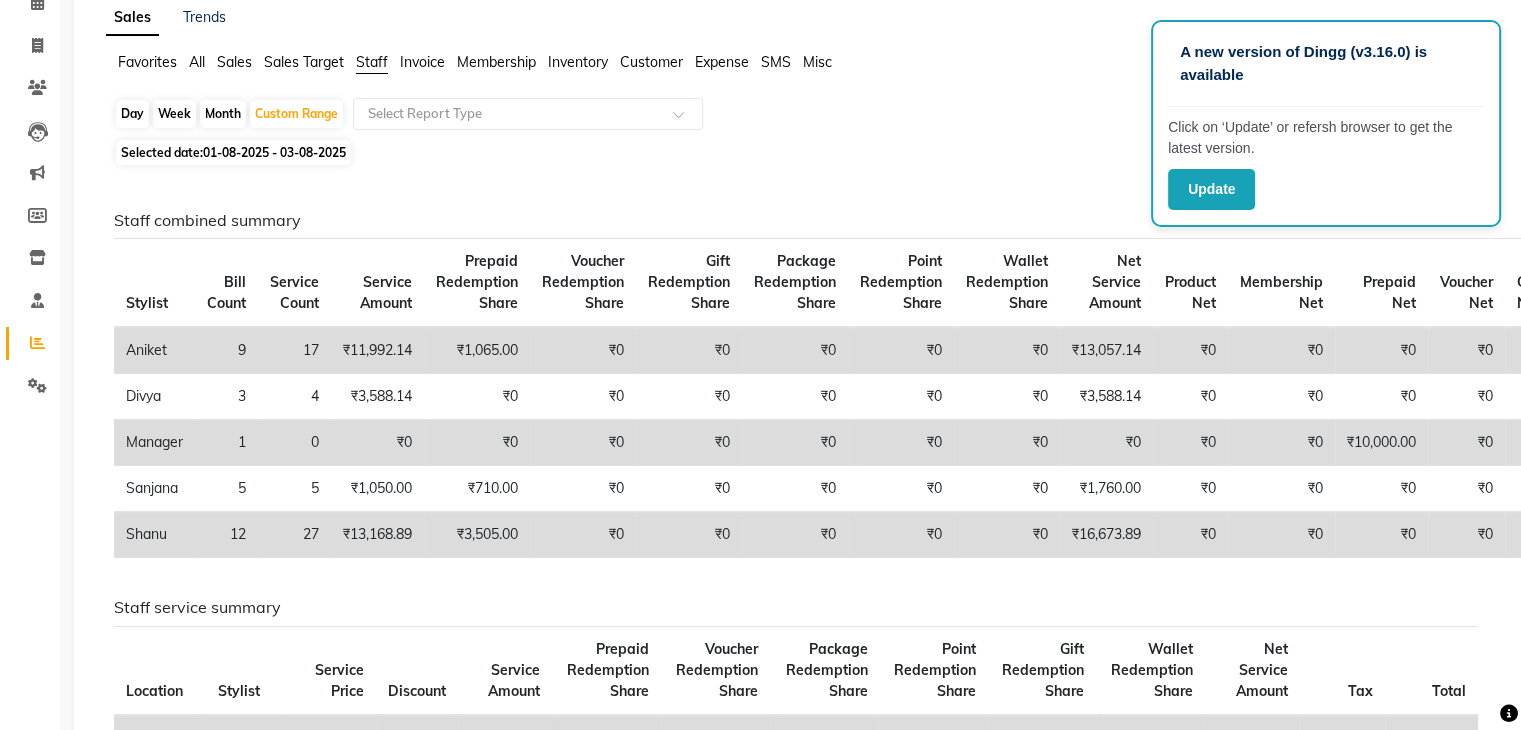 click on "Favorites All Sales Sales Target Staff Invoice Membership Inventory Customer Expense SMS Misc" 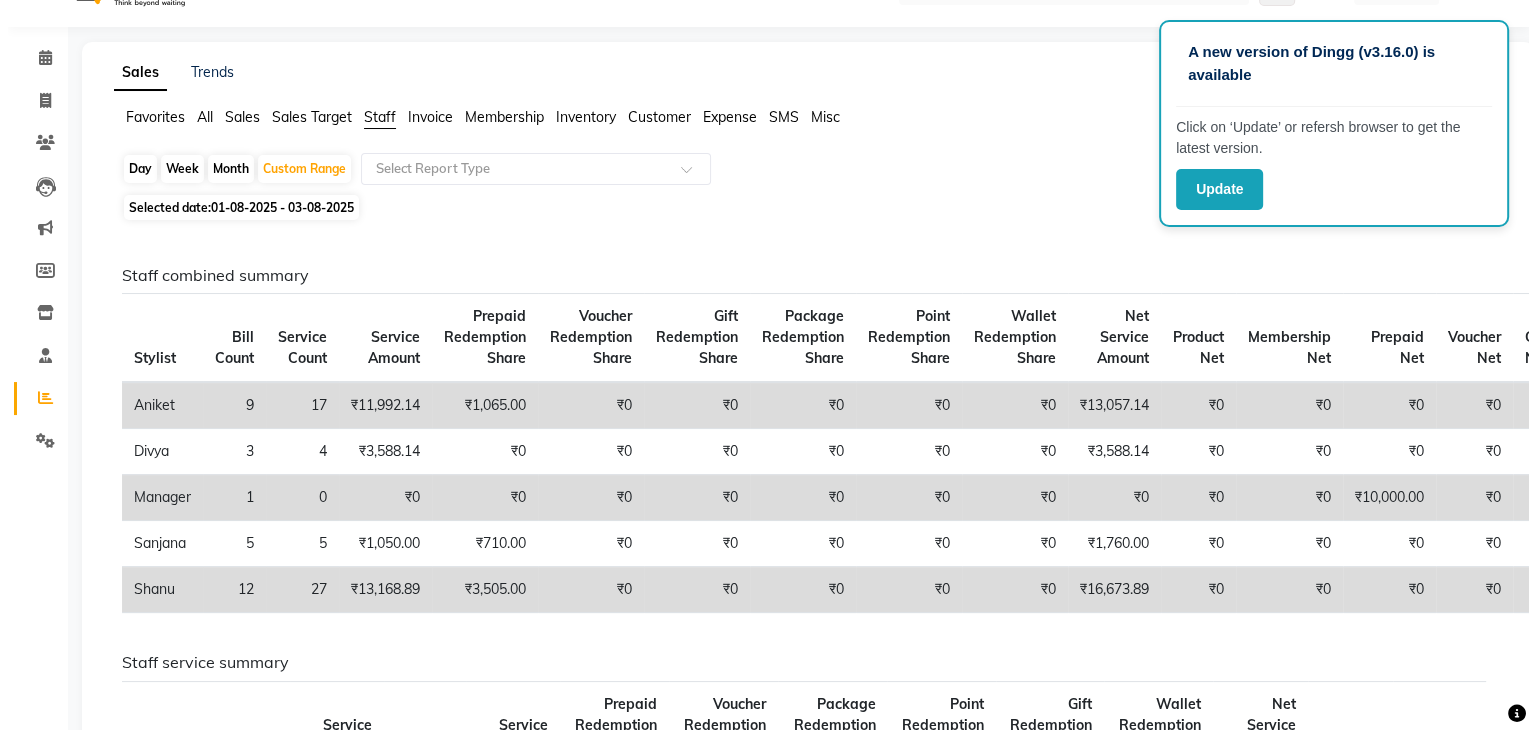 scroll, scrollTop: 0, scrollLeft: 0, axis: both 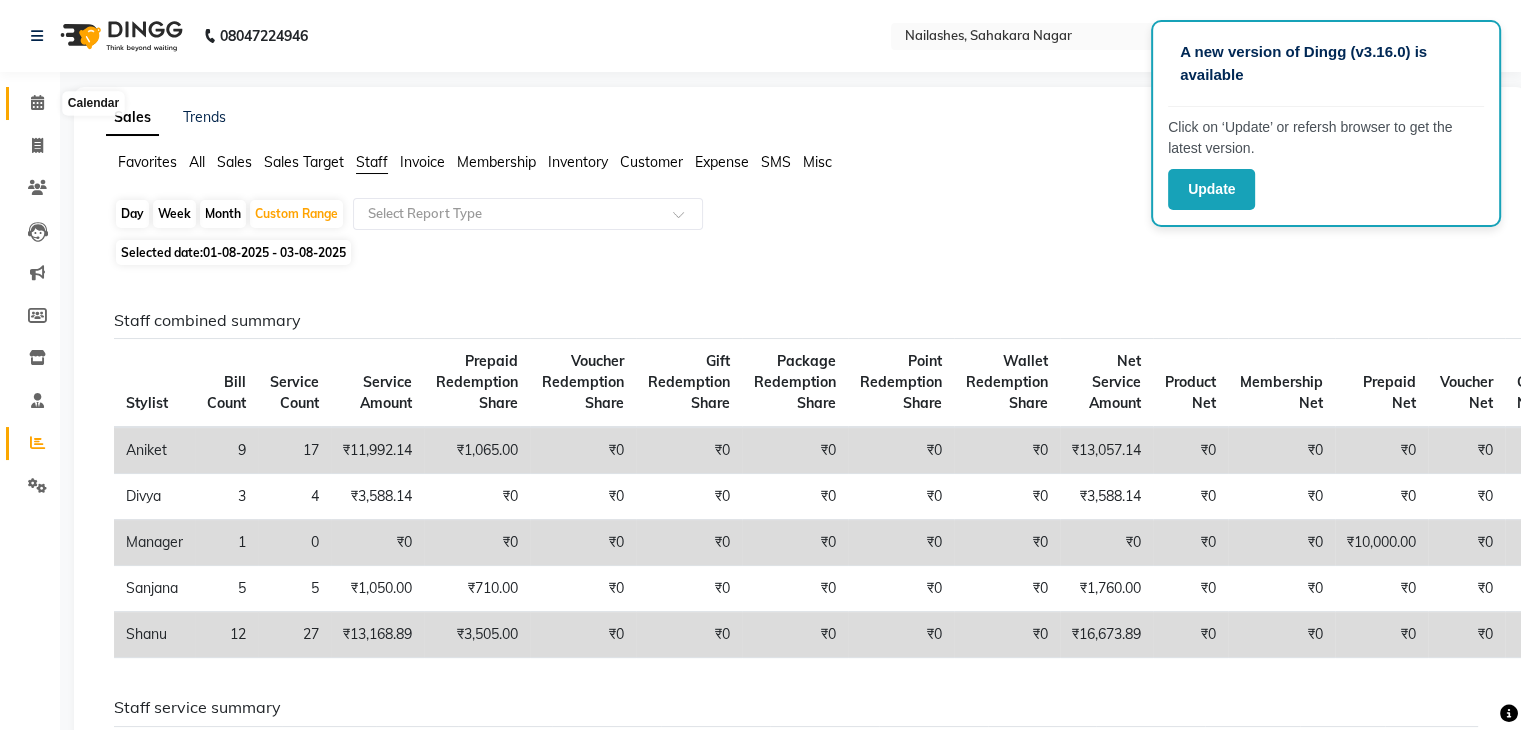 click 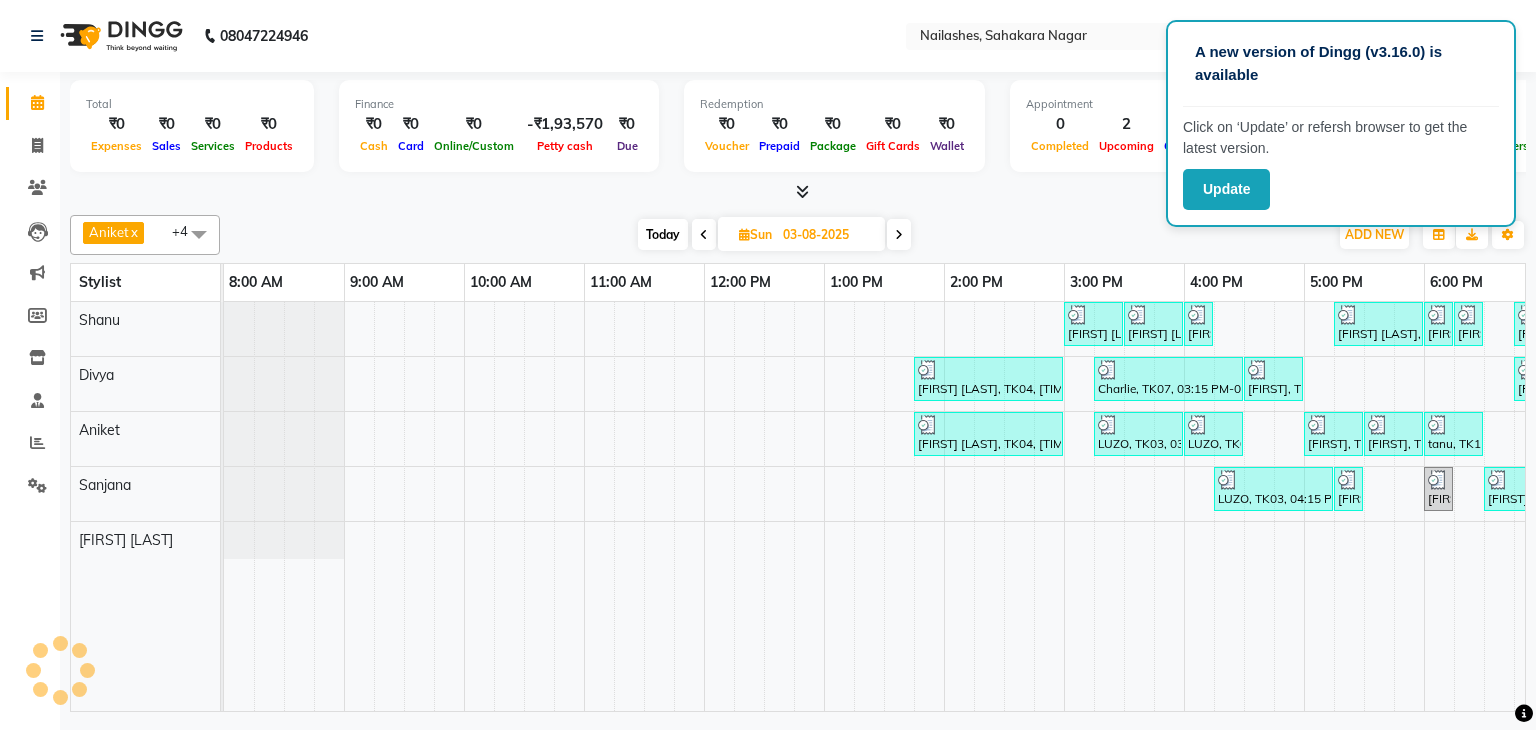 scroll, scrollTop: 0, scrollLeft: 258, axis: horizontal 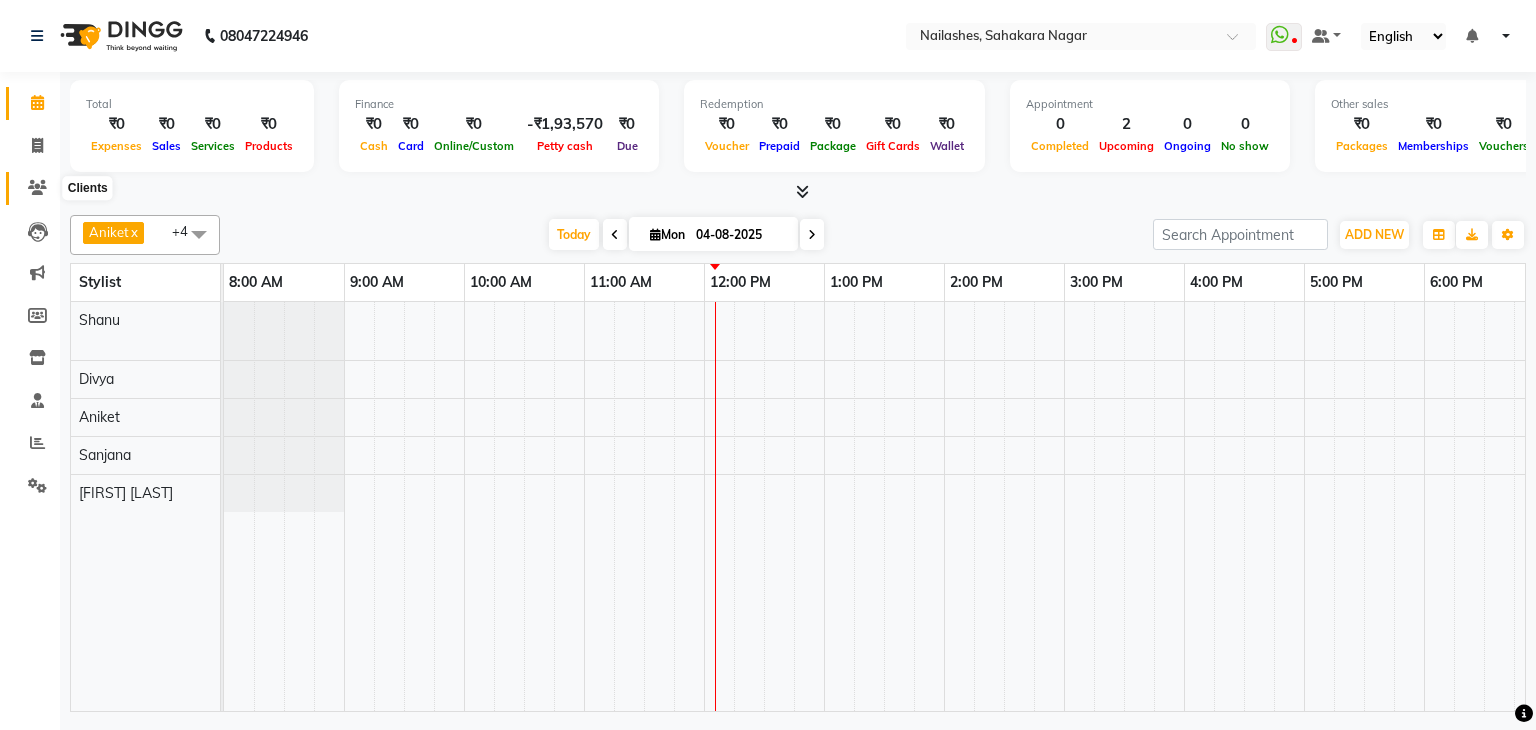 click 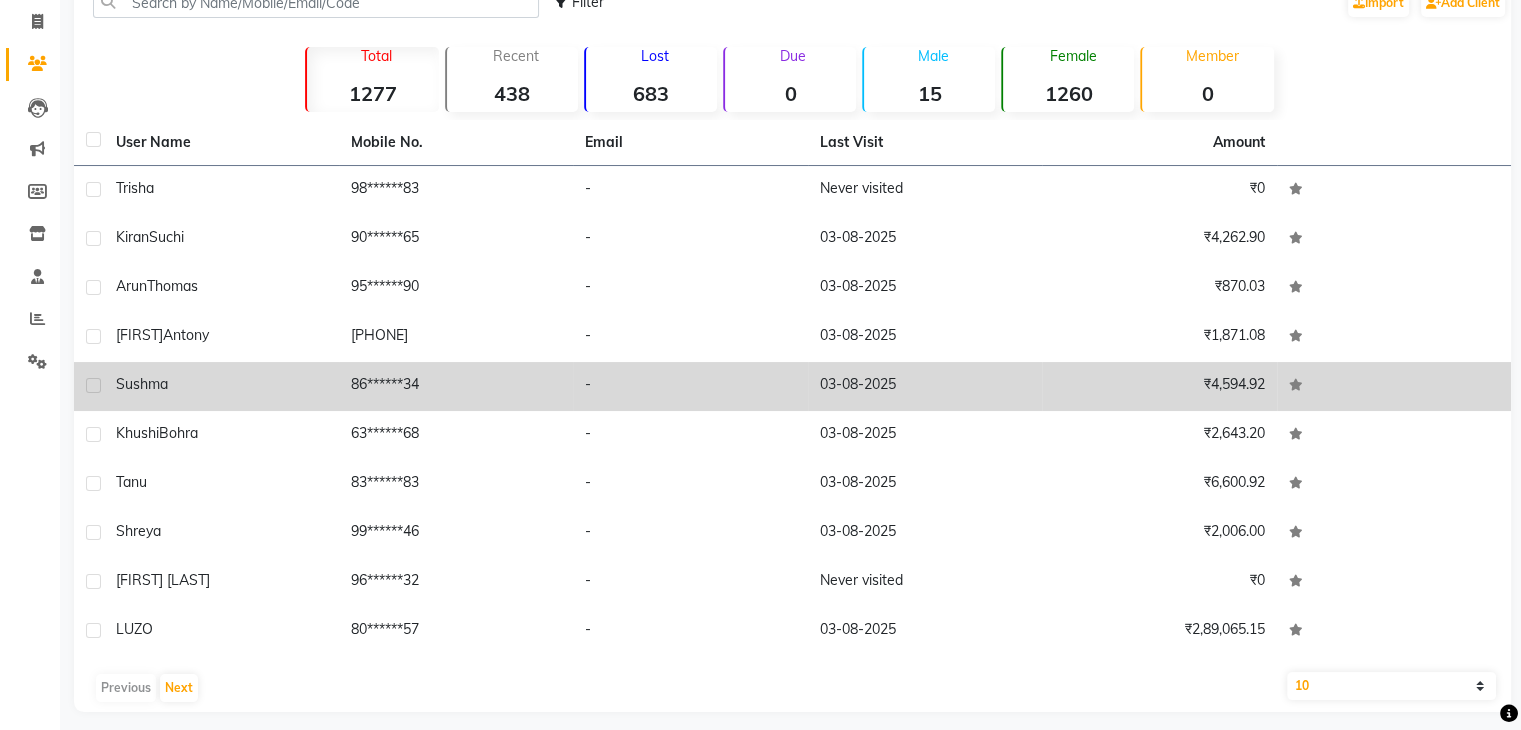 scroll, scrollTop: 136, scrollLeft: 0, axis: vertical 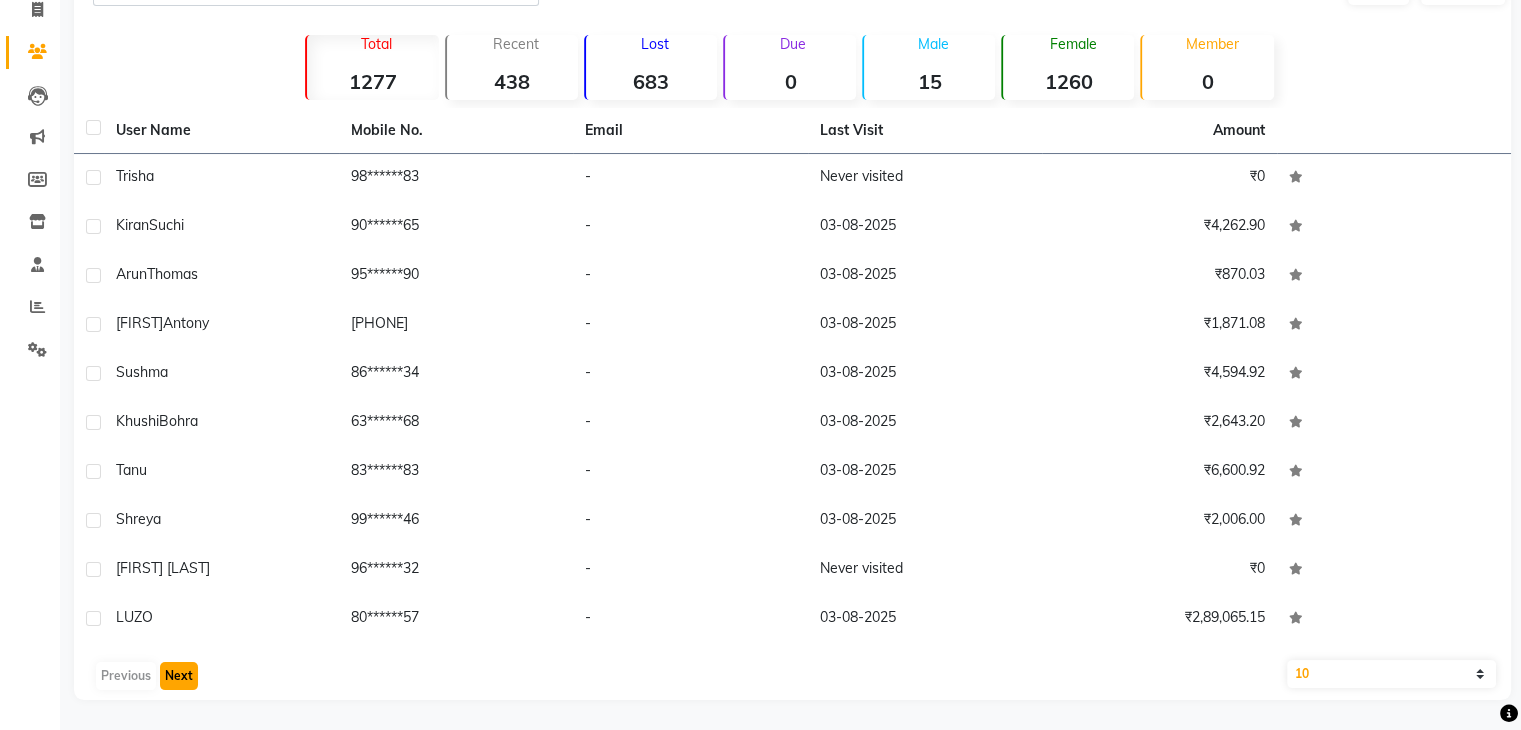 click on "Next" 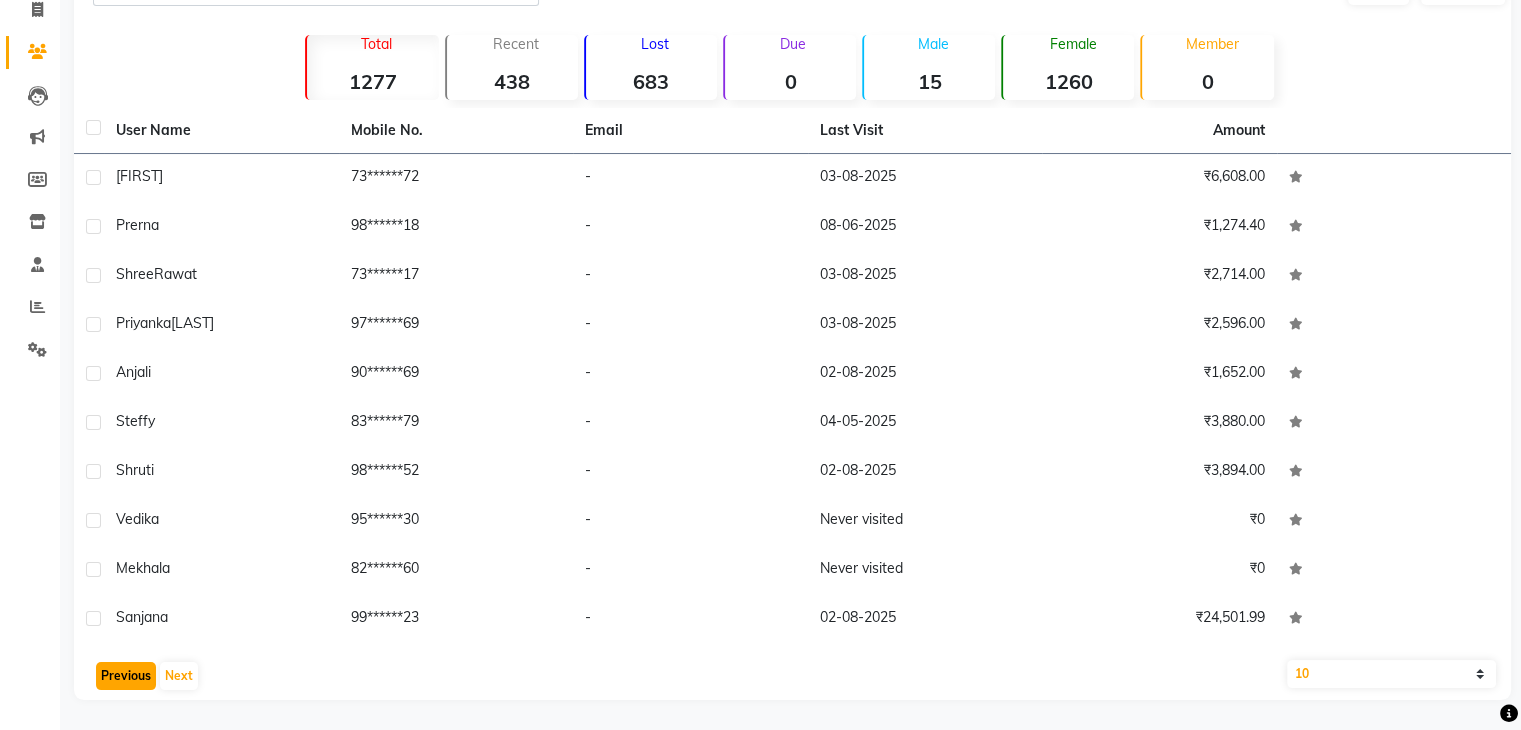click on "Previous" 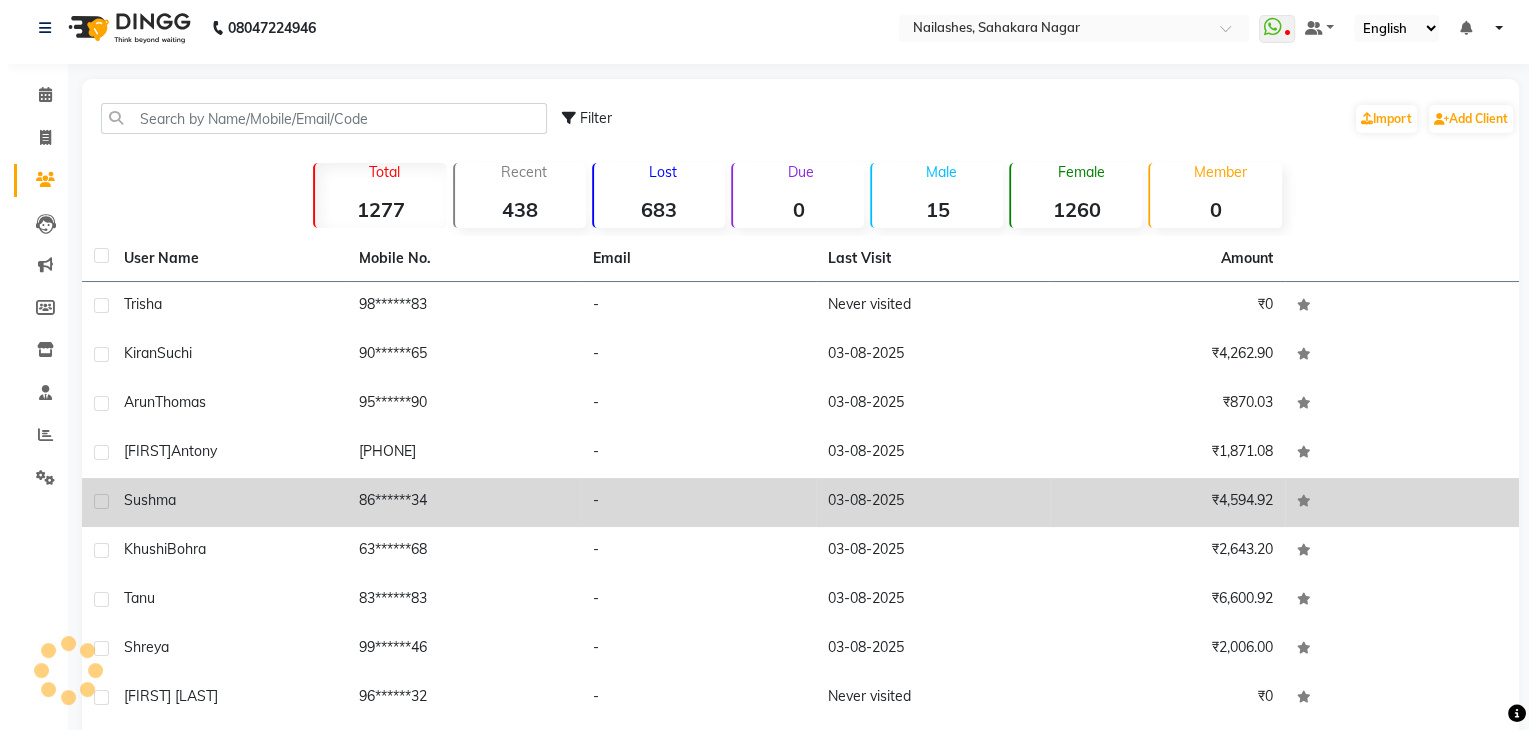 scroll, scrollTop: 0, scrollLeft: 0, axis: both 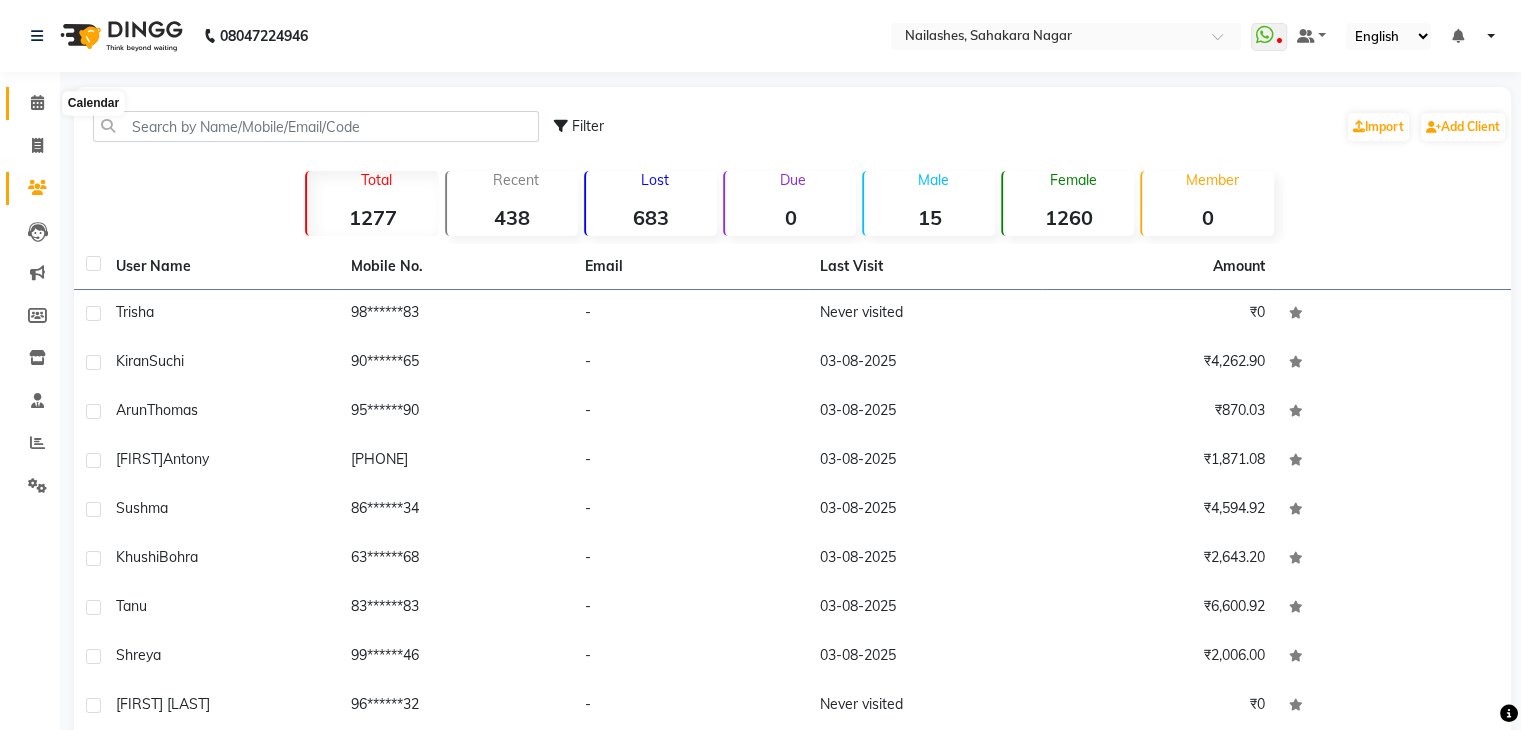 click 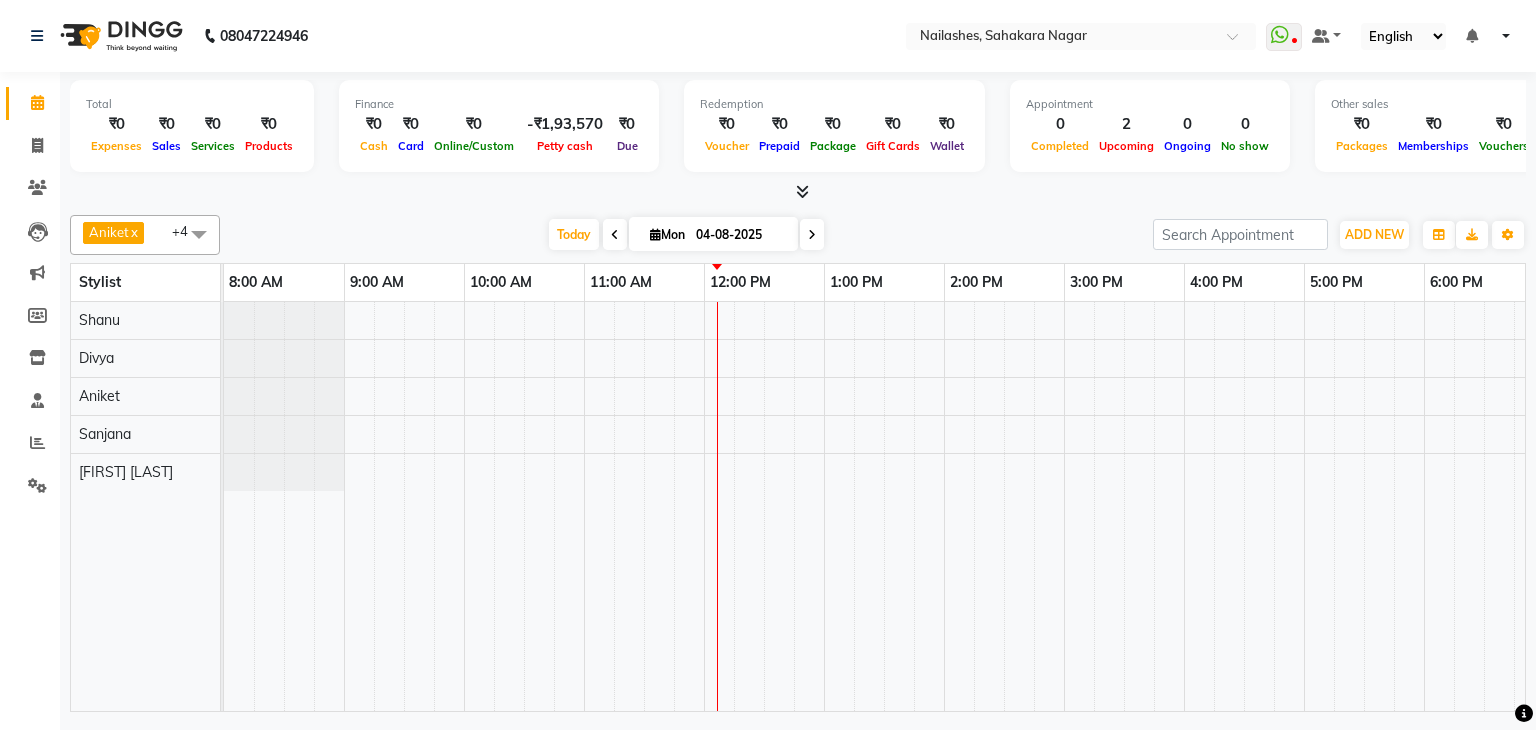 scroll, scrollTop: 0, scrollLeft: 0, axis: both 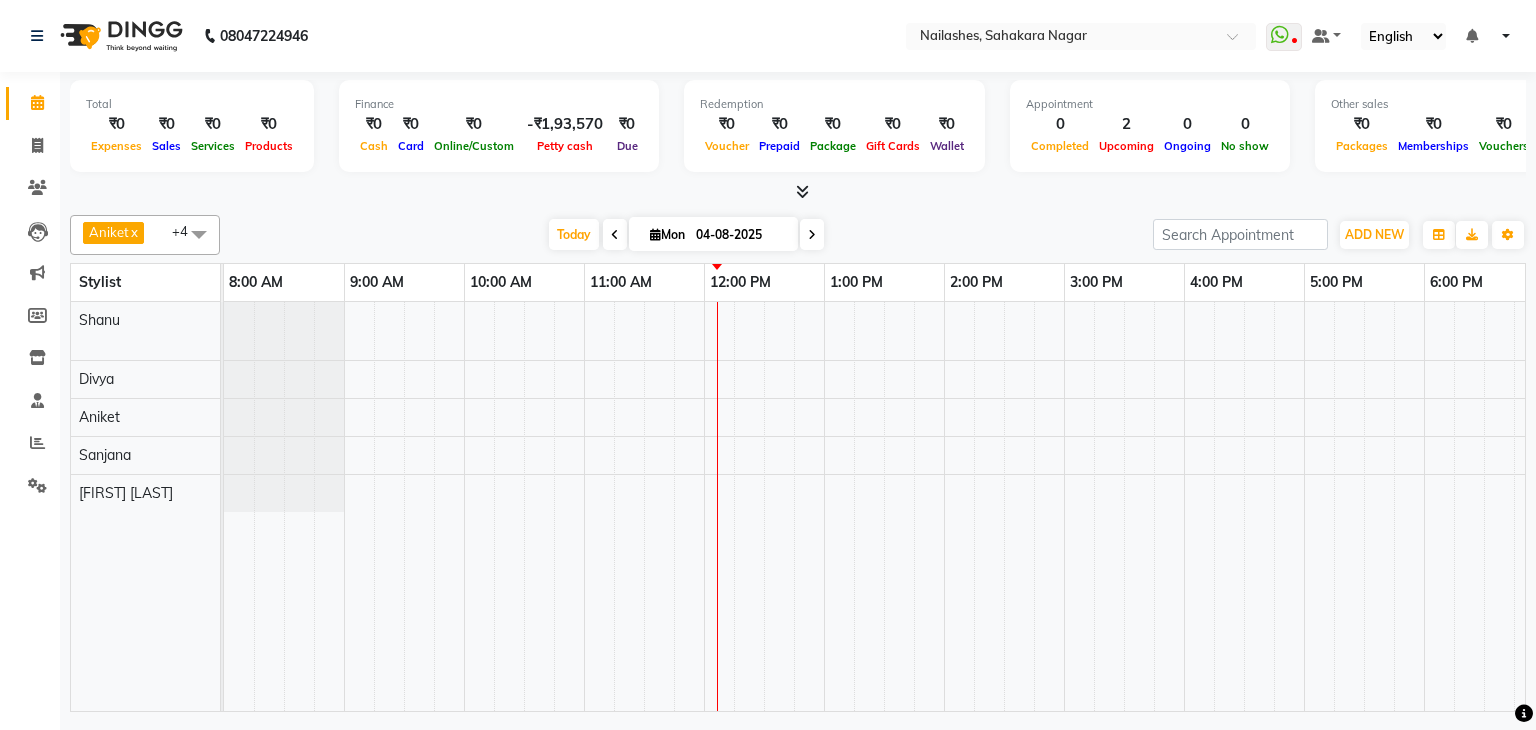 click at bounding box center (809, 506) 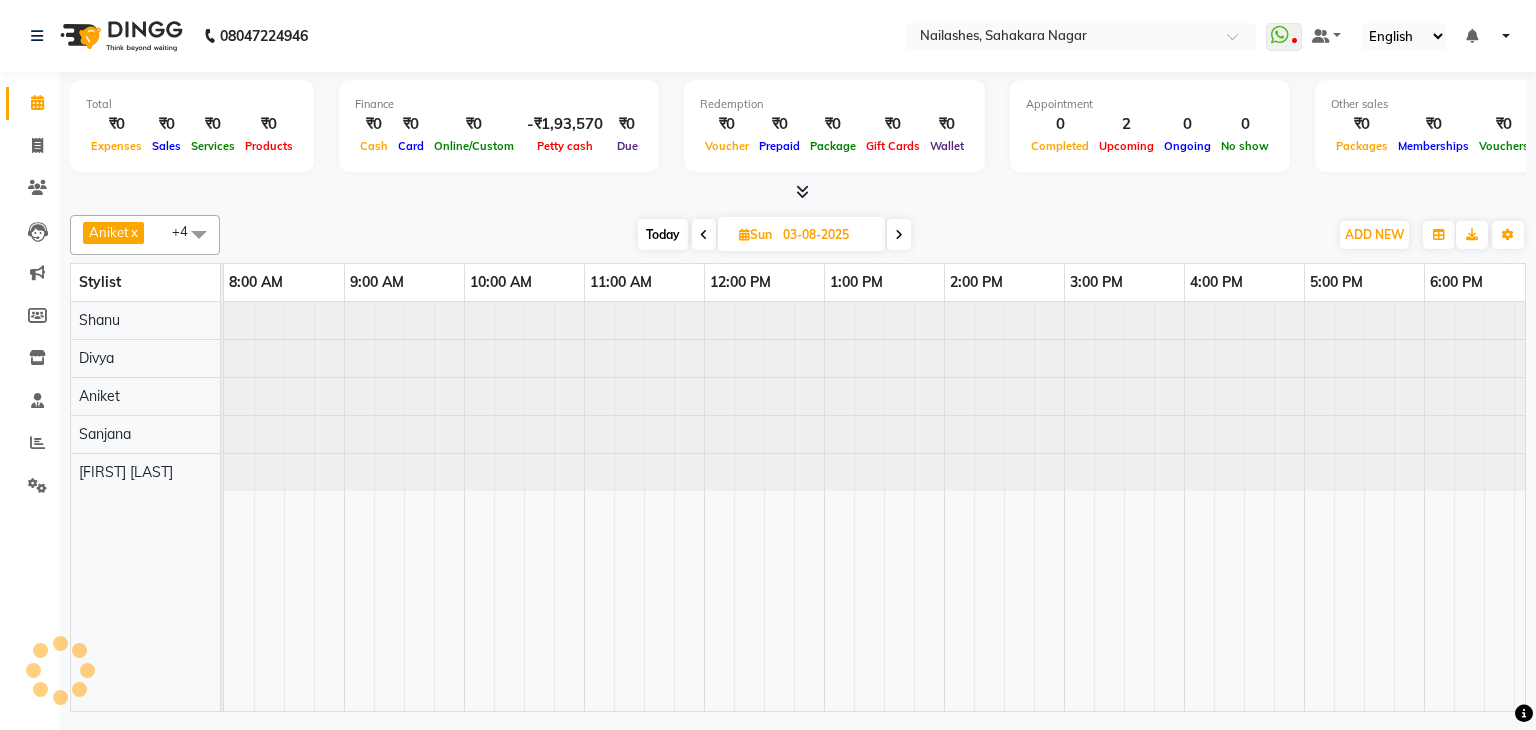 scroll, scrollTop: 0, scrollLeft: 258, axis: horizontal 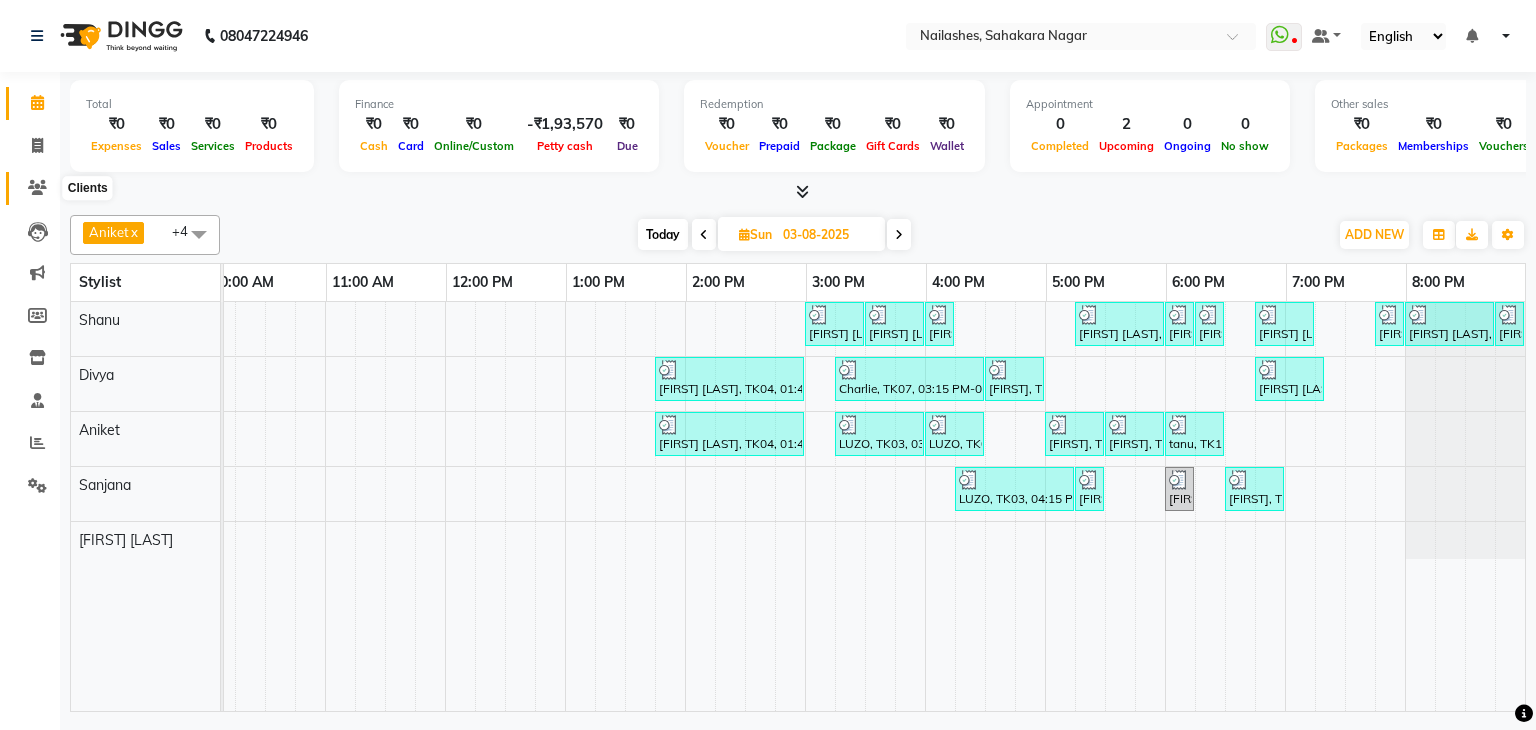 click 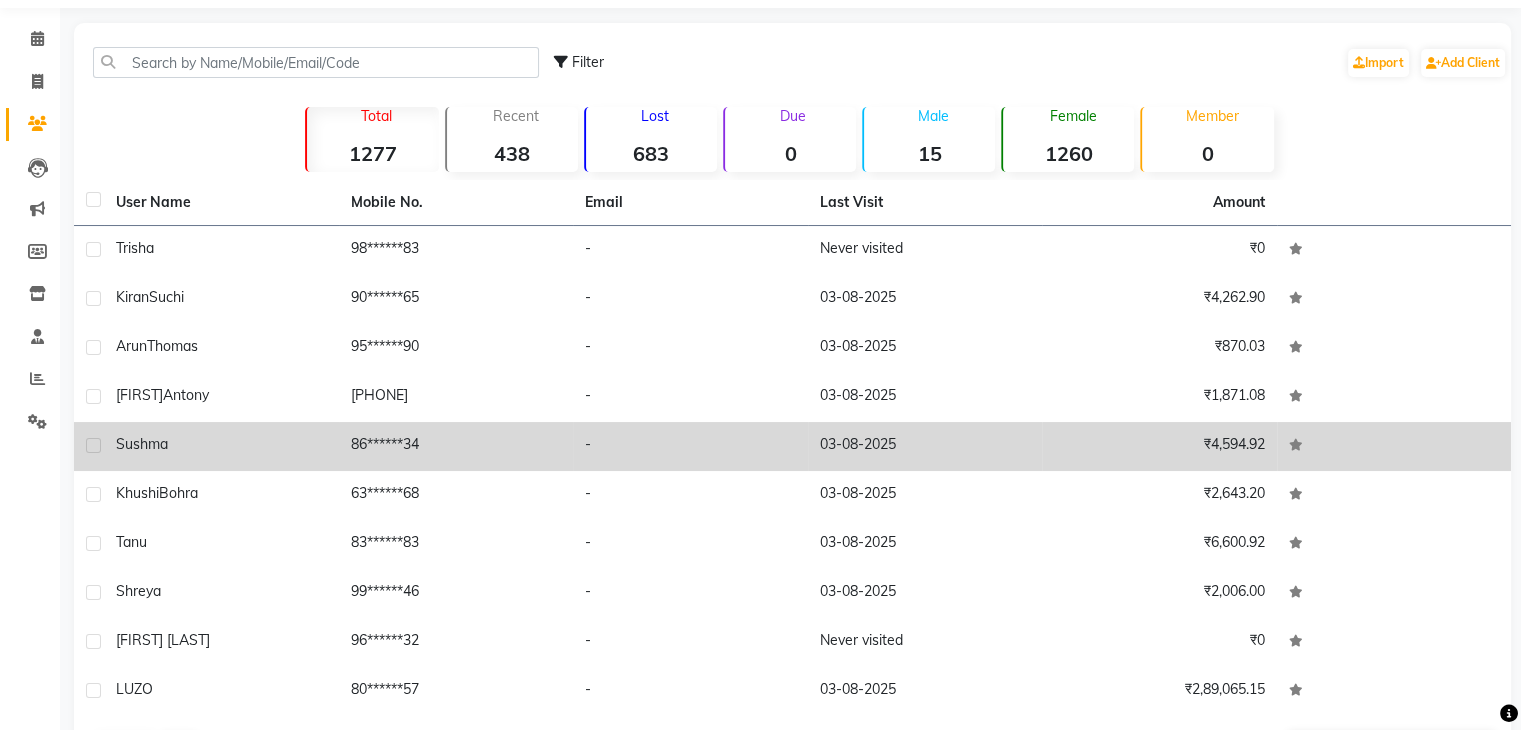 scroll, scrollTop: 136, scrollLeft: 0, axis: vertical 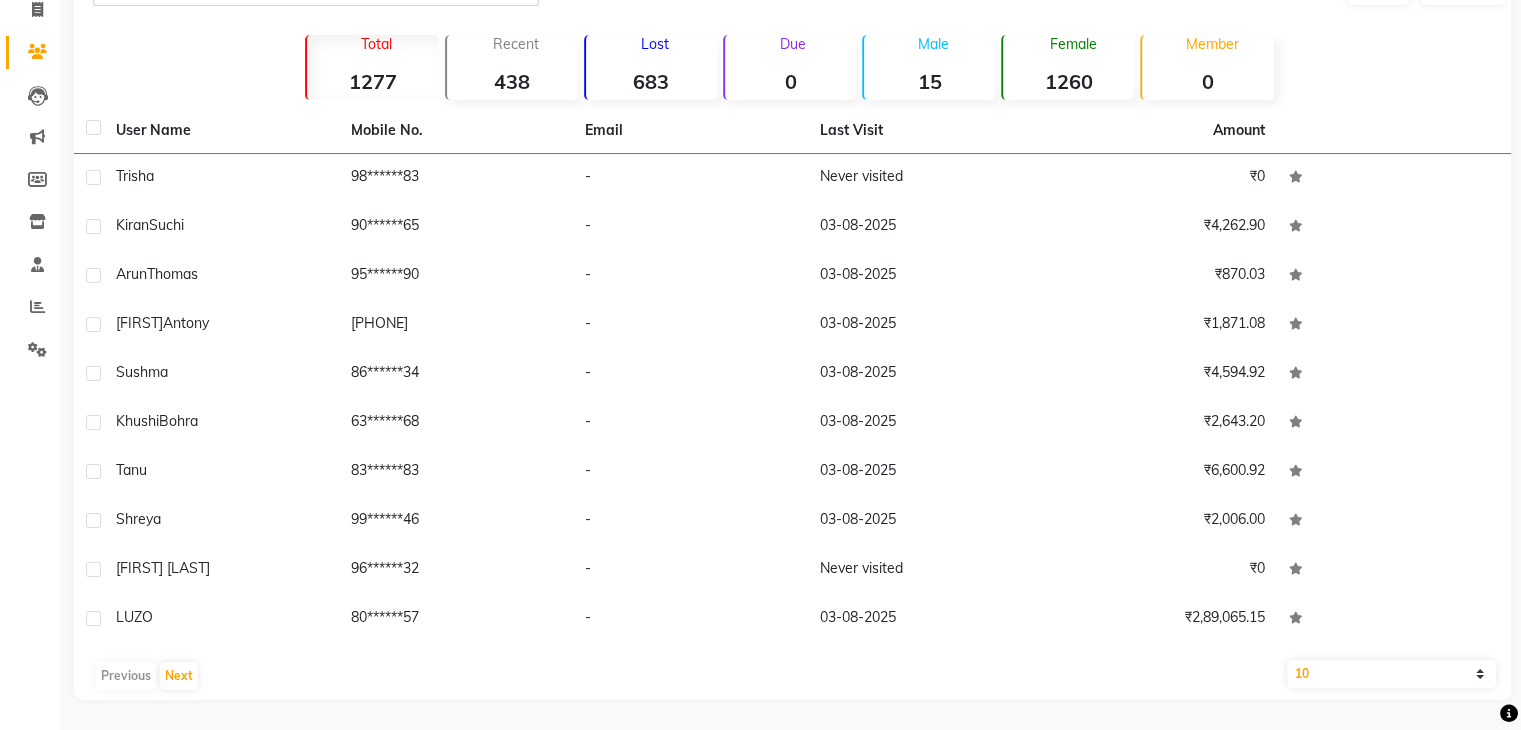 click on "User Name Mobile No. Email Last Visit Amount Trisha     98******83   -   Never visited   ₹0  Kiran  Suchi   90******65   -   03-08-2025   ₹4,262.90  Arun  Thomas   95******90   -   03-08-2025   ₹870.03  Theresha  Antony   80******32   -   03-08-2025   ₹1,871.08  Sushma     86******34   -   03-08-2025   ₹4,594.92  Khushi  Bohra   63******68   -   03-08-2025   ₹2,643.20  tanu     83******83   -   03-08-2025   ₹6,600.92  Shreya     99******46   -   03-08-2025   ₹2,006.00  Vijayalakshmi     96******32   -   Never visited   ₹0  LUZO     80******57   -   03-08-2025   ₹2,89,065.15   Previous   Next   10   50   100" 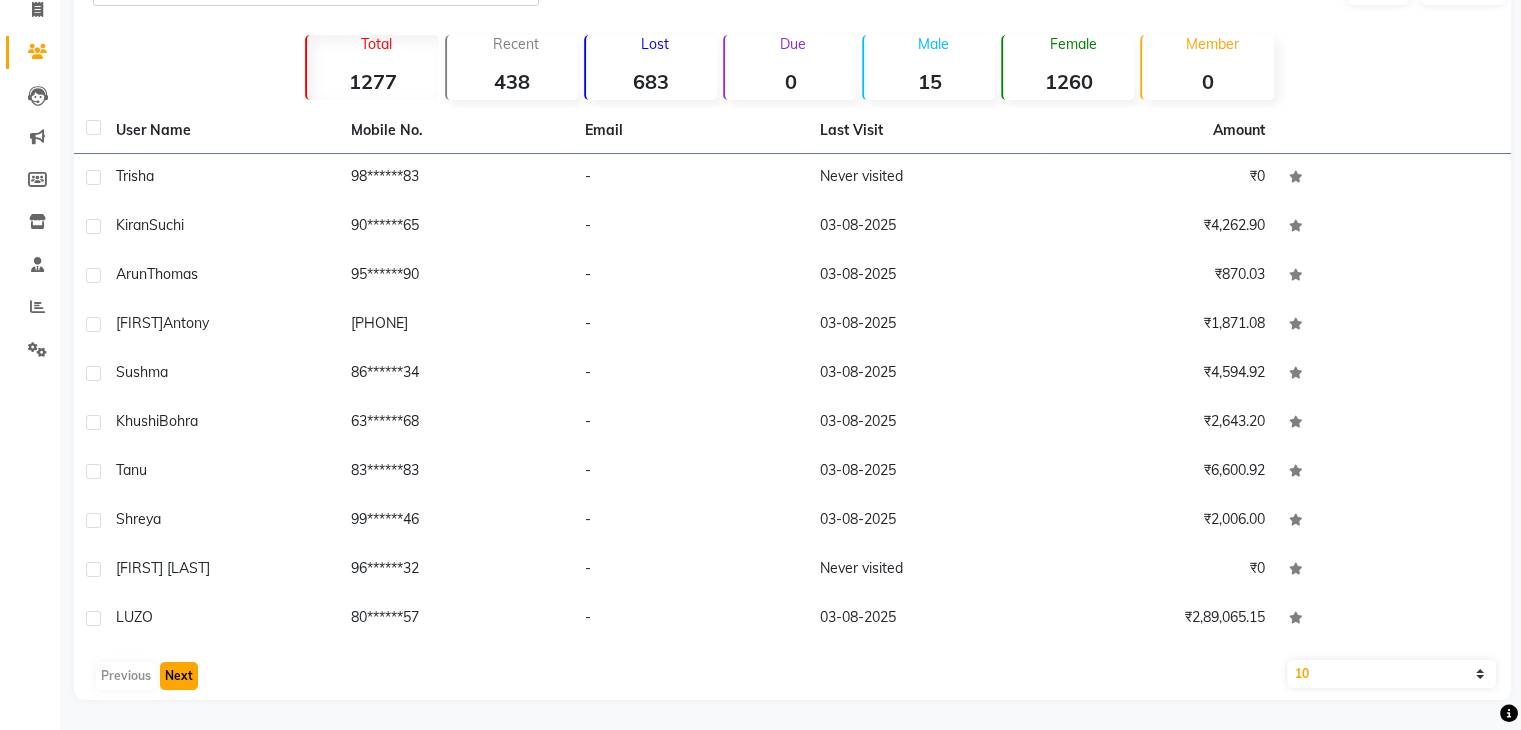click on "Next" 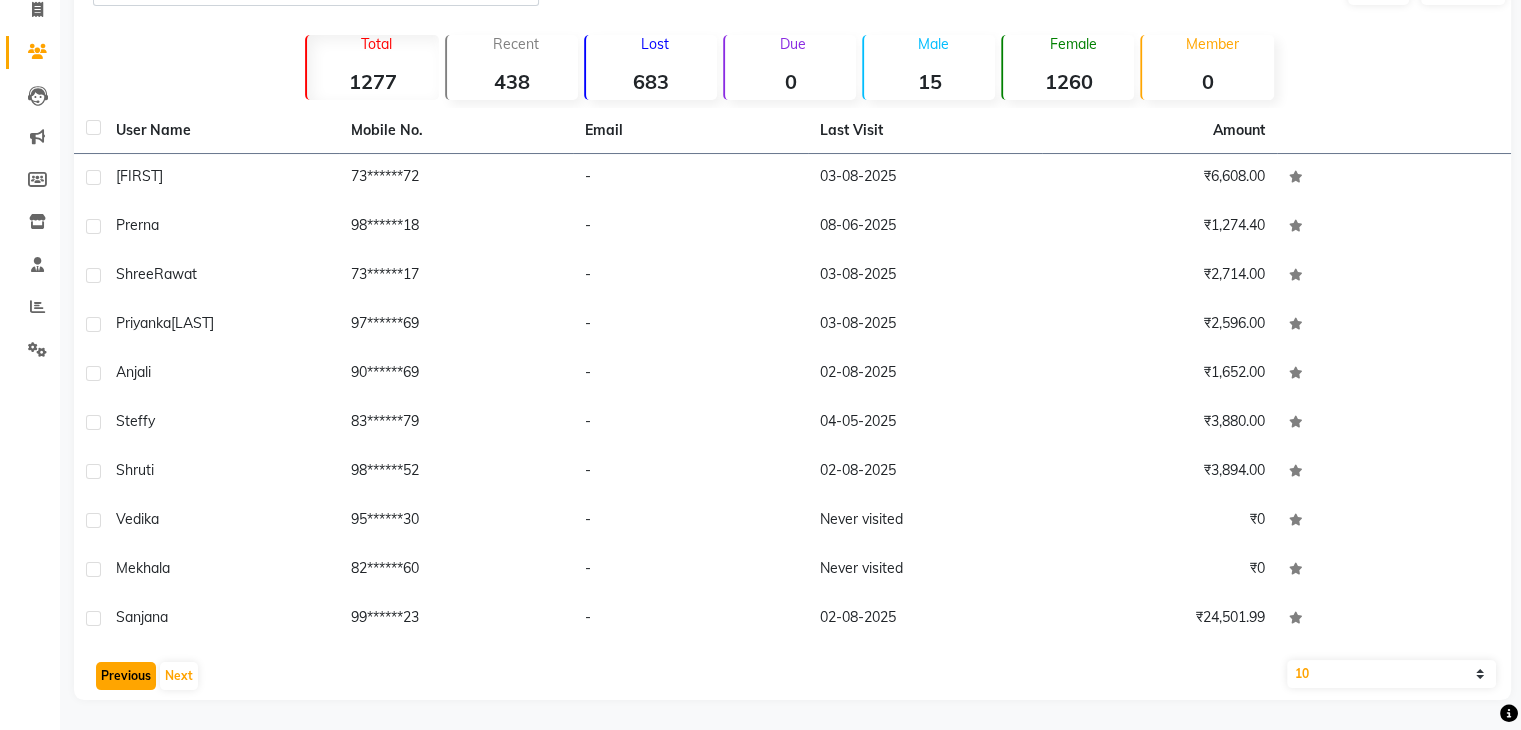 click on "Previous" 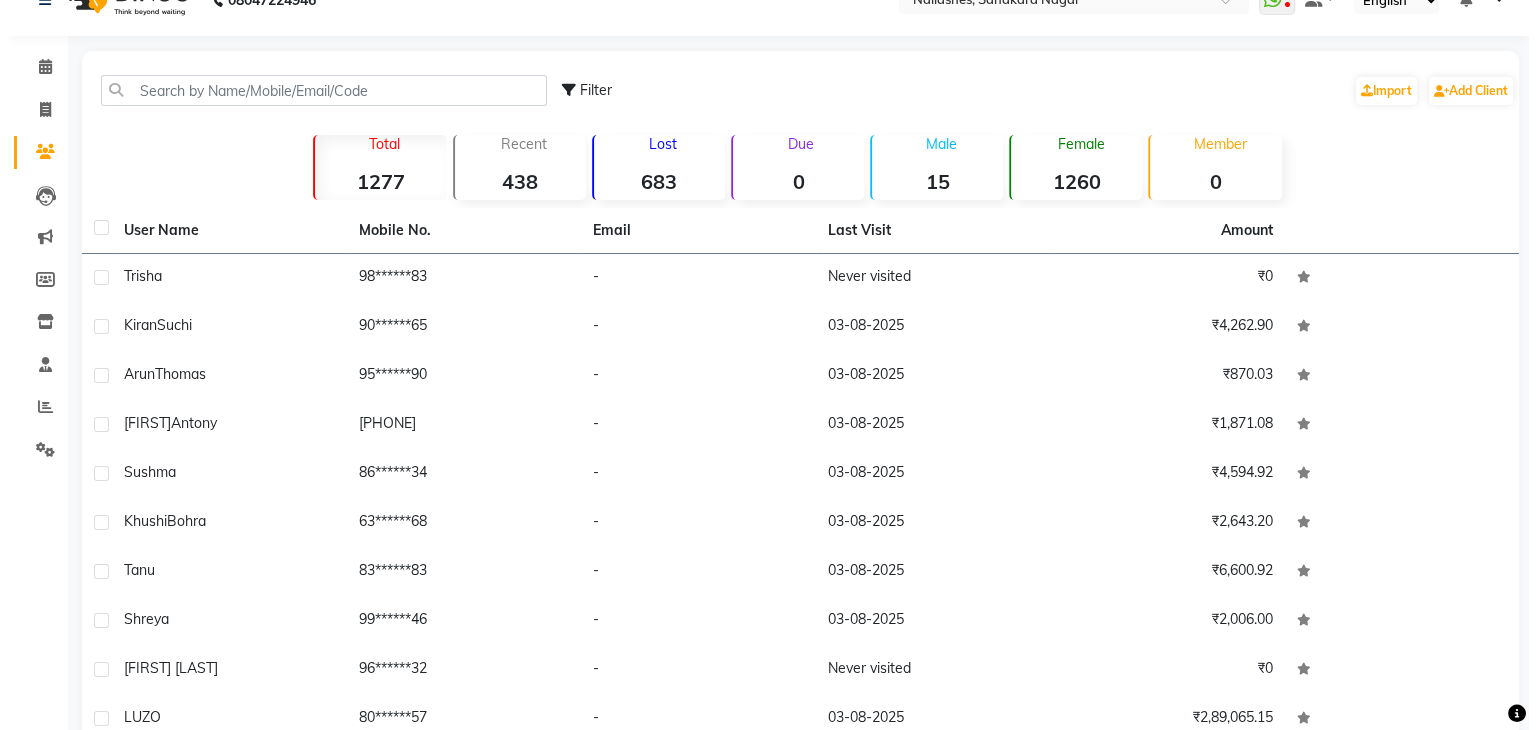 scroll, scrollTop: 0, scrollLeft: 0, axis: both 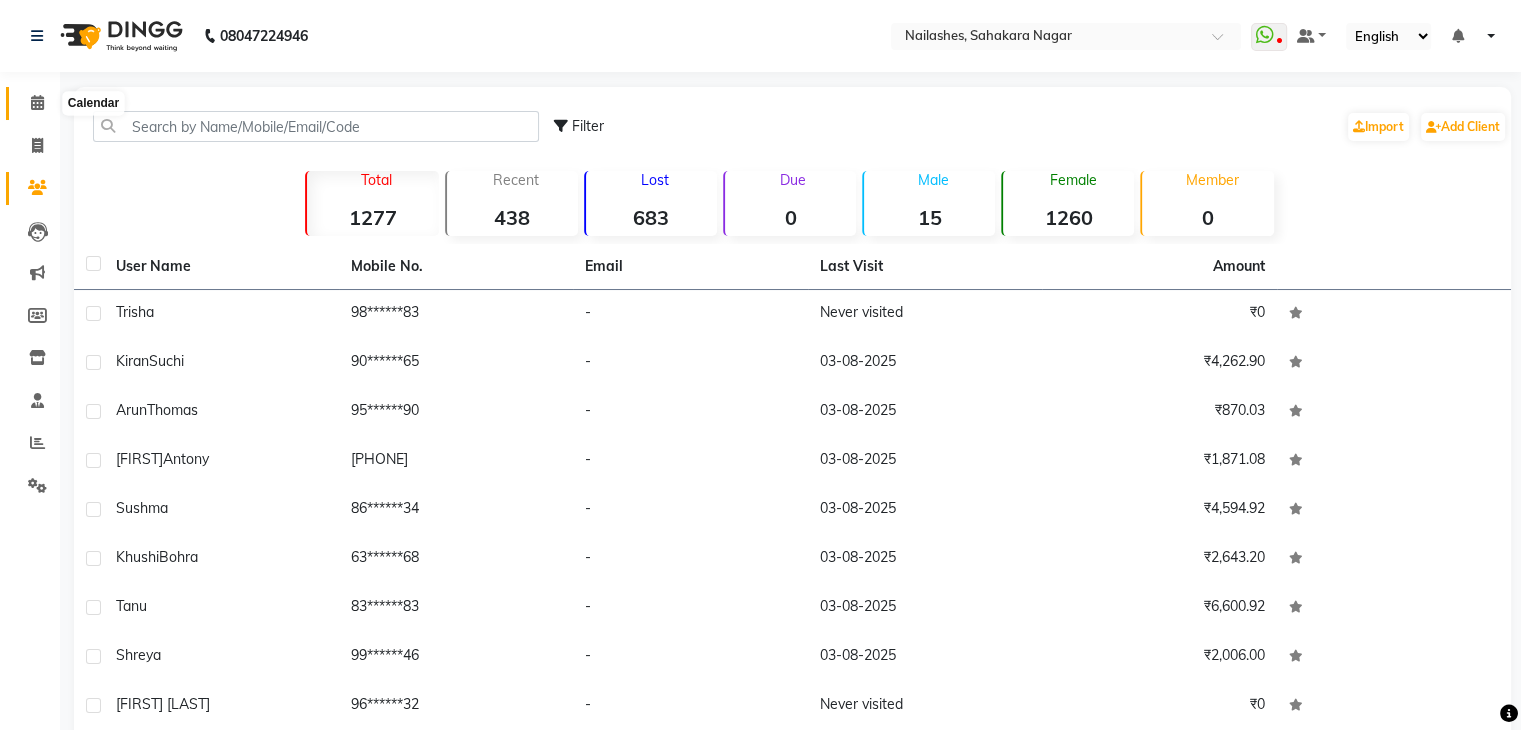 click 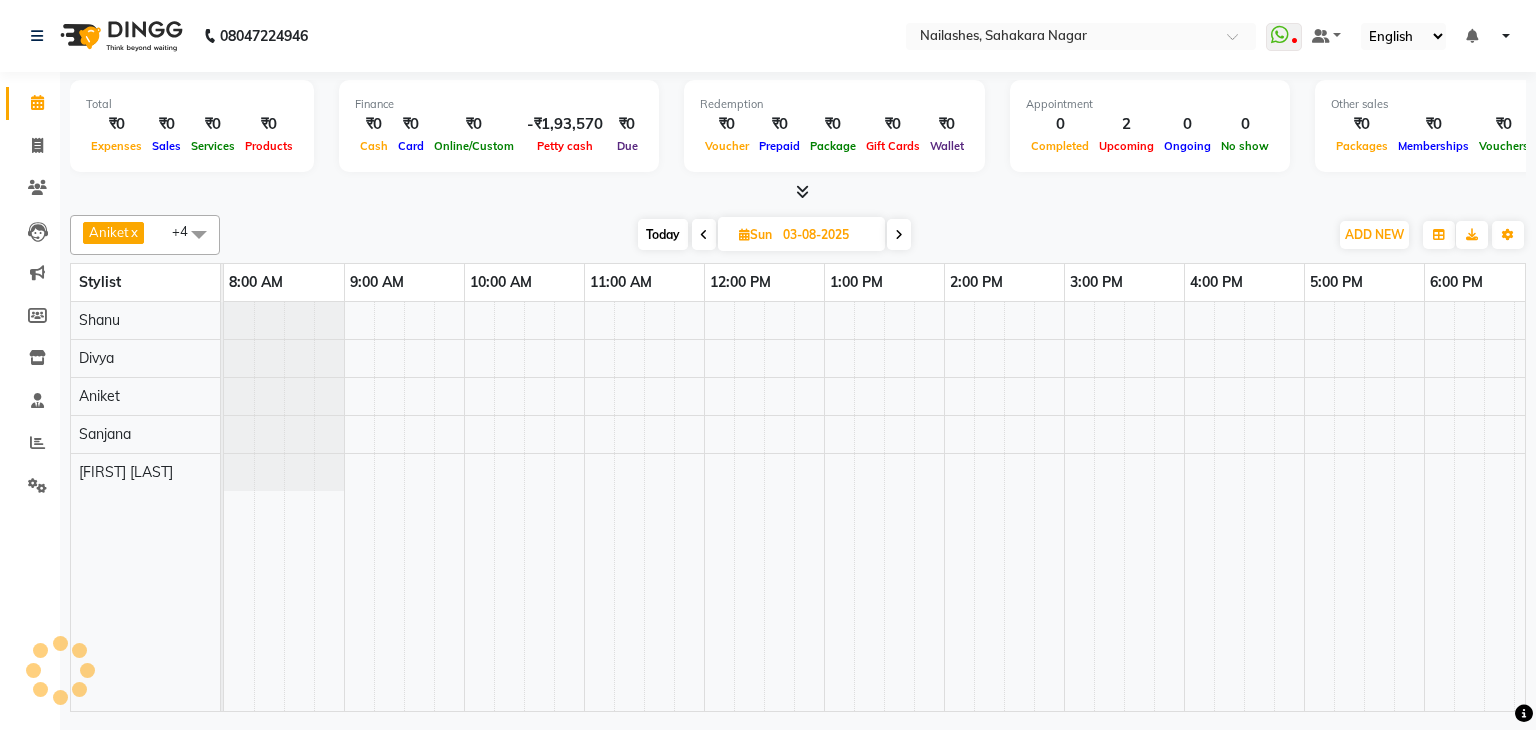 scroll, scrollTop: 0, scrollLeft: 258, axis: horizontal 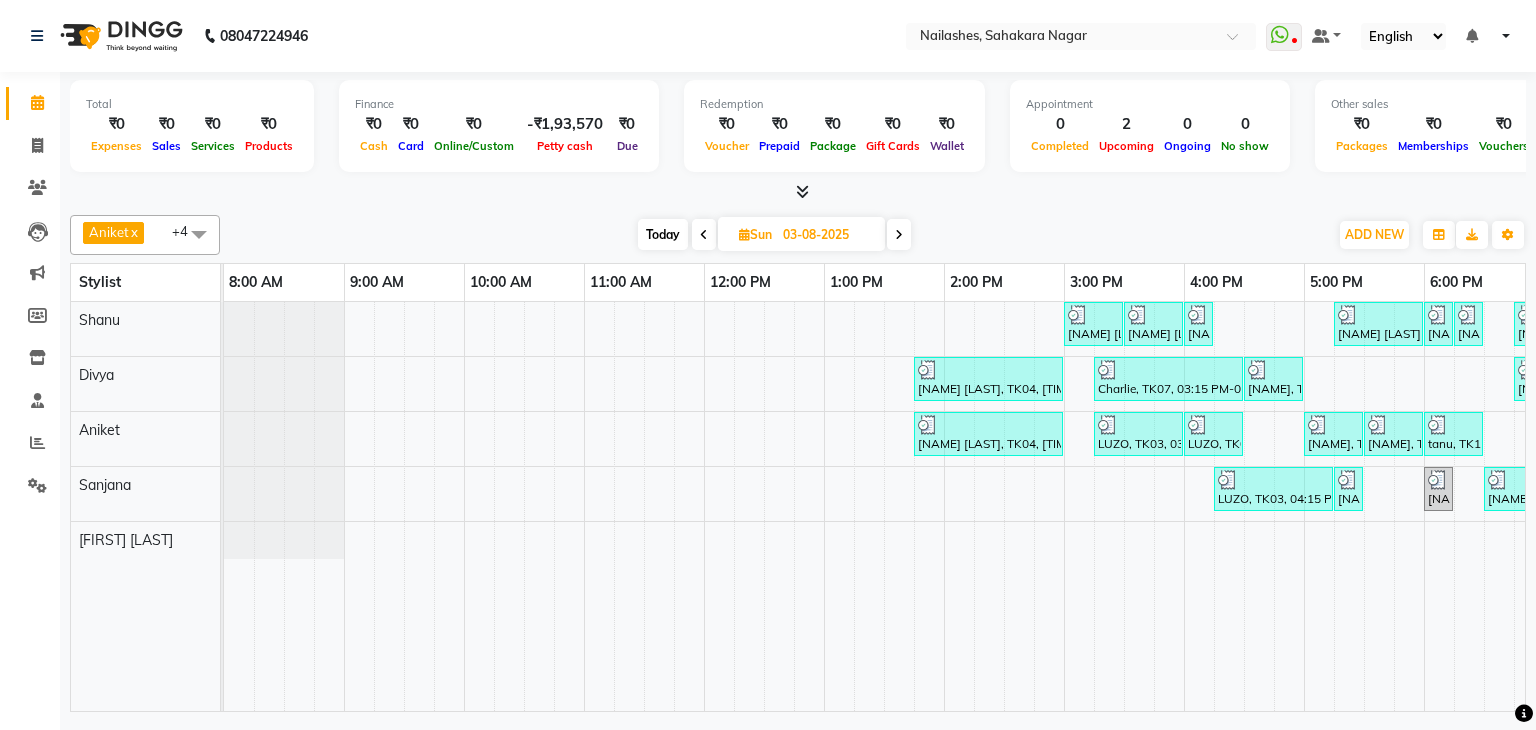 click on "Today" at bounding box center [663, 234] 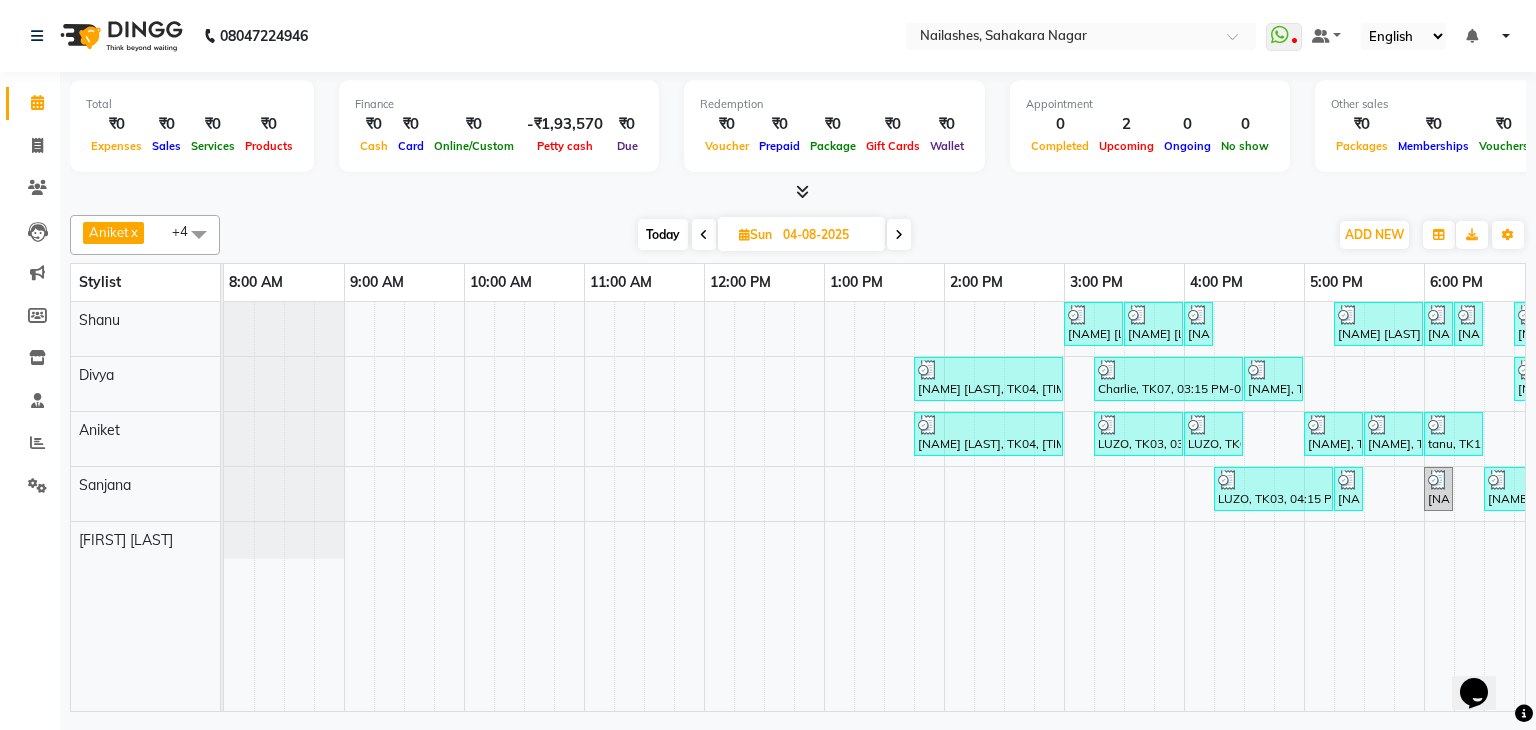 scroll, scrollTop: 0, scrollLeft: 0, axis: both 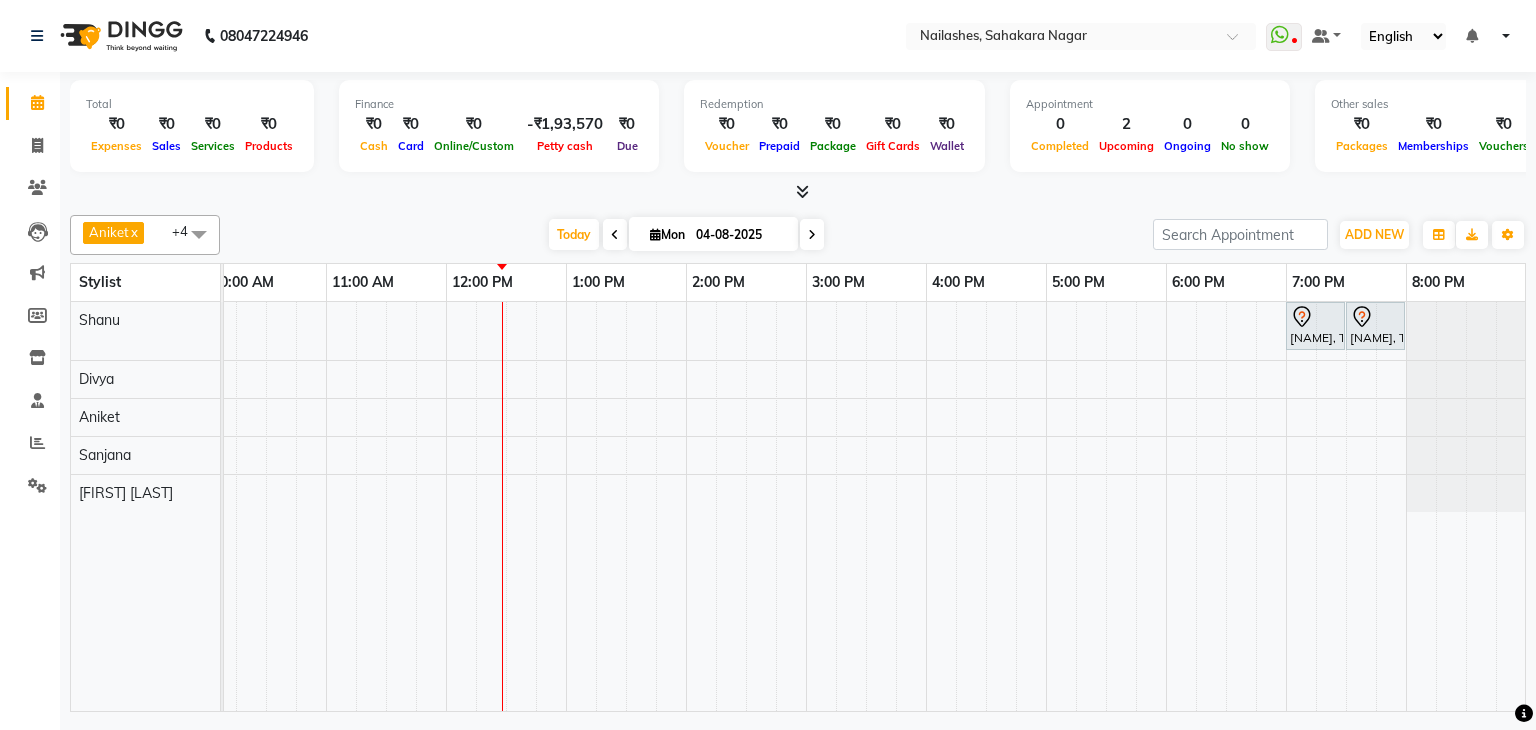 drag, startPoint x: 561, startPoint y: 121, endPoint x: 0, endPoint y: 388, distance: 621.29706 